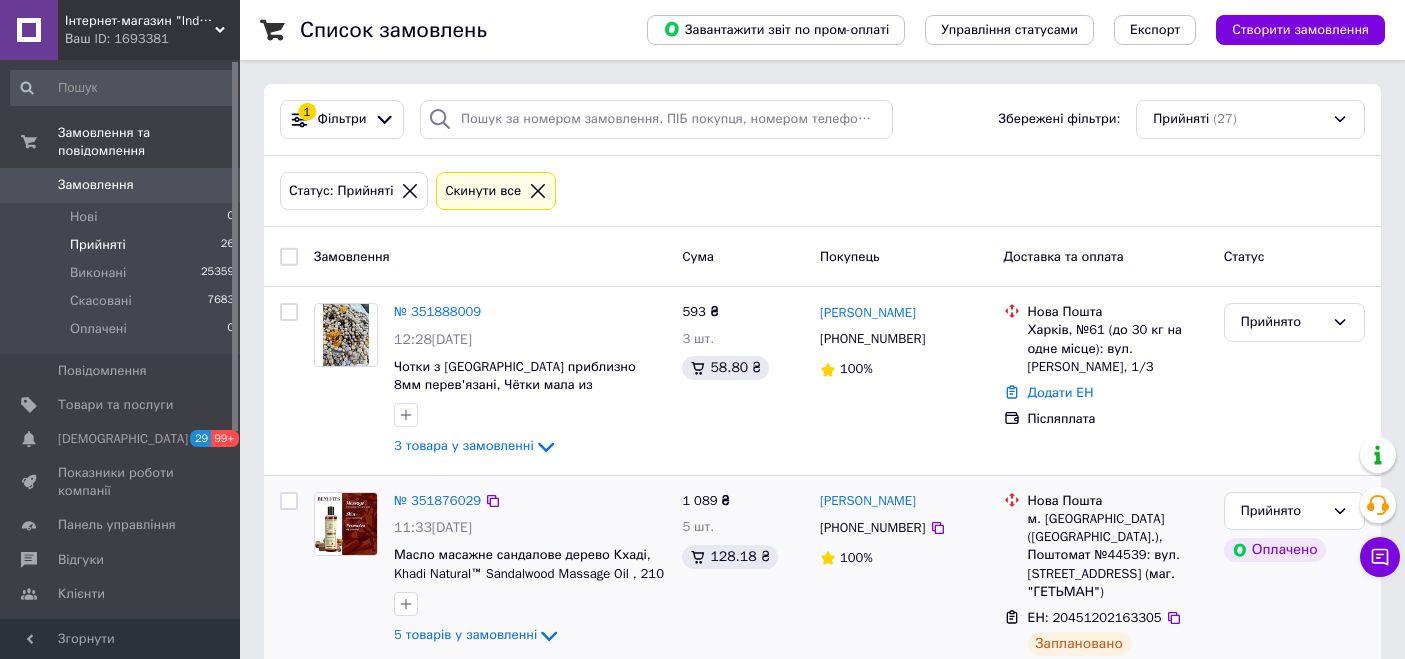 scroll, scrollTop: 0, scrollLeft: 0, axis: both 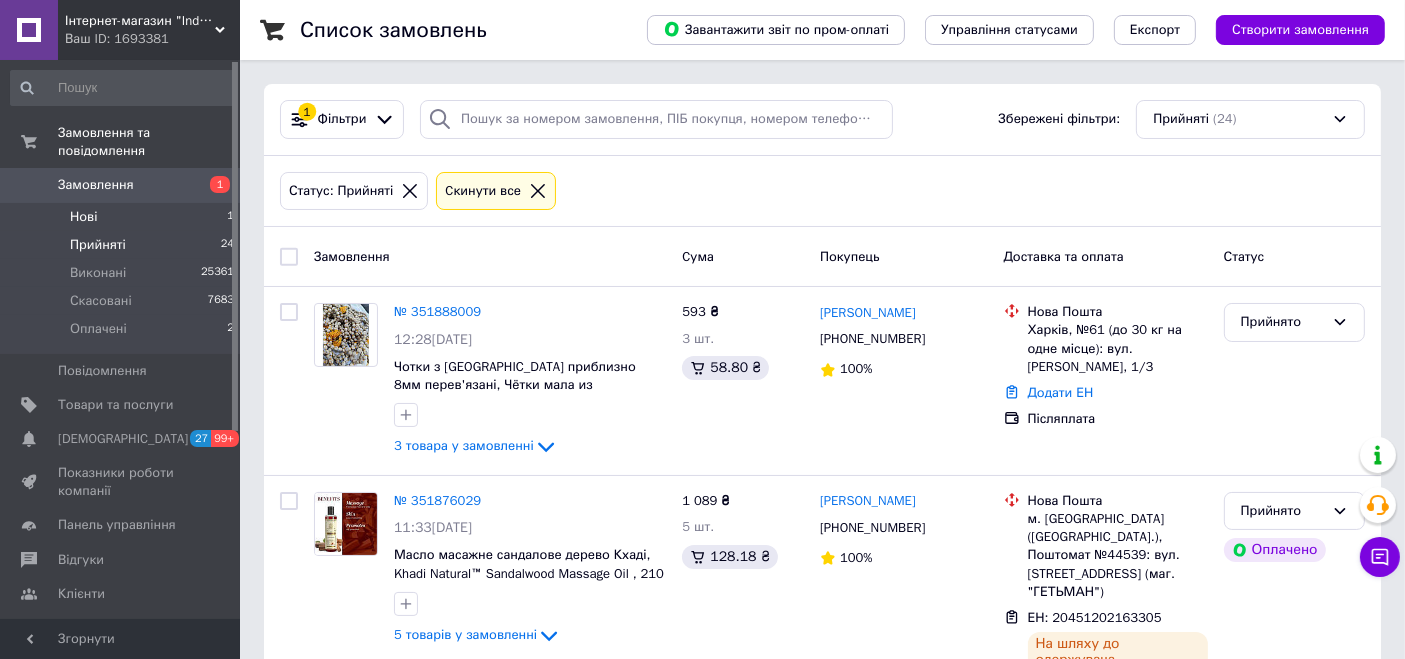 click on "Нові" at bounding box center [83, 217] 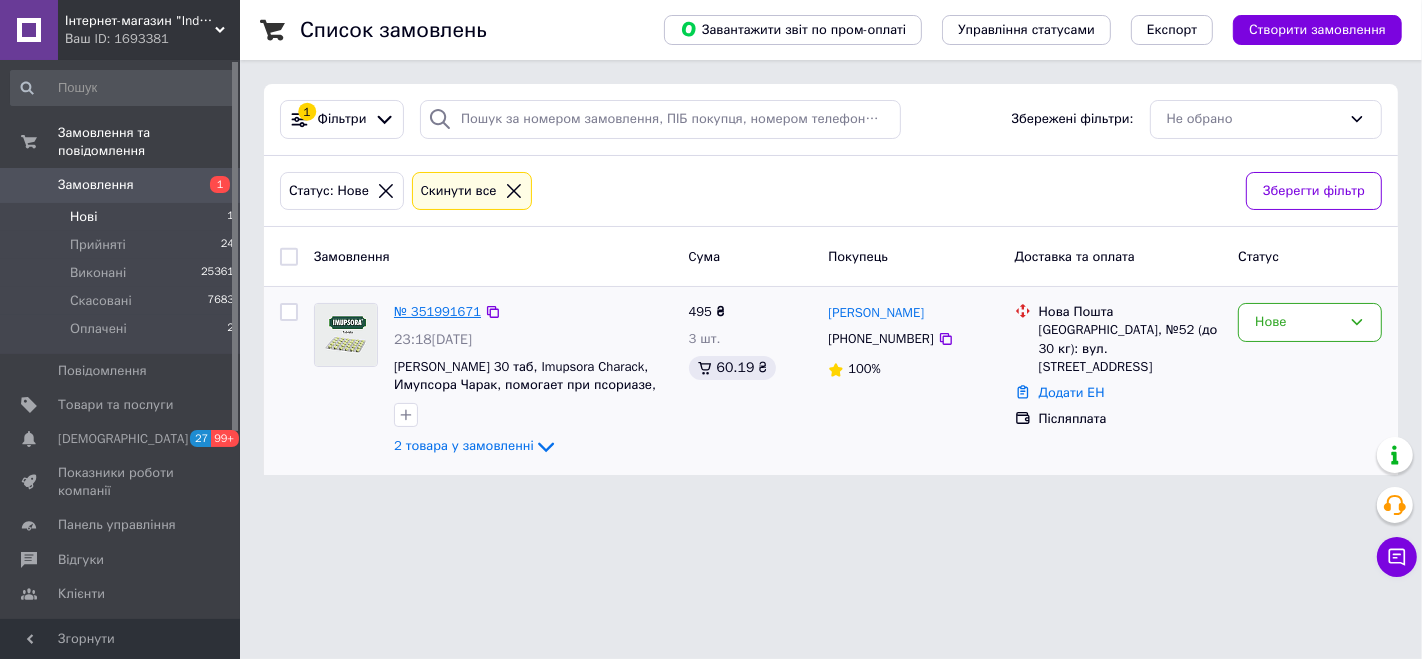 click on "№ 351991671" at bounding box center [437, 311] 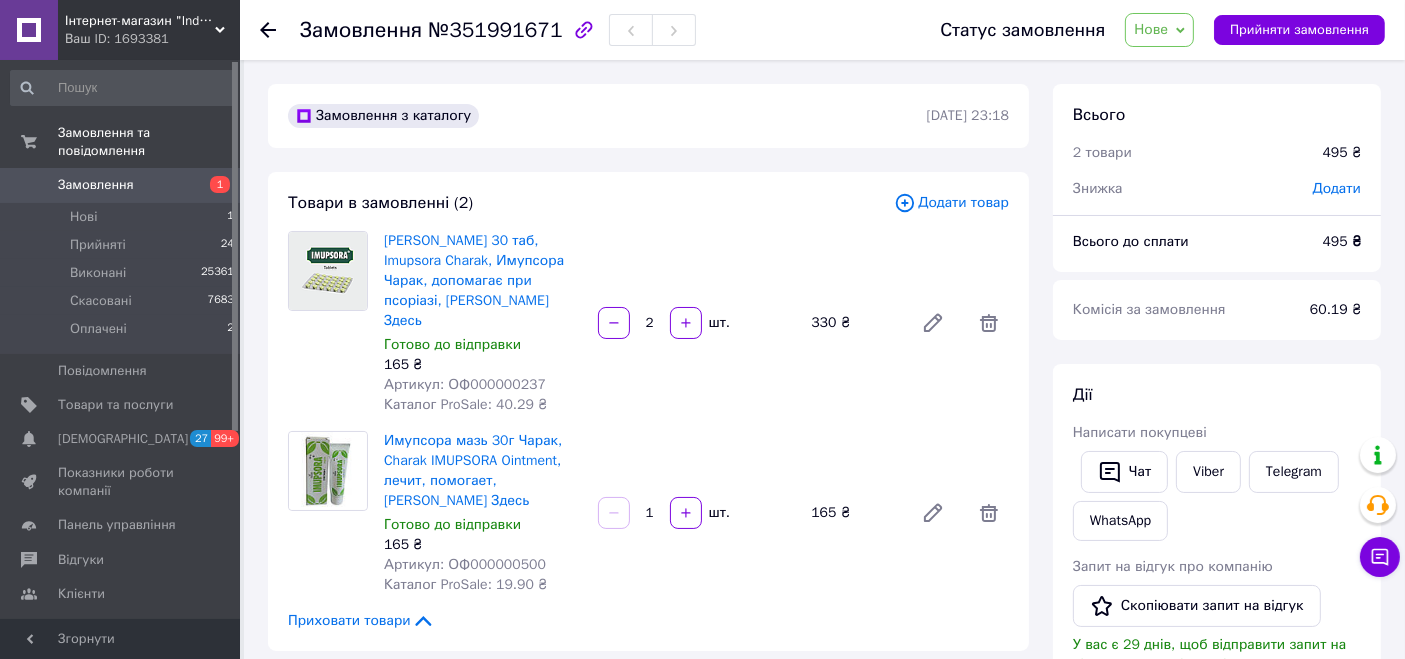 click on "Нове" at bounding box center (1151, 29) 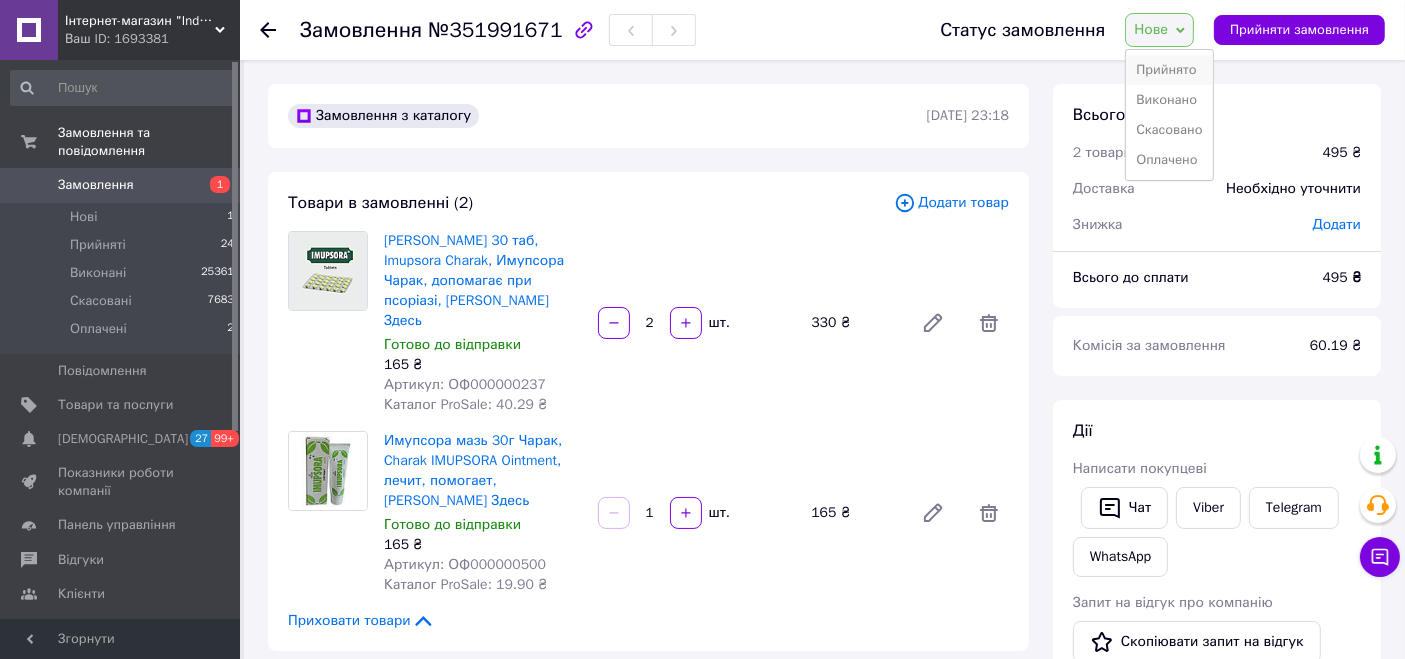 click on "Прийнято" at bounding box center (1169, 70) 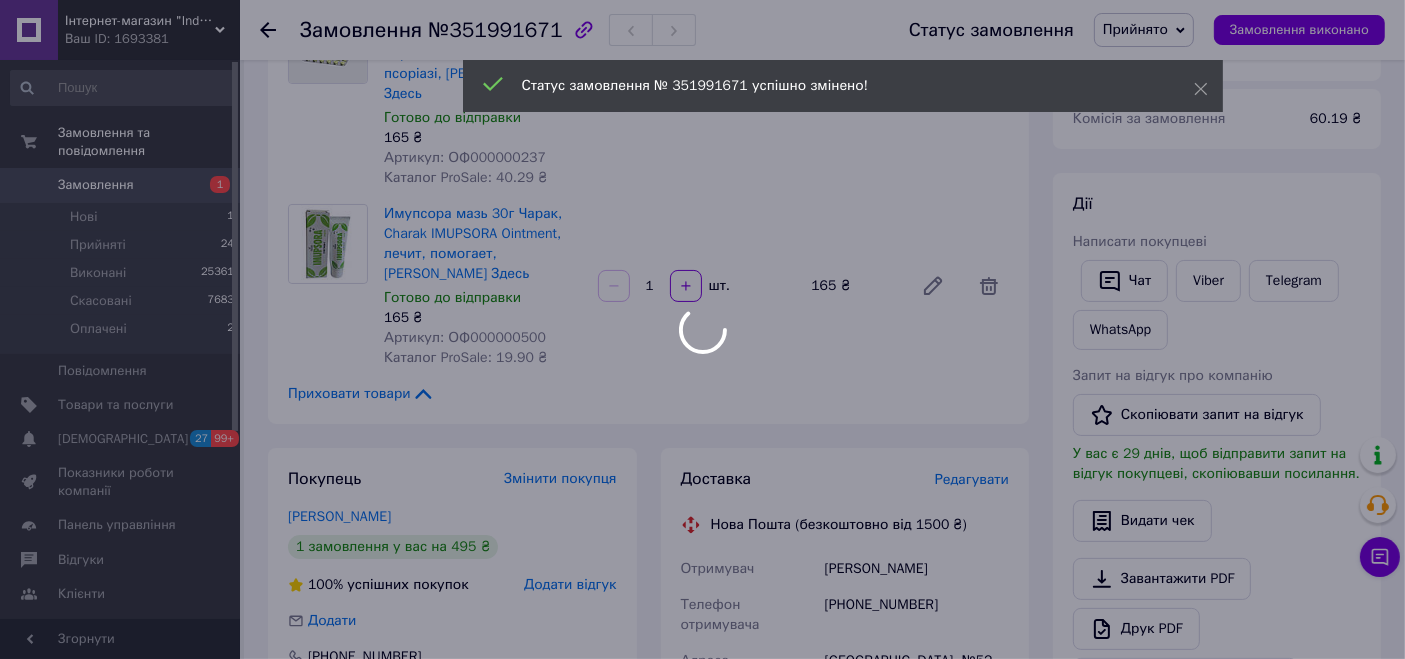 scroll, scrollTop: 333, scrollLeft: 0, axis: vertical 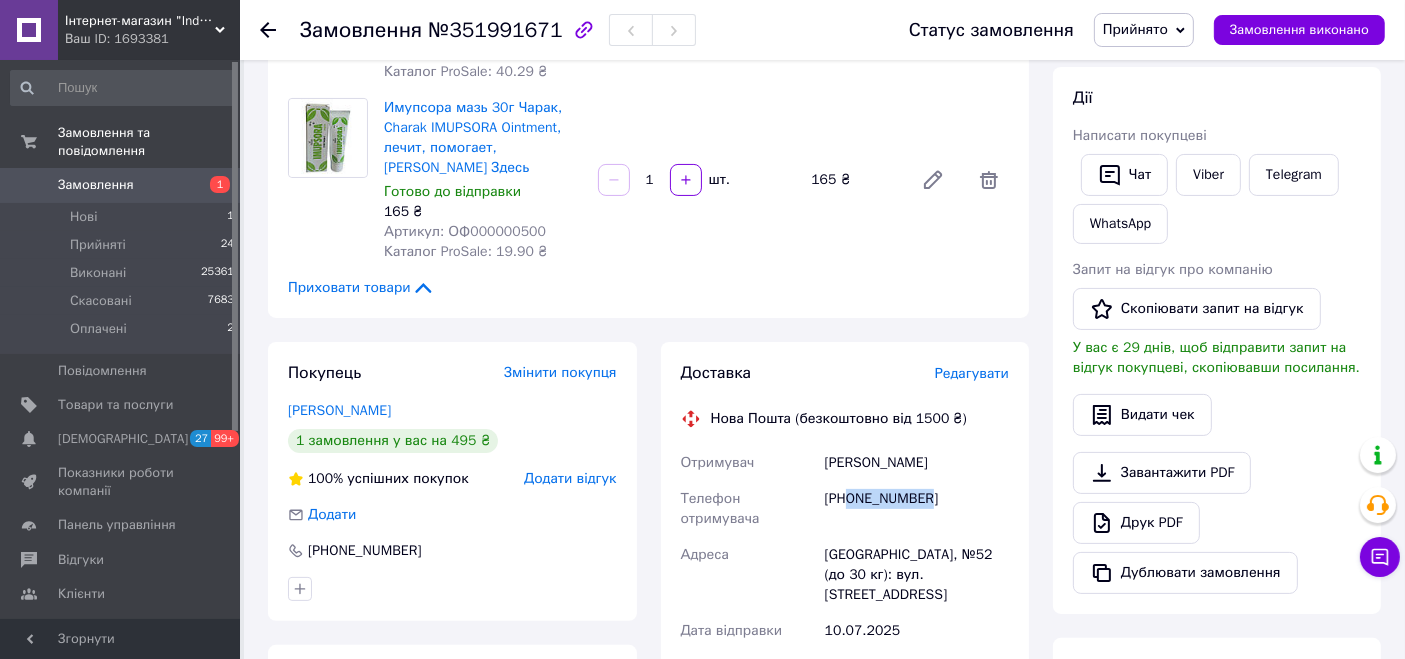 drag, startPoint x: 850, startPoint y: 478, endPoint x: 936, endPoint y: 475, distance: 86.05231 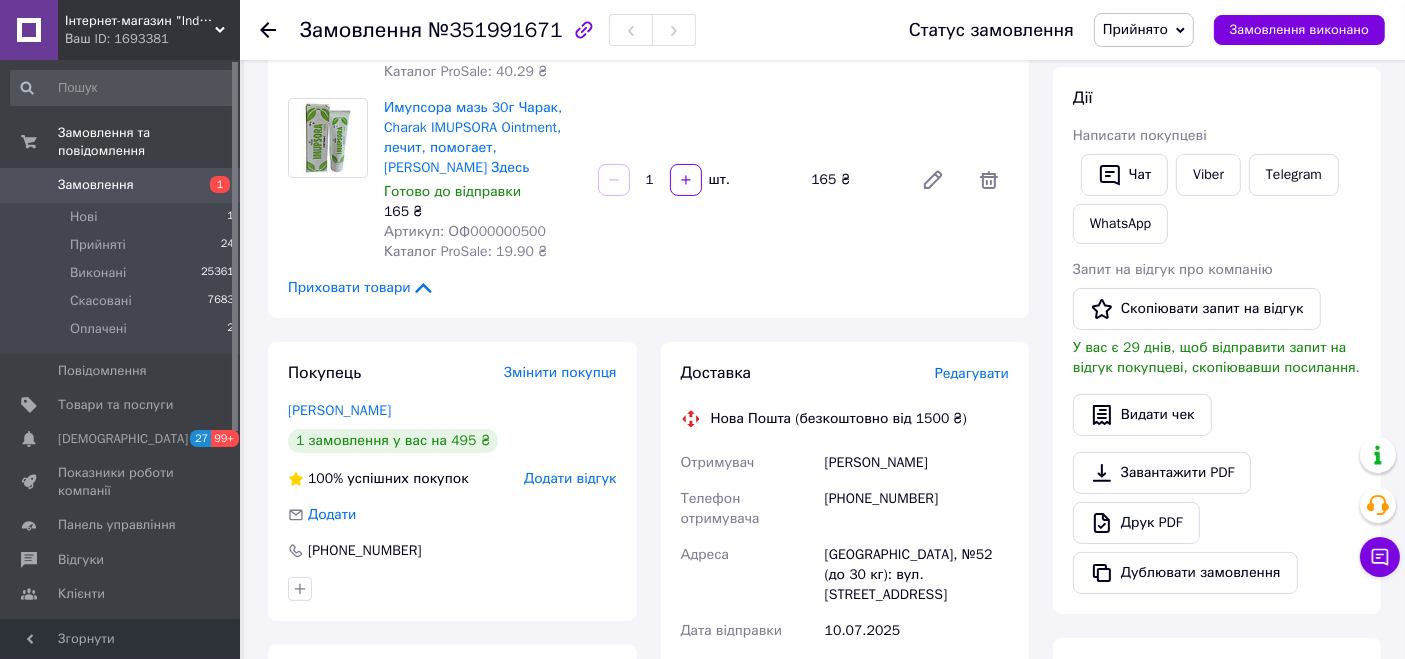 click on "Сливчук Олександр" at bounding box center [917, 463] 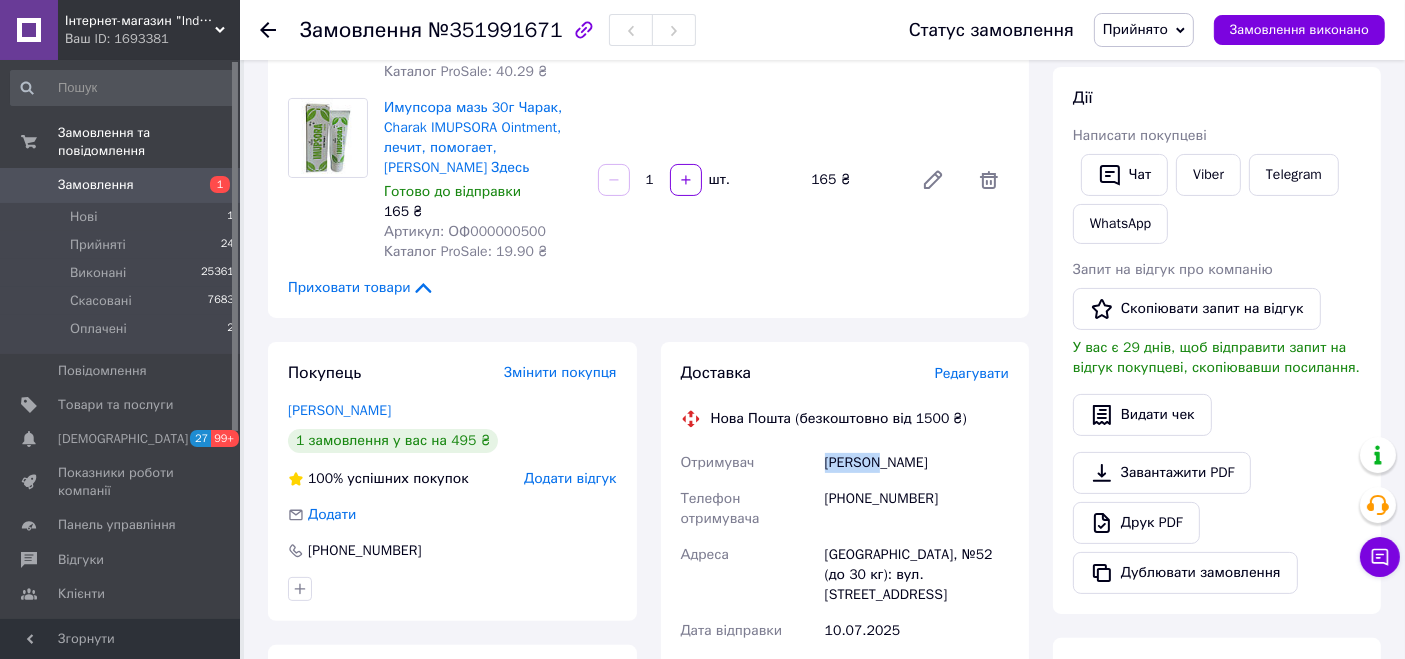 click on "Сливчук Олександр" at bounding box center [917, 463] 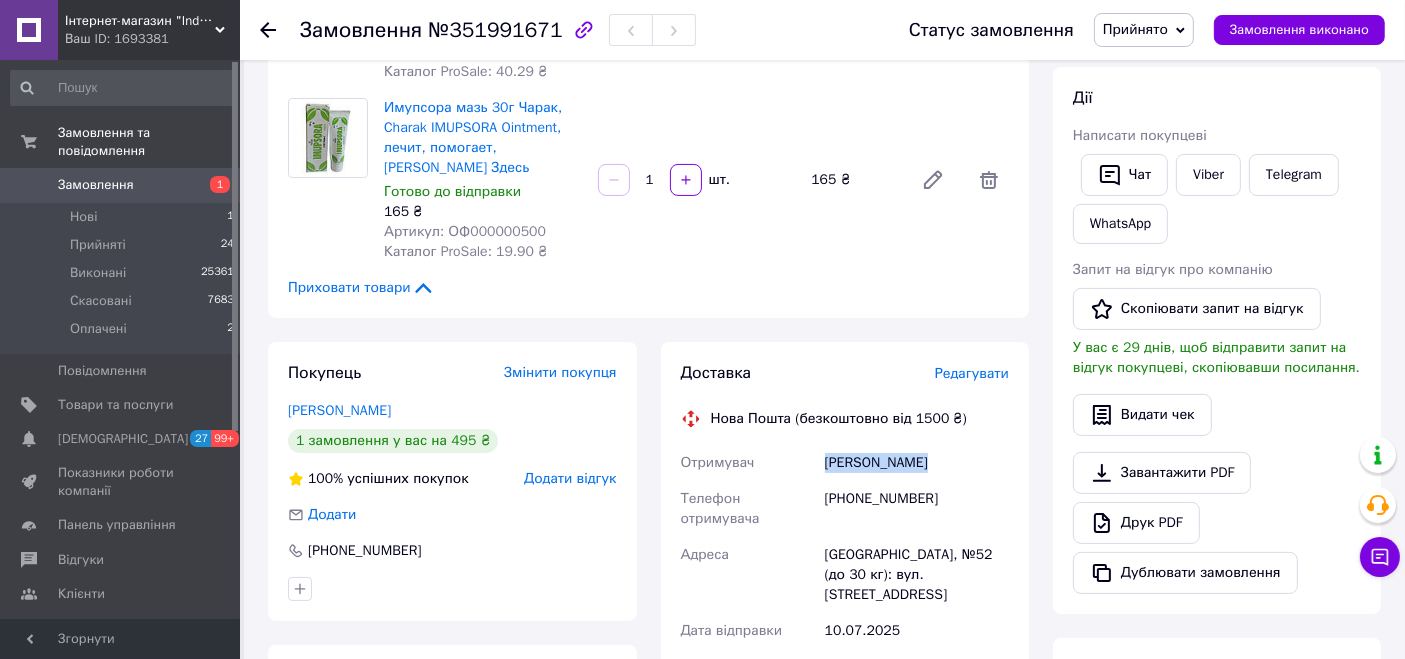 click on "Сливчук Олександр" at bounding box center (917, 463) 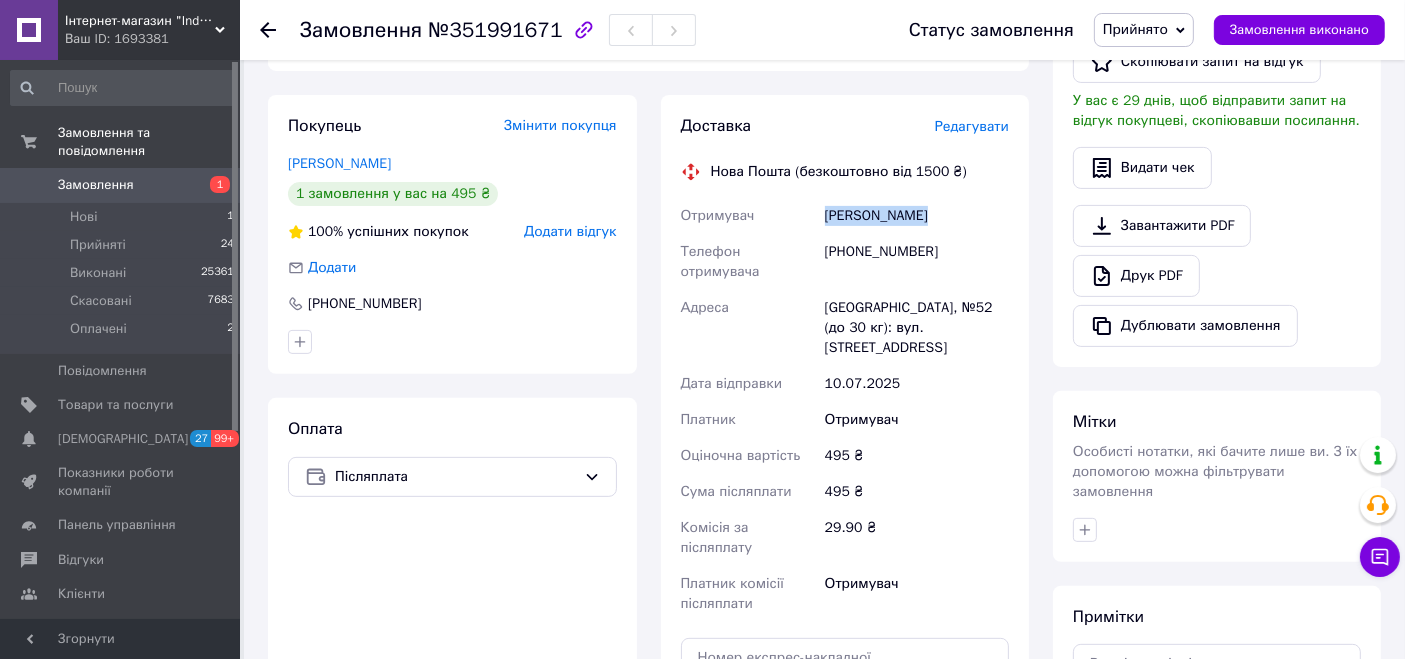 scroll, scrollTop: 666, scrollLeft: 0, axis: vertical 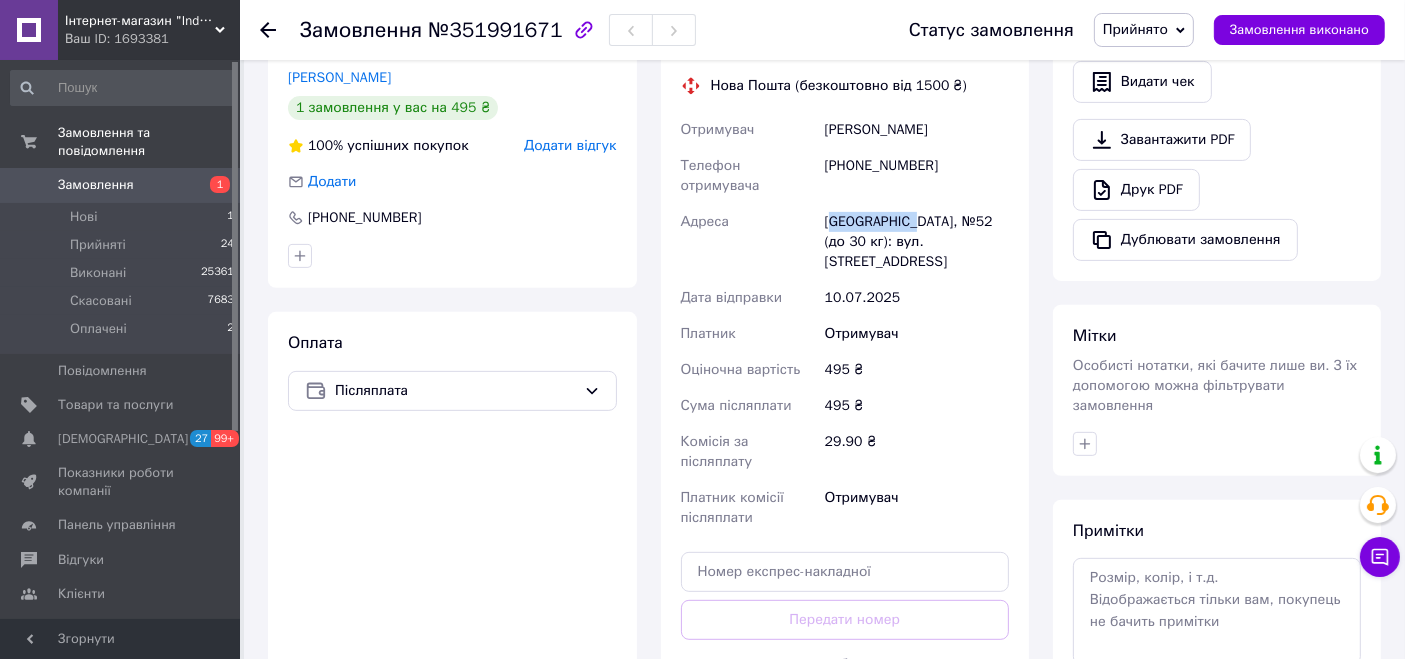drag, startPoint x: 908, startPoint y: 186, endPoint x: 840, endPoint y: 172, distance: 69.426216 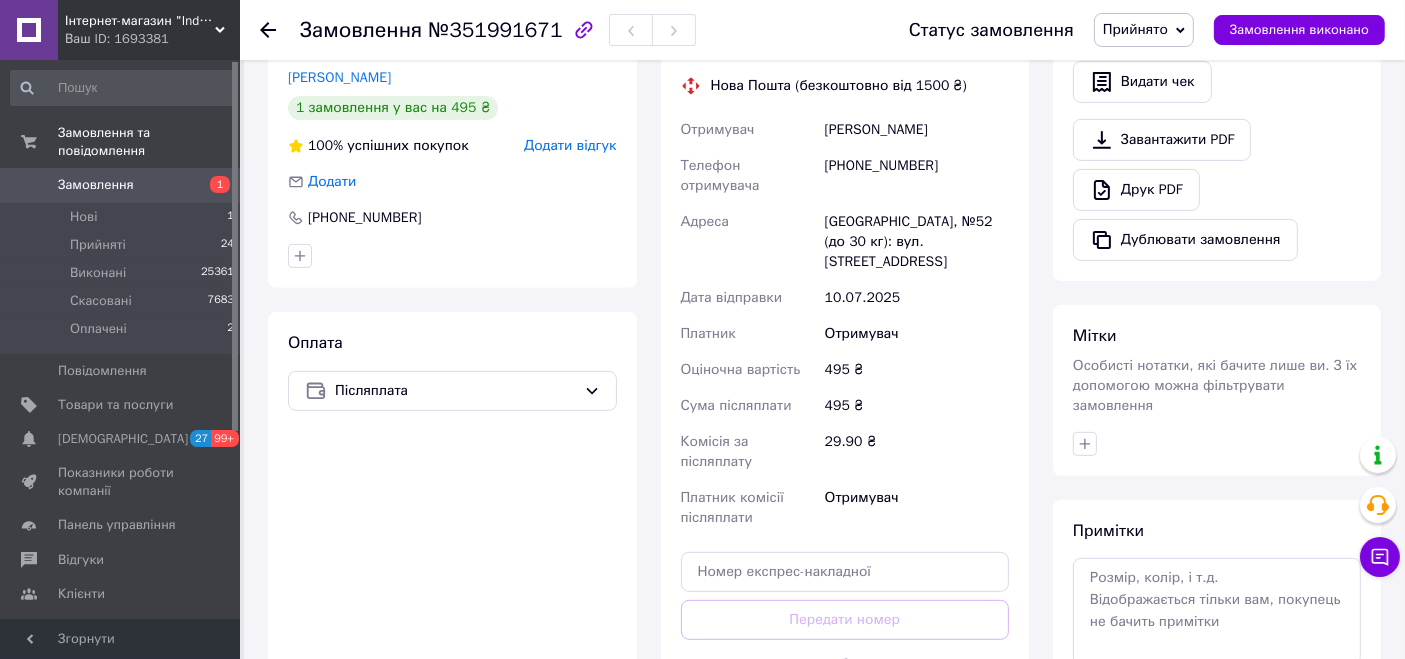 drag, startPoint x: 925, startPoint y: 187, endPoint x: 894, endPoint y: 179, distance: 32.01562 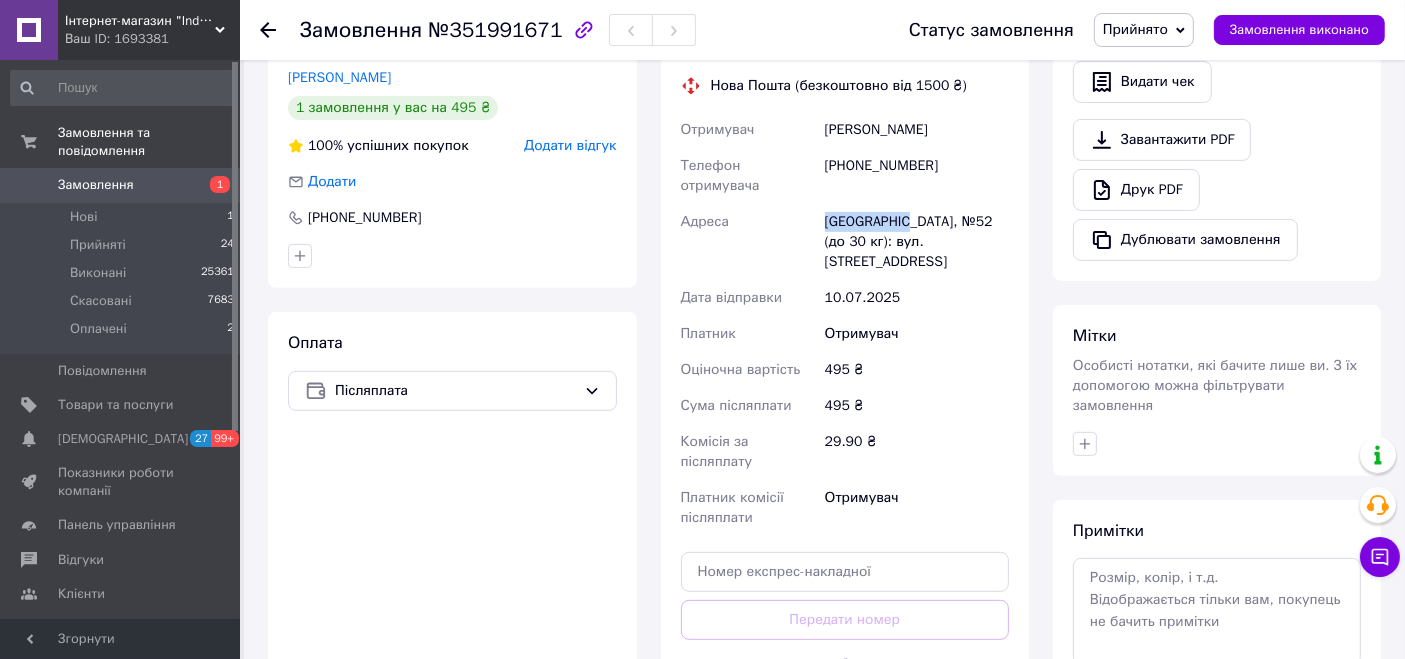 drag, startPoint x: 905, startPoint y: 179, endPoint x: 1047, endPoint y: 258, distance: 162.49615 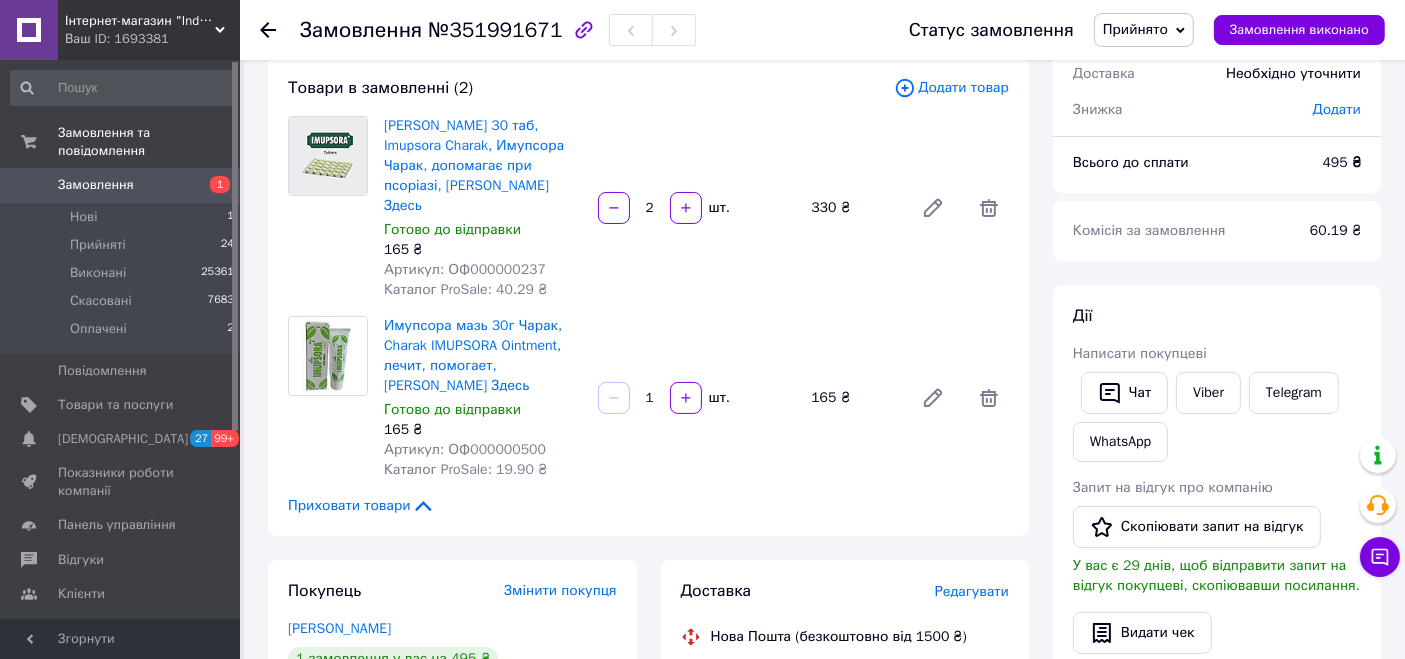 scroll, scrollTop: 0, scrollLeft: 0, axis: both 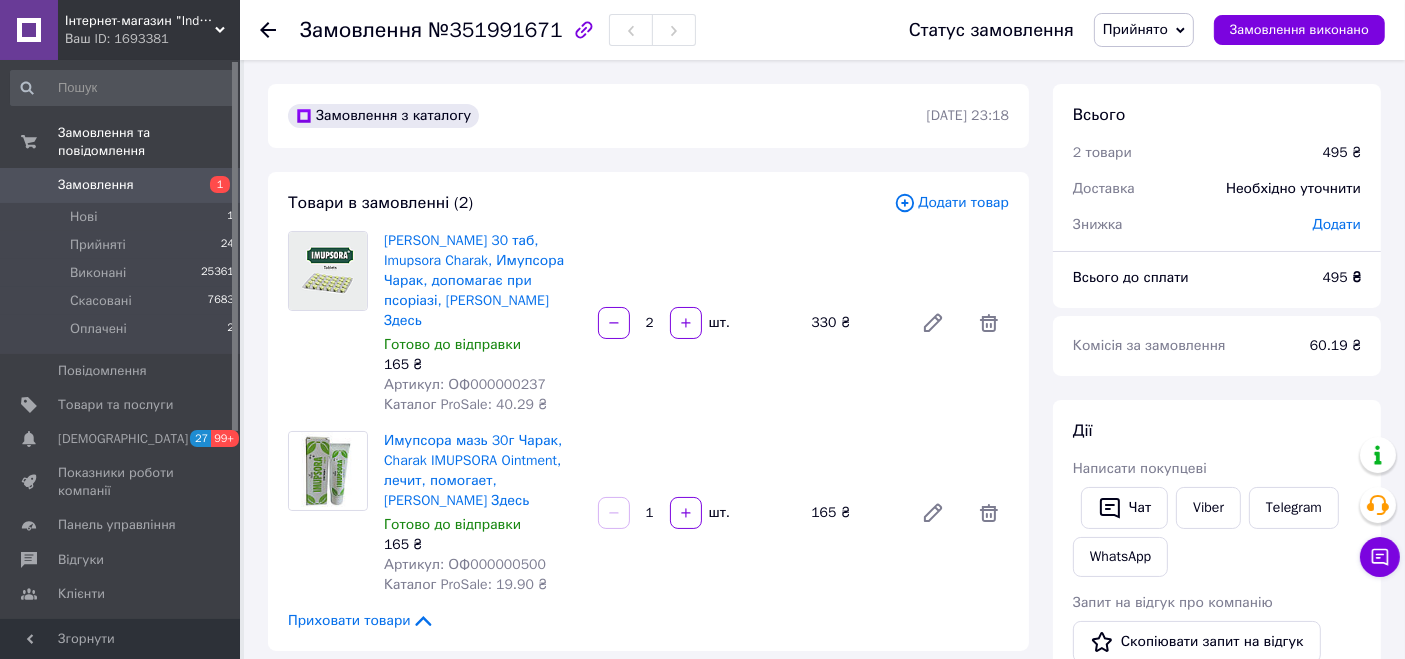 click on "Артикул: ОФ000000237" at bounding box center (465, 384) 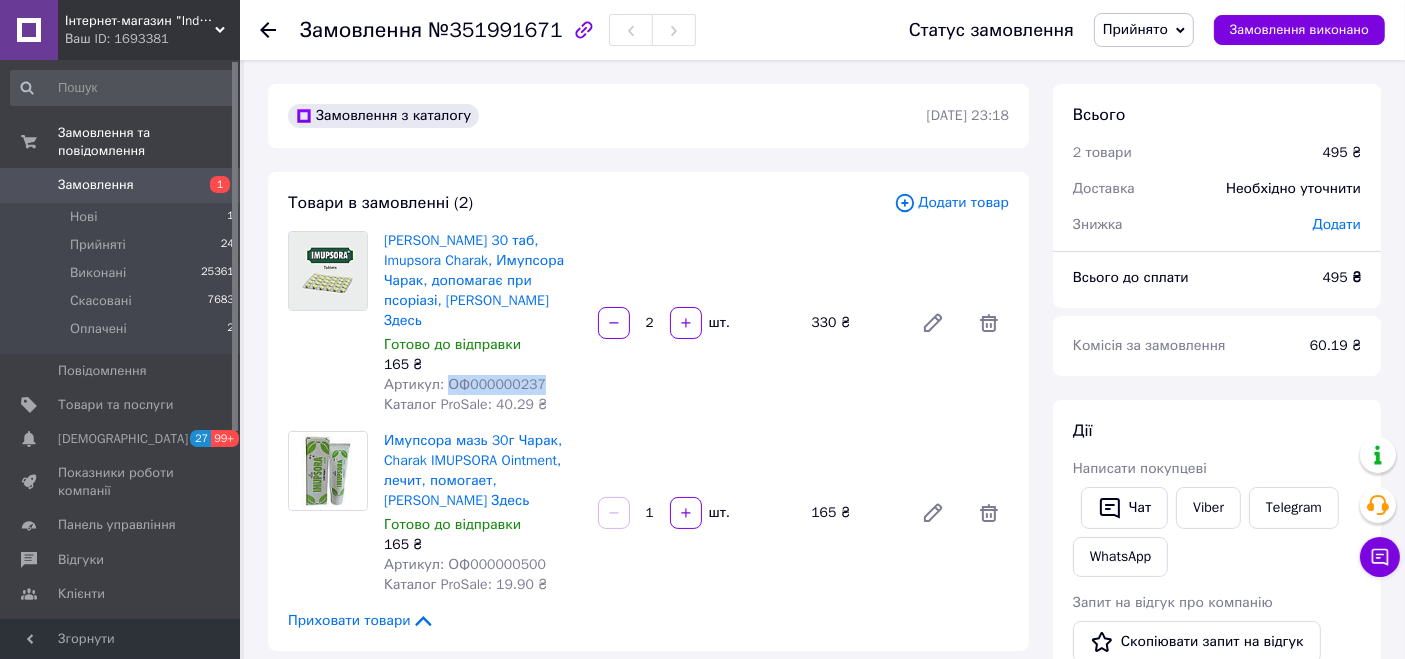click on "Артикул: ОФ000000237" at bounding box center [465, 384] 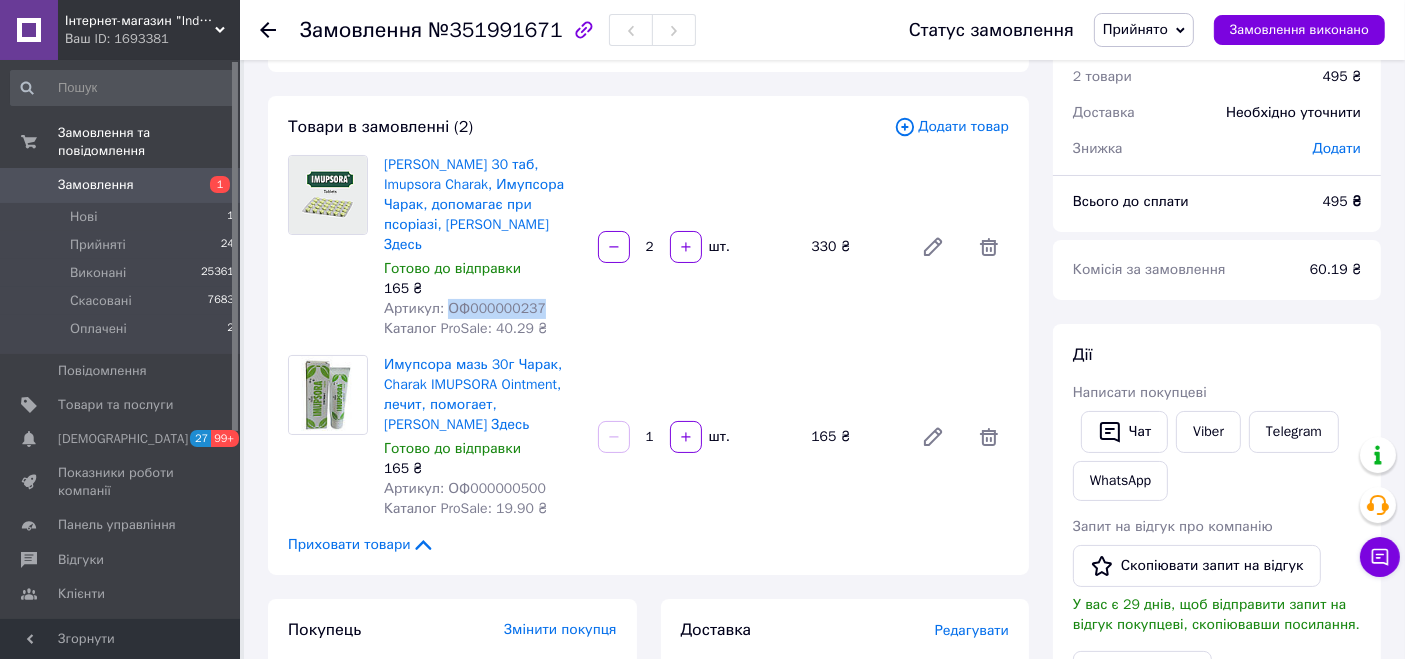 scroll, scrollTop: 111, scrollLeft: 0, axis: vertical 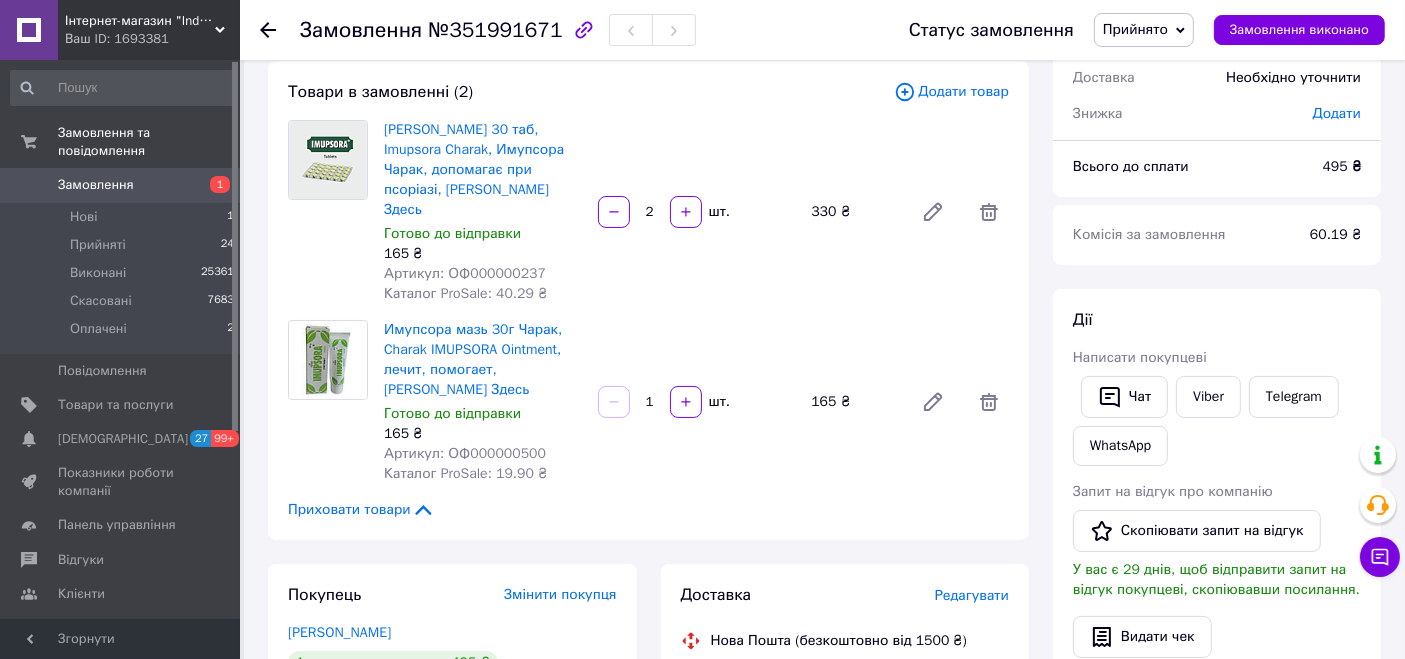 click on "Артикул: ОФ000000500" at bounding box center (465, 453) 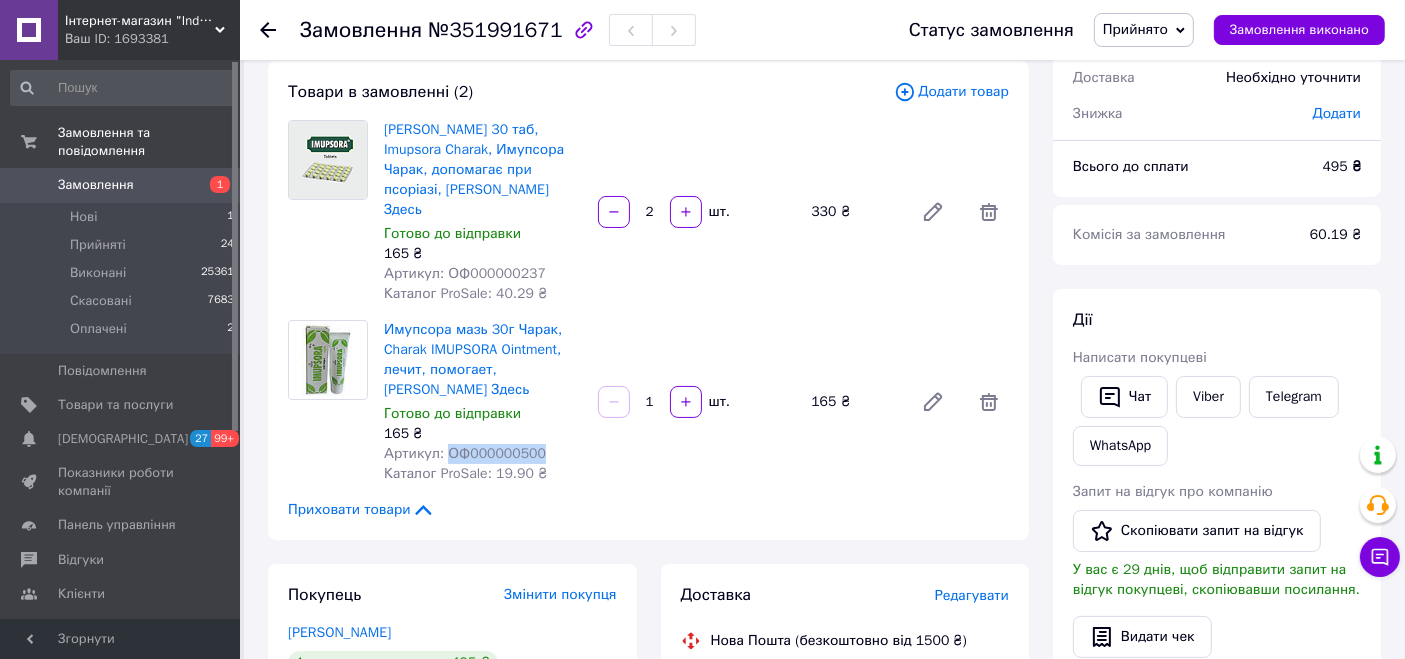 drag, startPoint x: 455, startPoint y: 429, endPoint x: 951, endPoint y: 534, distance: 506.9921 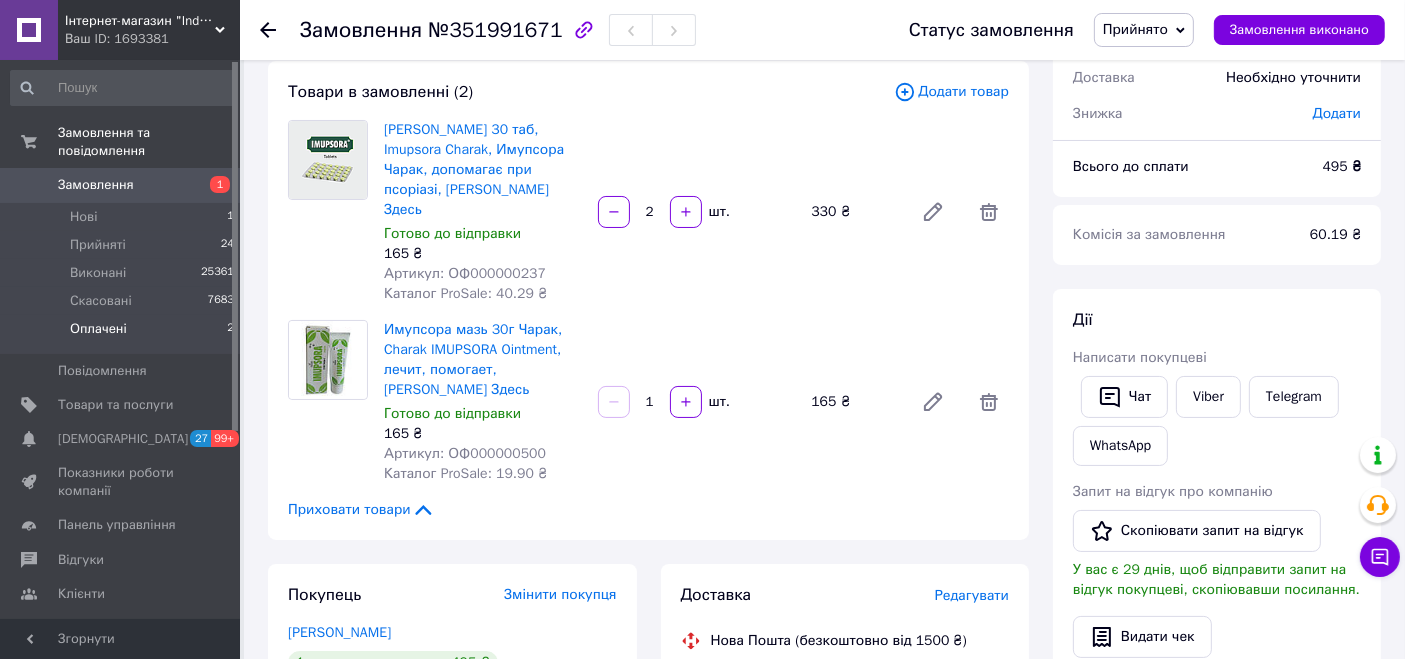click on "Оплачені" at bounding box center [98, 329] 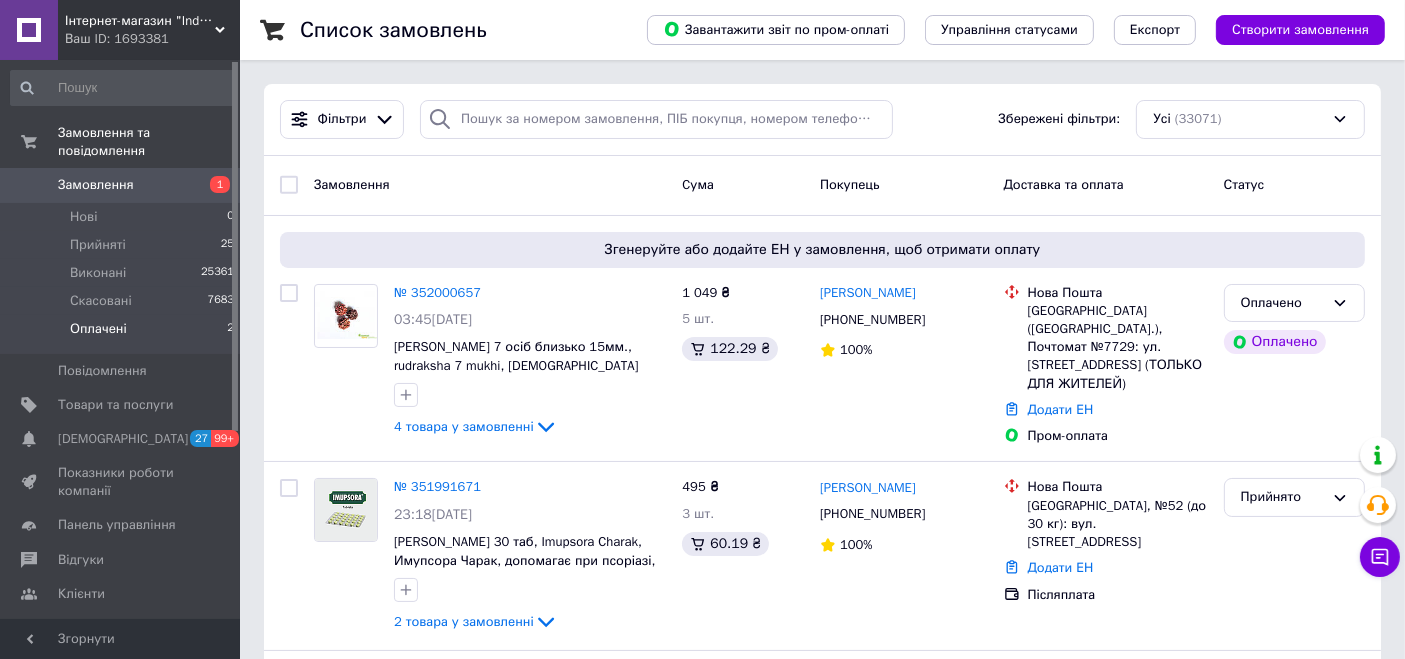 click on "Оплачені 2" at bounding box center [123, 334] 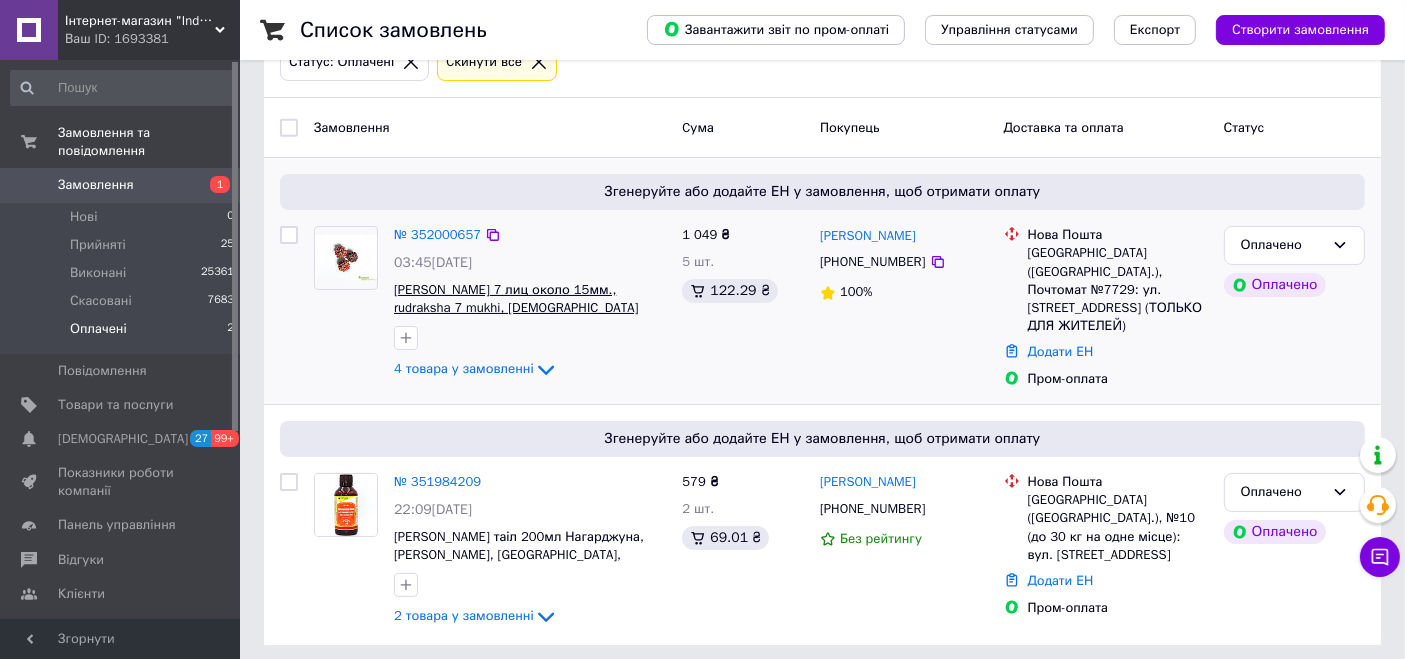 scroll, scrollTop: 131, scrollLeft: 0, axis: vertical 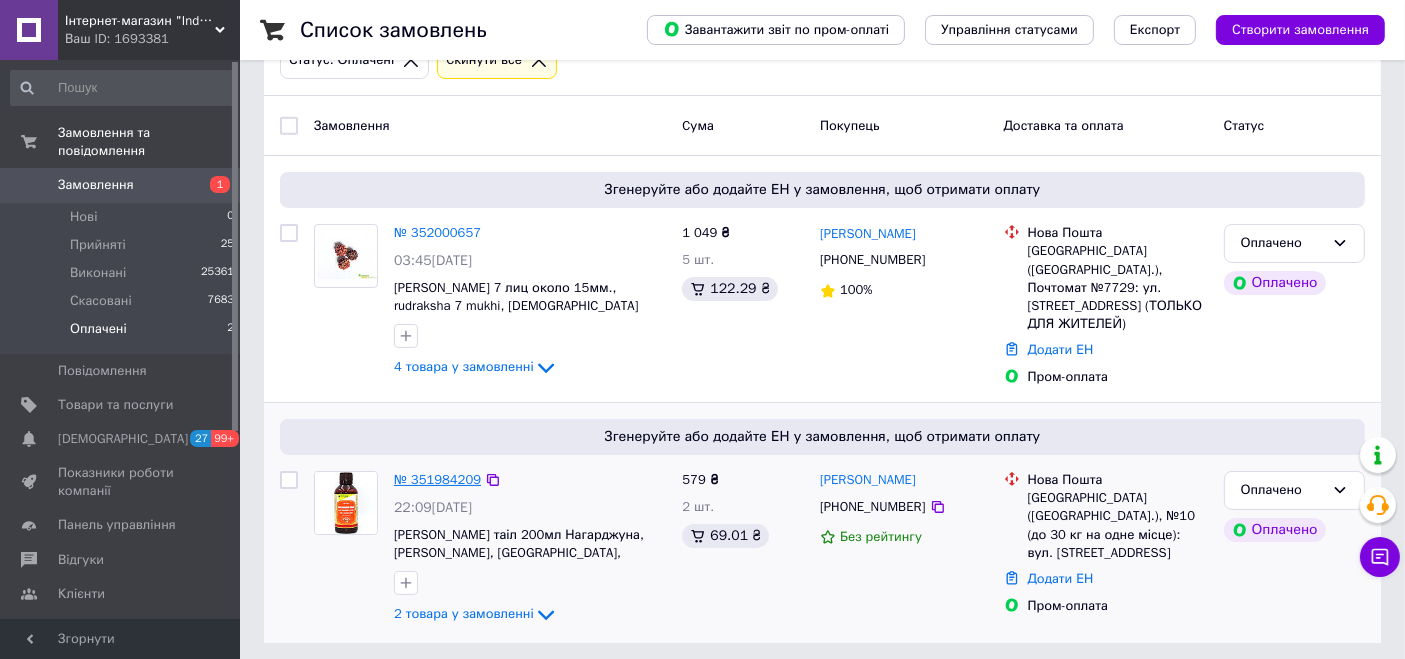 click on "№ 351984209" at bounding box center [437, 479] 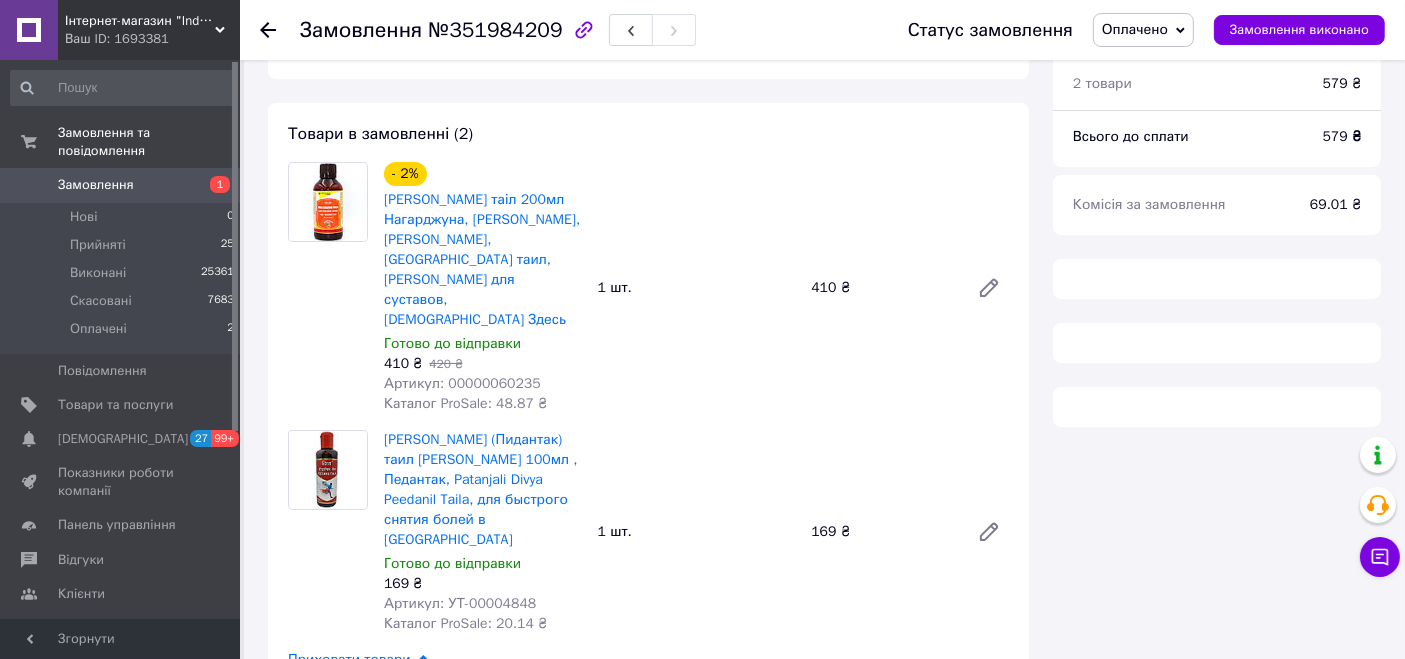 drag, startPoint x: 1182, startPoint y: 37, endPoint x: 1138, endPoint y: 38, distance: 44.011364 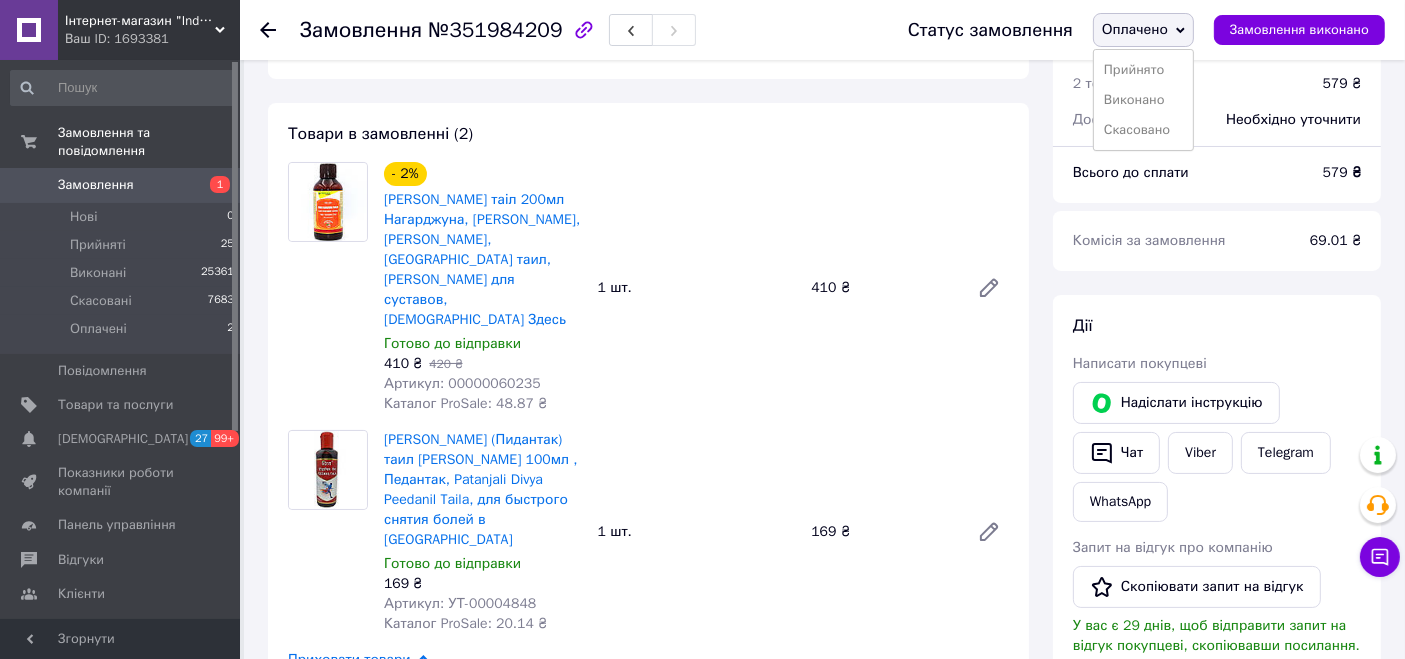 click on "Прийнято" at bounding box center (1143, 70) 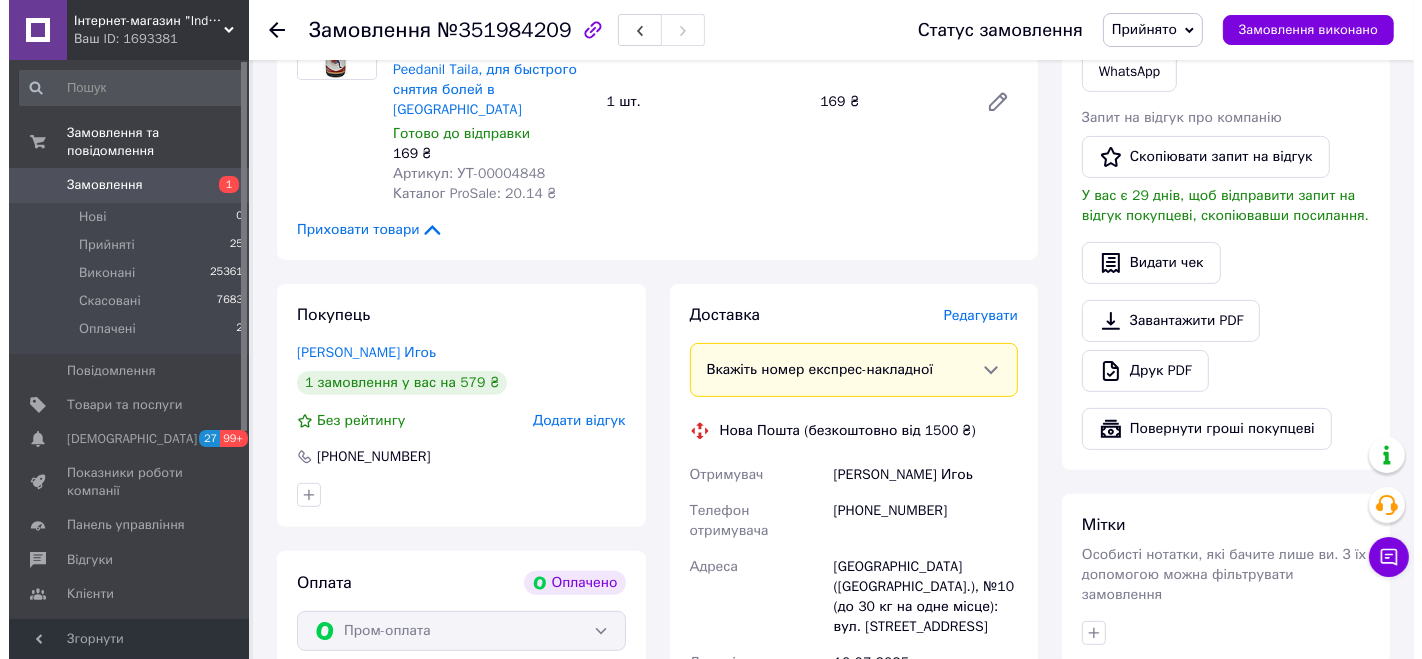 scroll, scrollTop: 686, scrollLeft: 0, axis: vertical 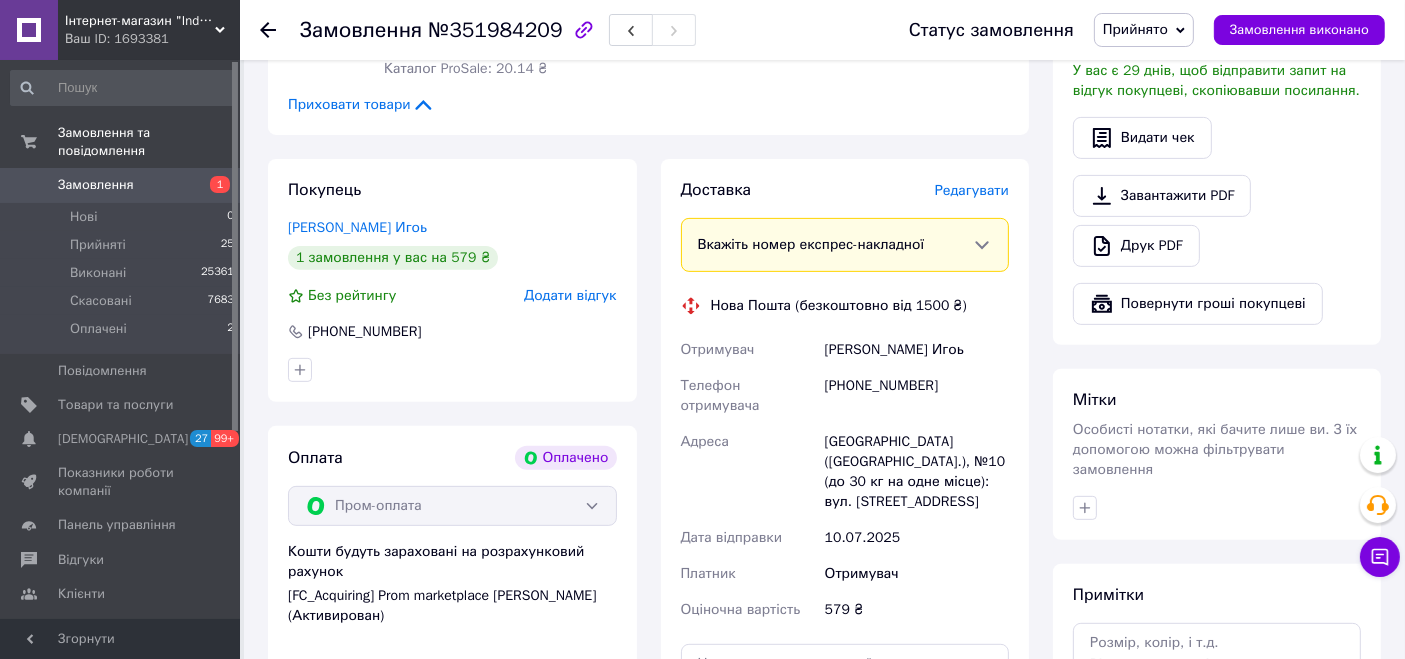 click on "Редагувати" at bounding box center (972, 190) 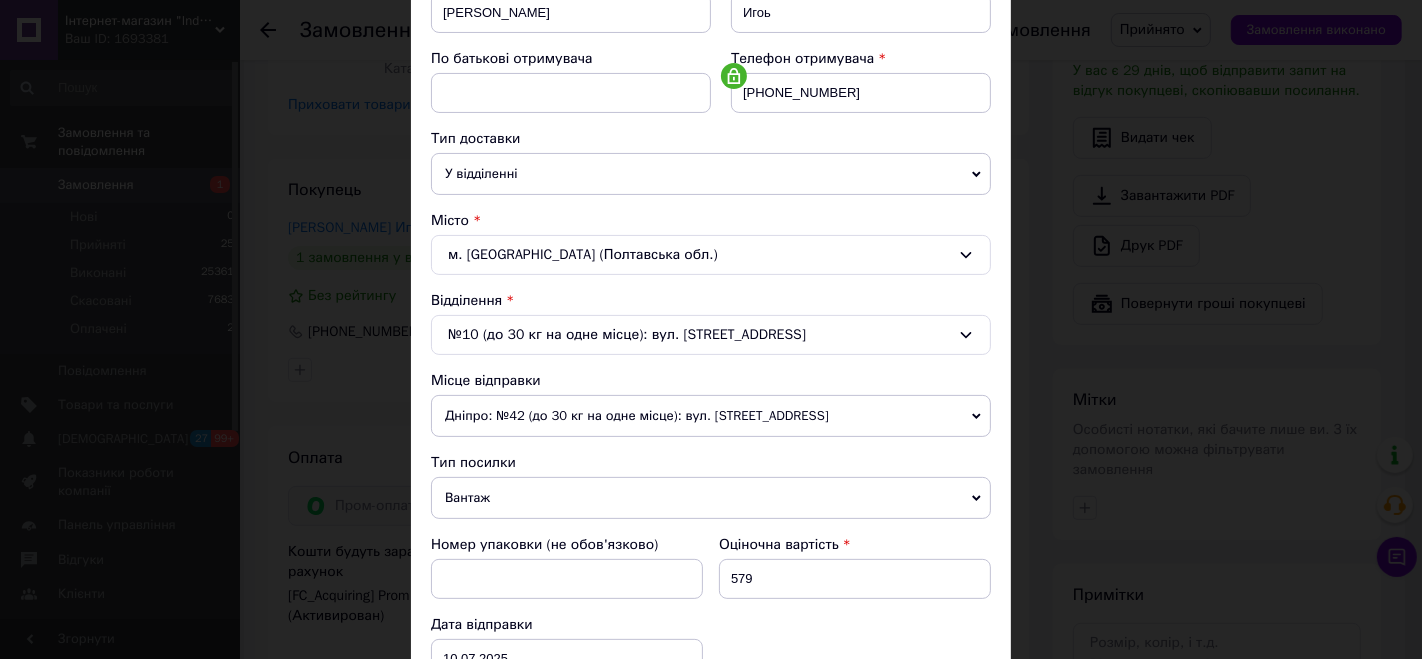 scroll, scrollTop: 555, scrollLeft: 0, axis: vertical 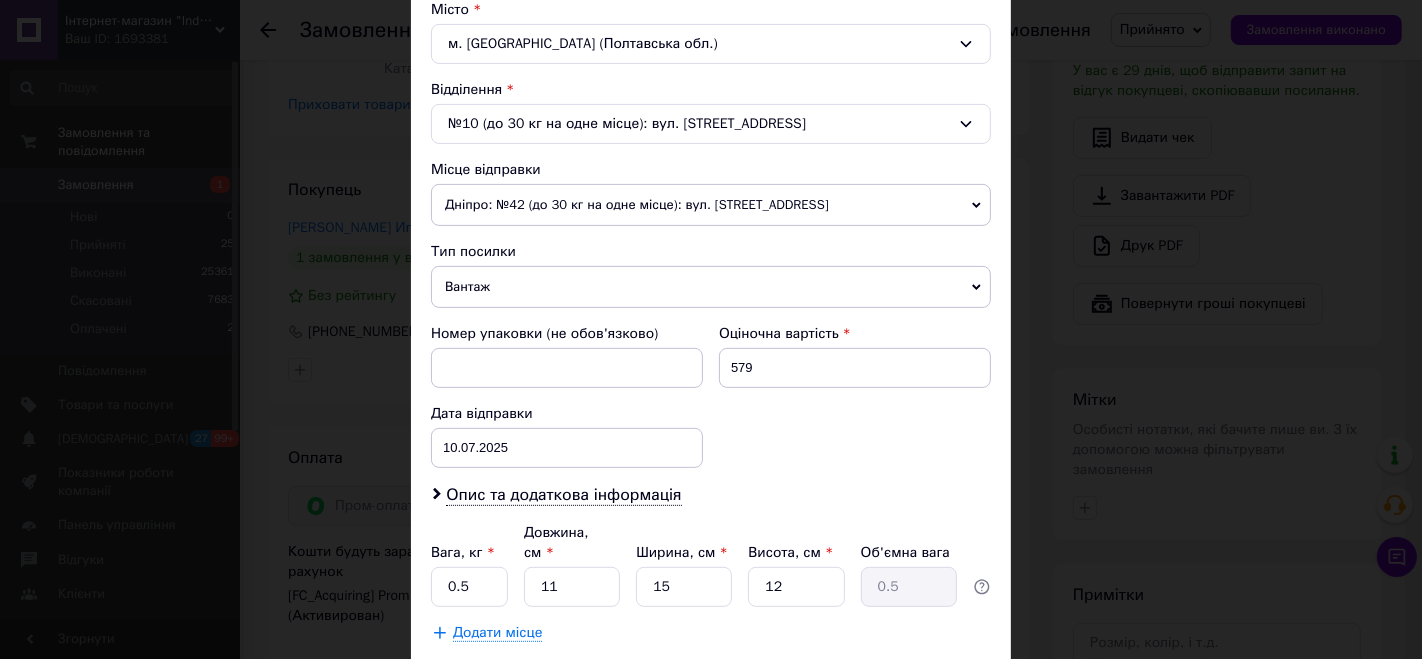 click on "Зберегти" at bounding box center [942, 683] 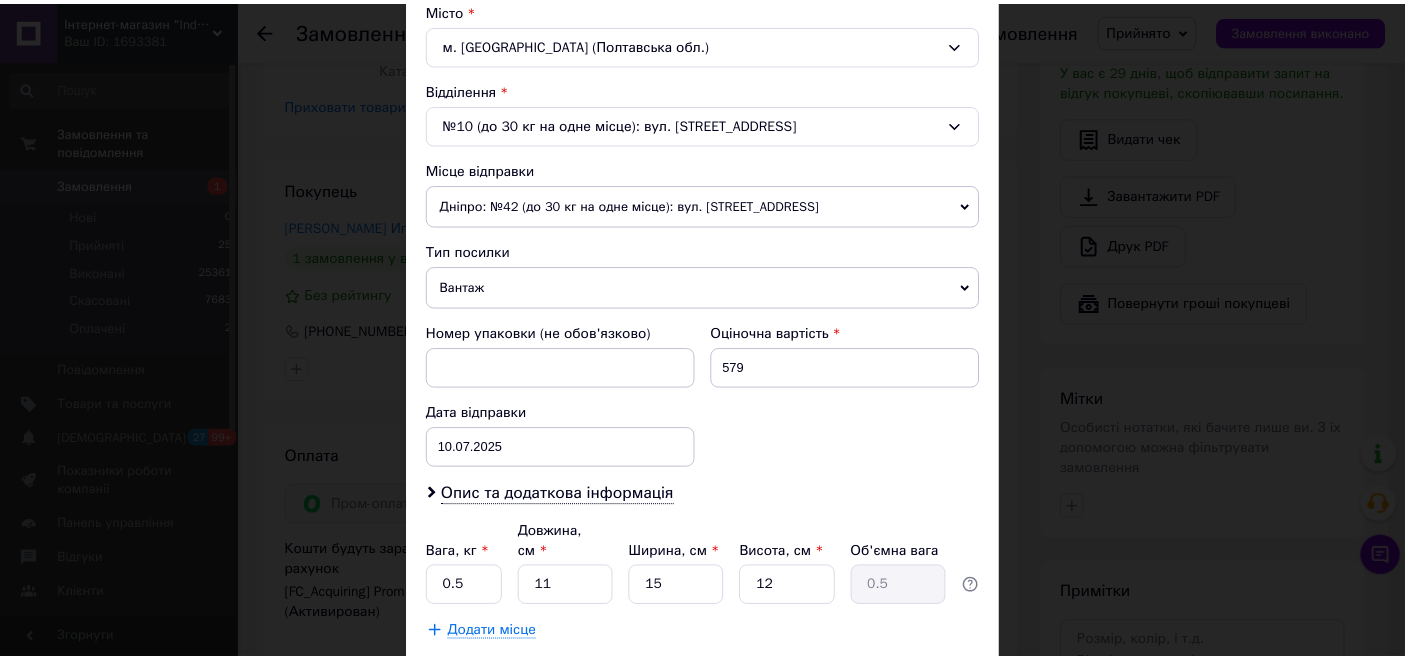 scroll, scrollTop: 661, scrollLeft: 0, axis: vertical 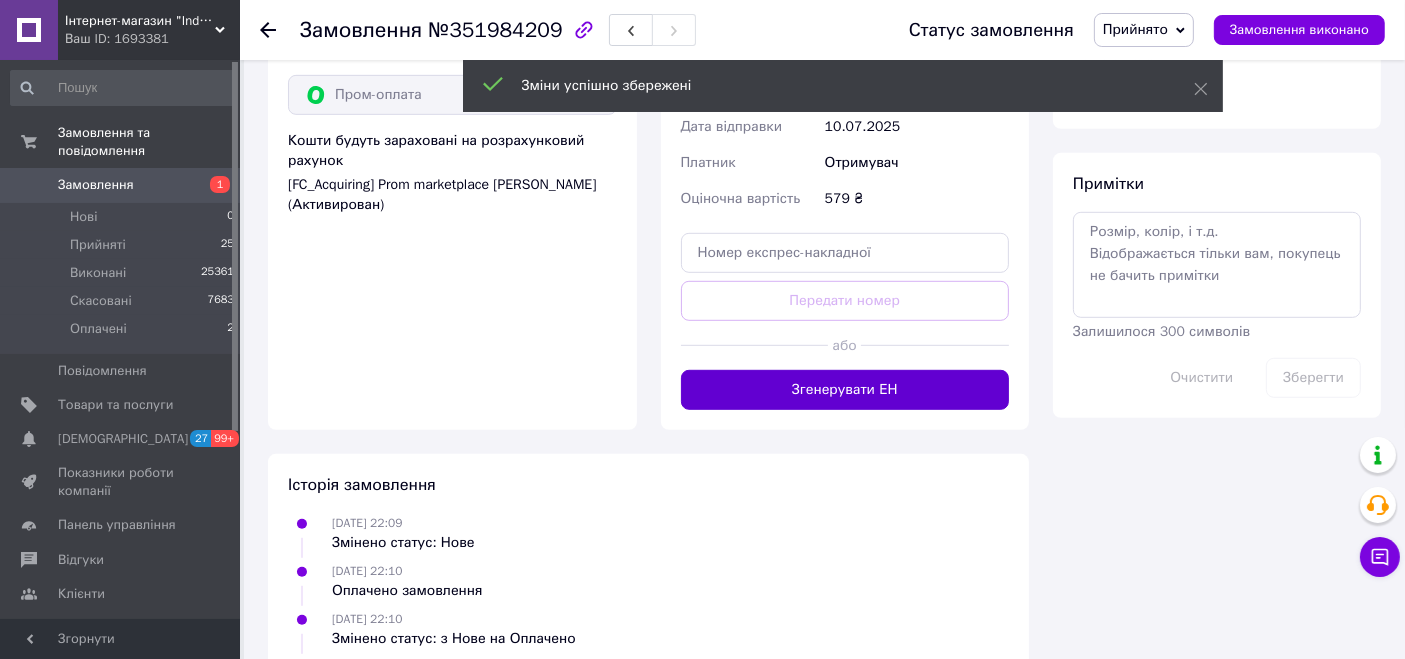 click on "Згенерувати ЕН" at bounding box center [845, 390] 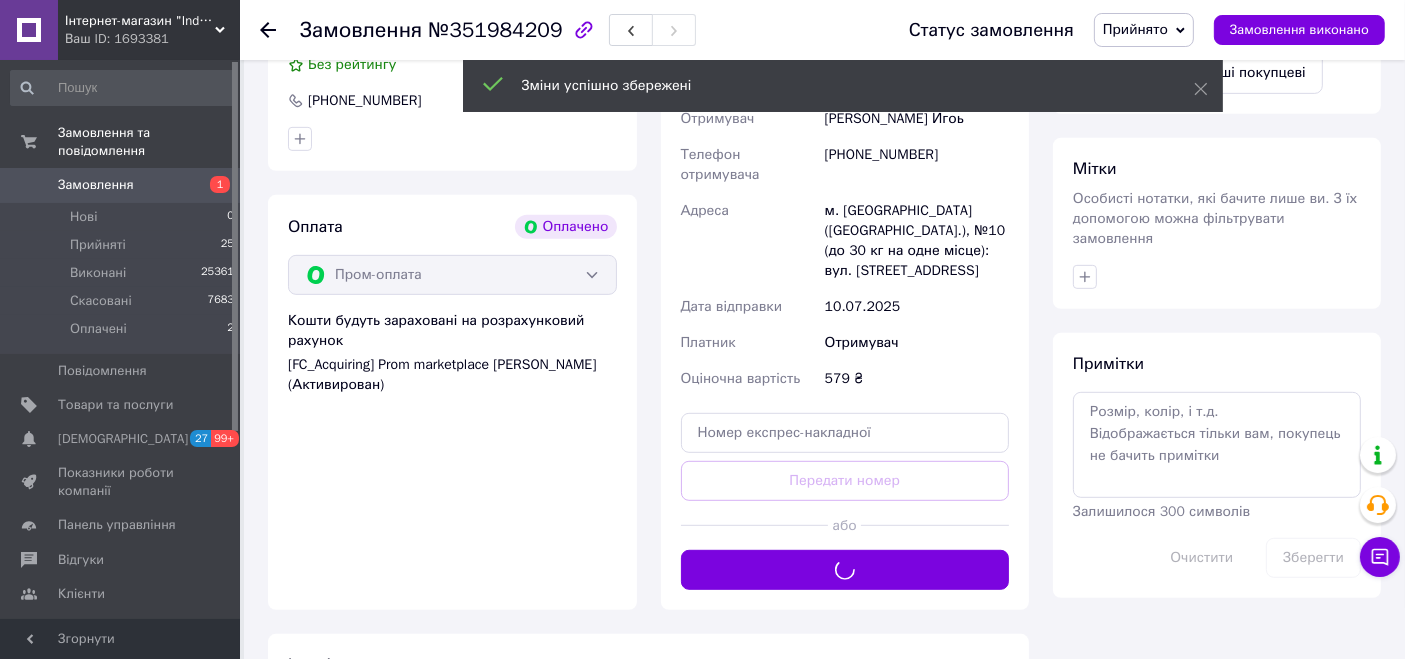 scroll, scrollTop: 764, scrollLeft: 0, axis: vertical 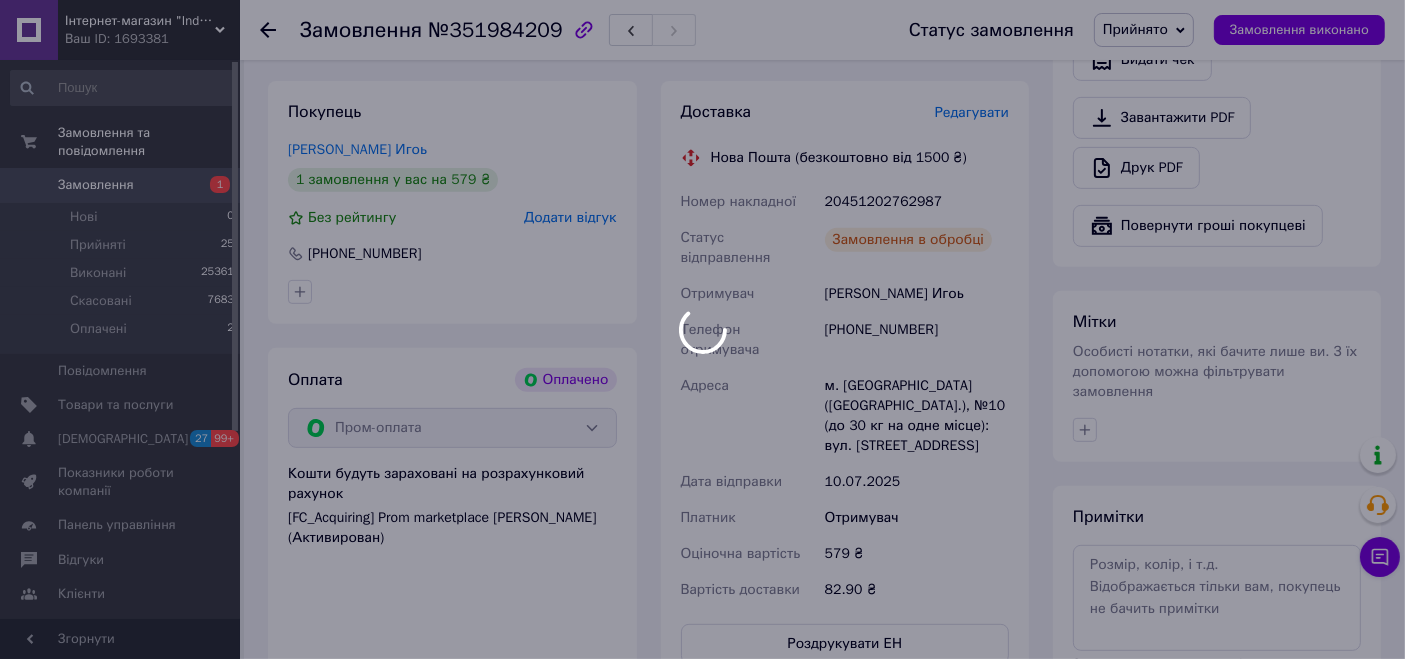 drag, startPoint x: 848, startPoint y: 269, endPoint x: 885, endPoint y: 278, distance: 38.078865 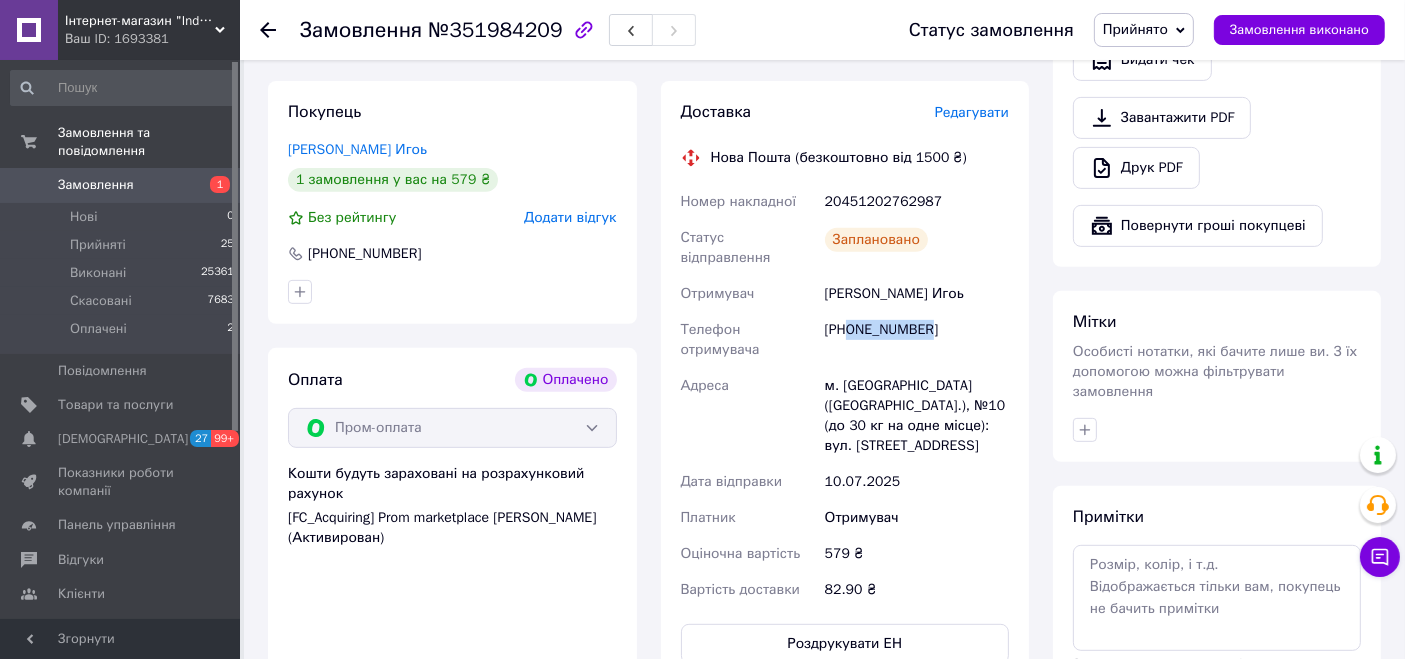 drag, startPoint x: 849, startPoint y: 270, endPoint x: 947, endPoint y: 282, distance: 98.731964 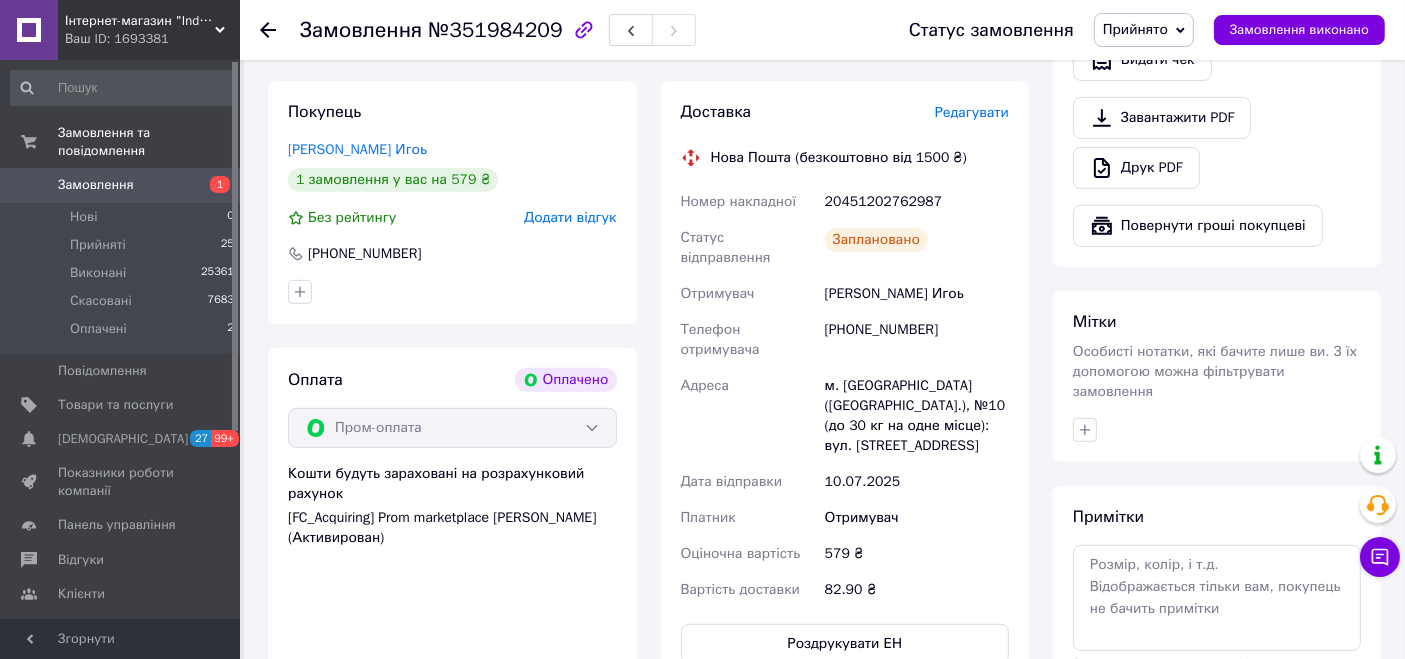 click on "Зайцев Игоь" at bounding box center [917, 294] 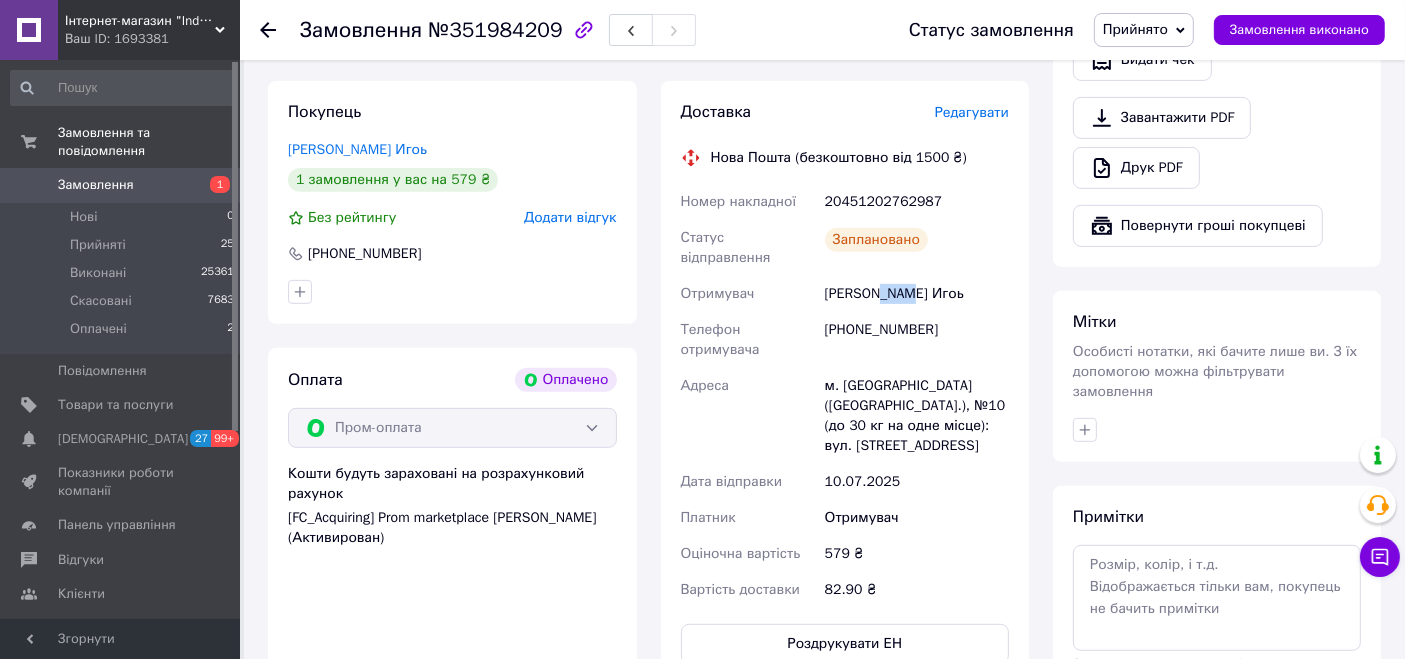 click on "Зайцев Игоь" at bounding box center (917, 294) 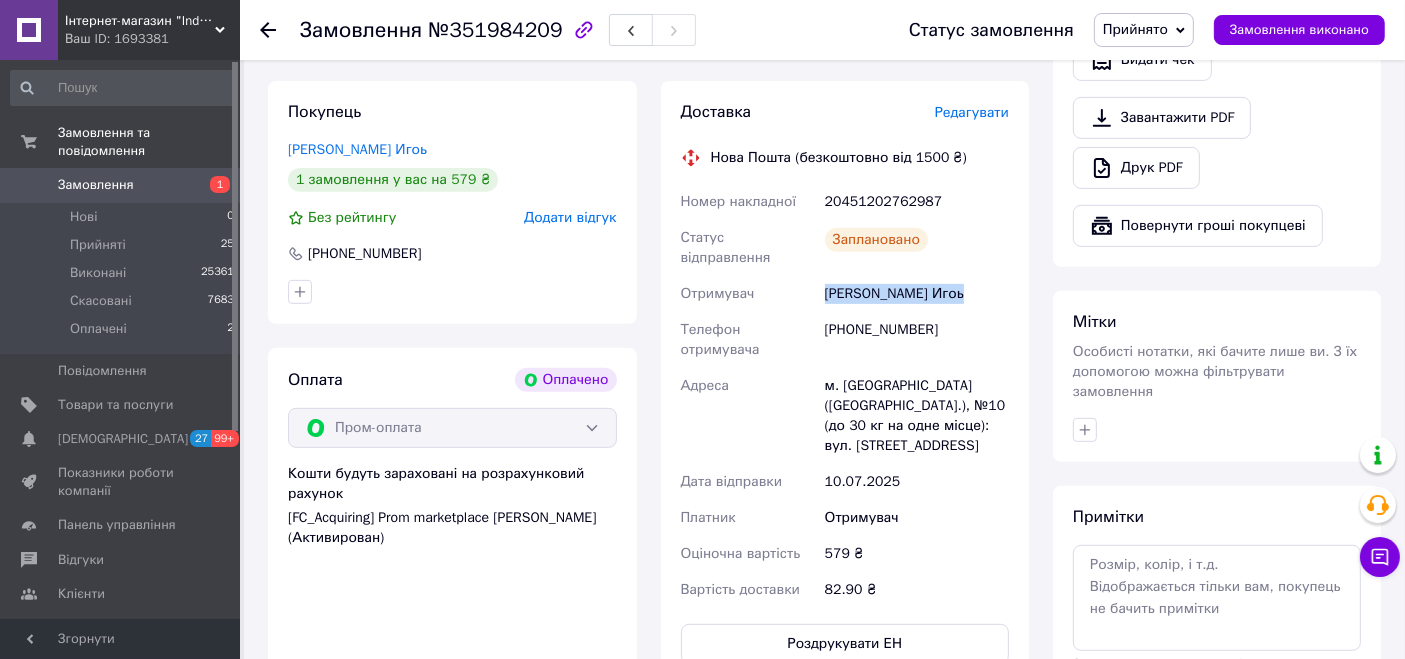 click on "Зайцев Игоь" at bounding box center [917, 294] 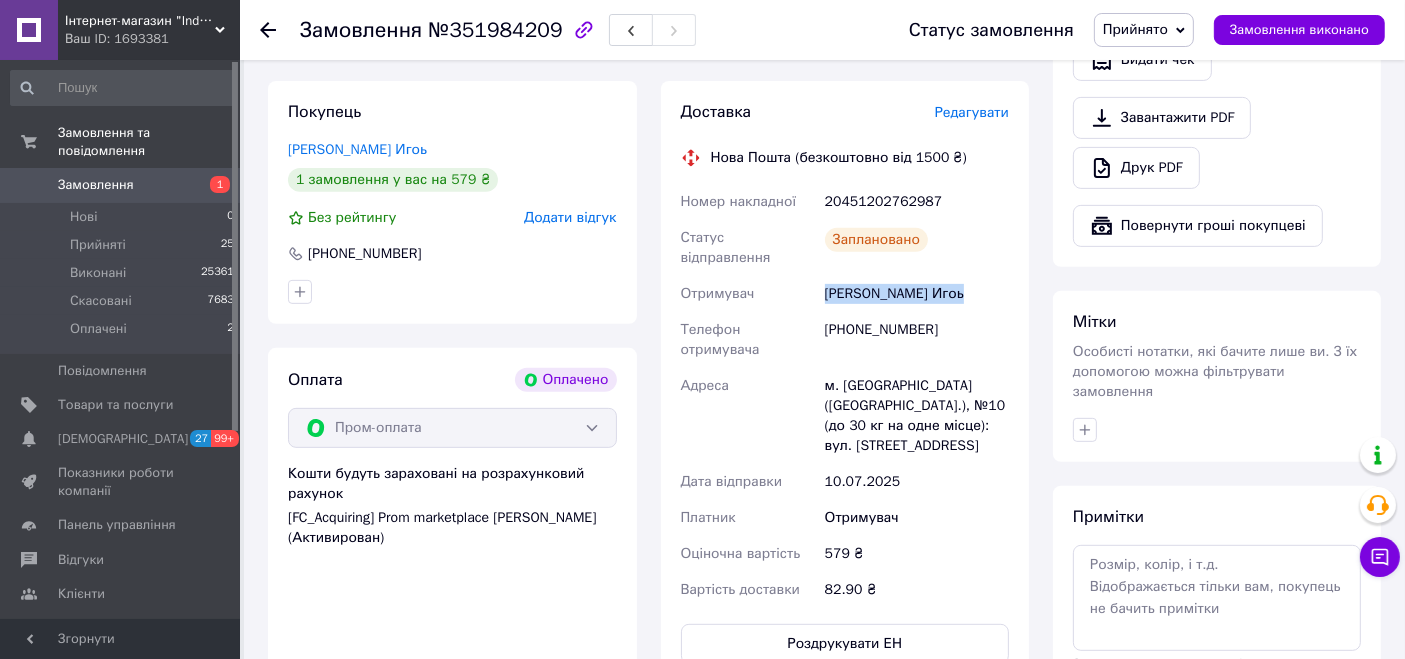 copy on "Зайцев Игоь" 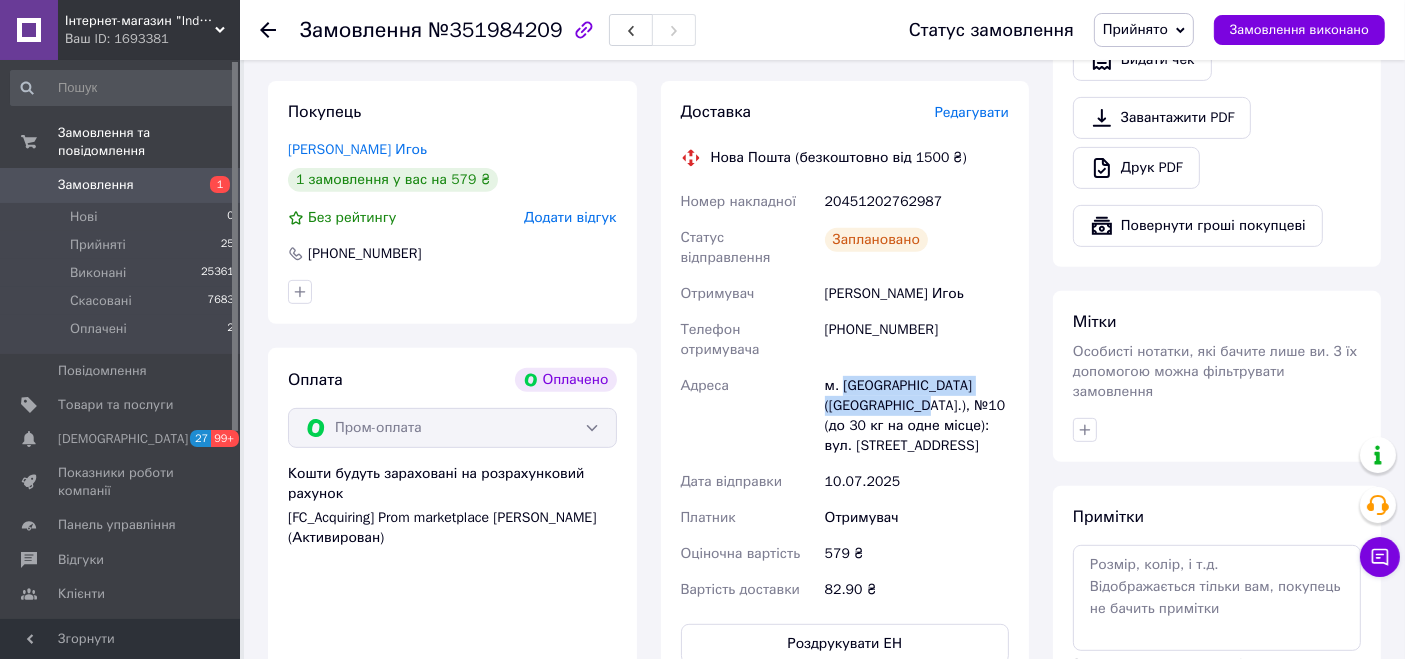 drag, startPoint x: 902, startPoint y: 328, endPoint x: 840, endPoint y: 304, distance: 66.48308 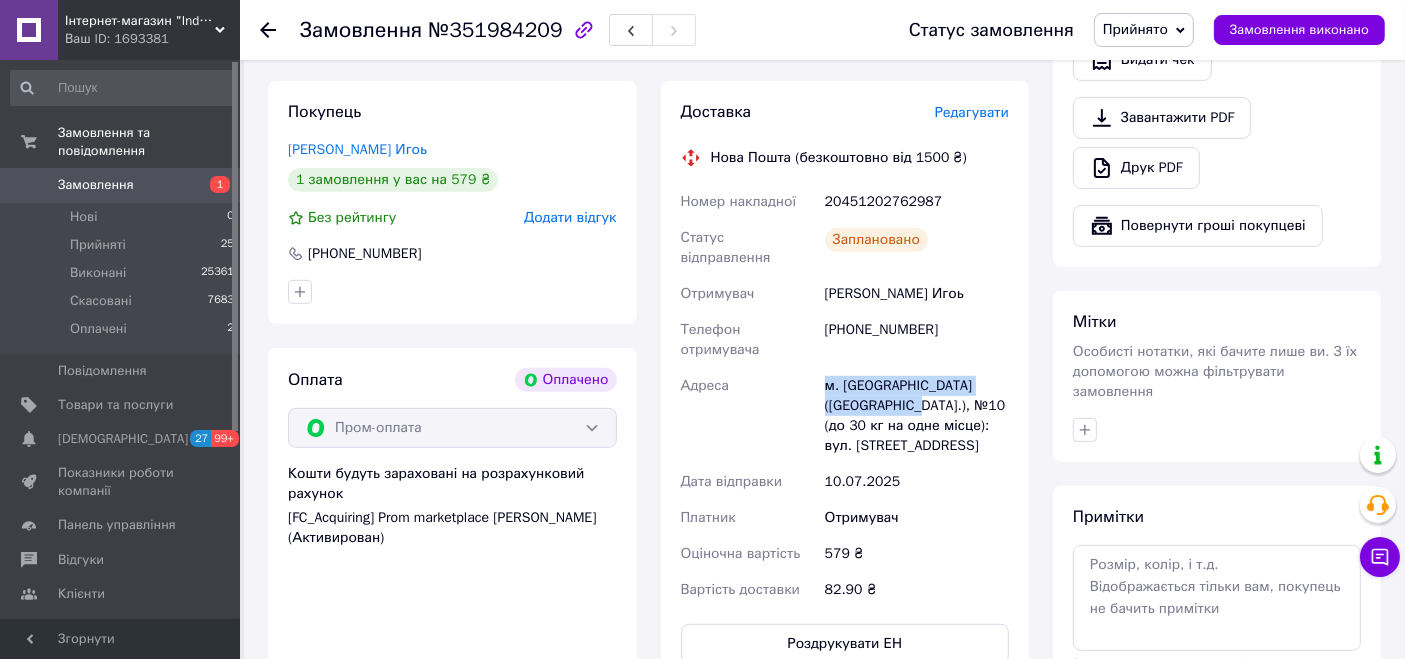 drag, startPoint x: 895, startPoint y: 335, endPoint x: 807, endPoint y: 314, distance: 90.47099 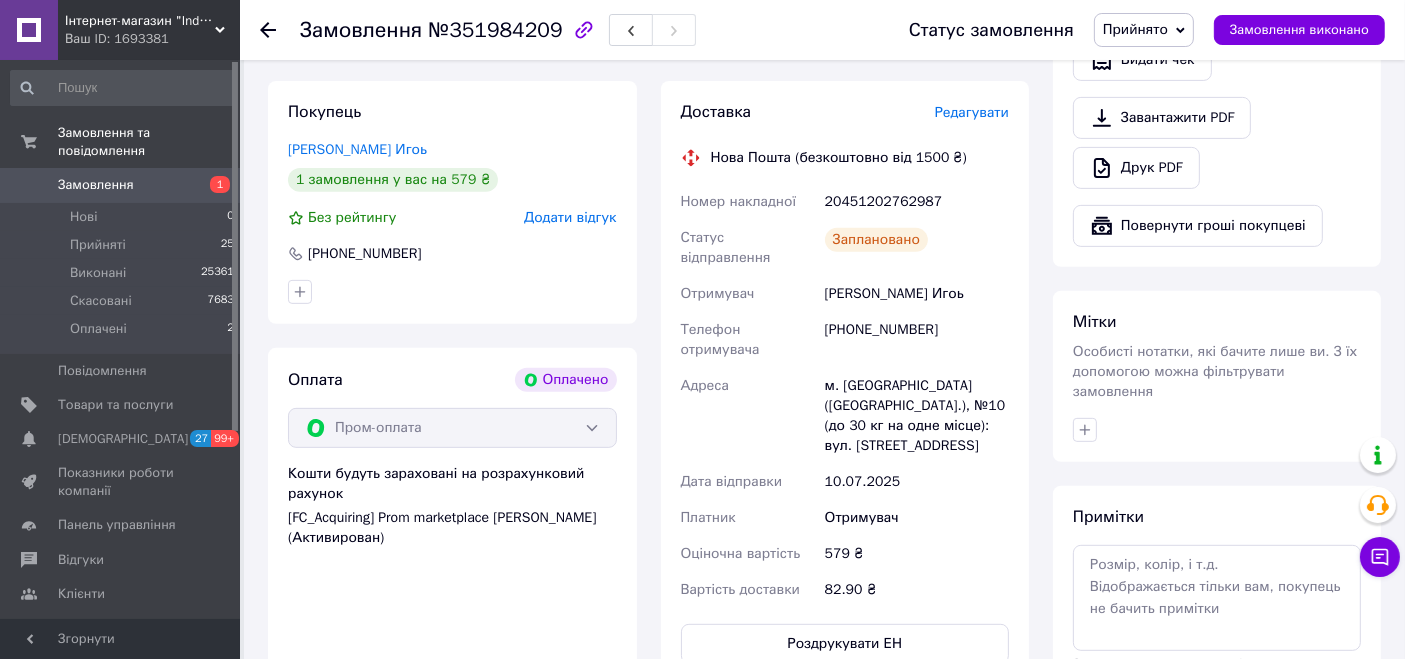 click on "20451202762987" at bounding box center (917, 202) 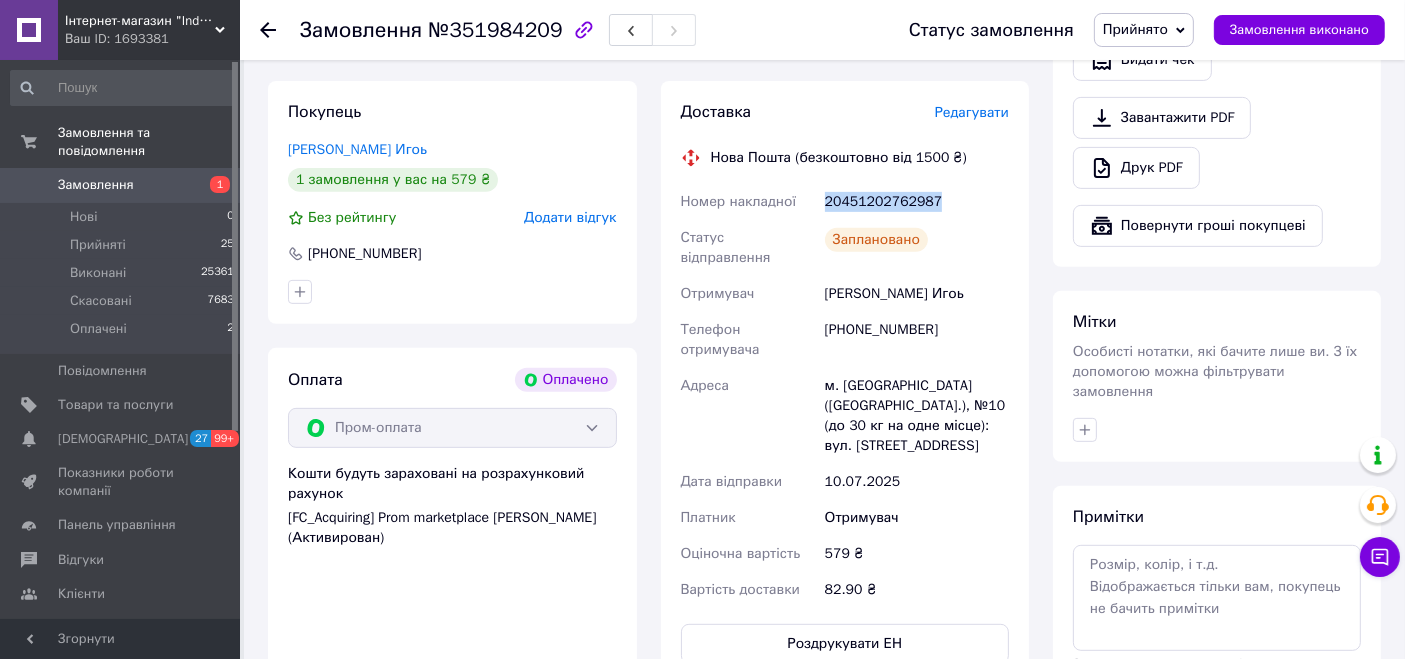 click on "20451202762987" at bounding box center (917, 202) 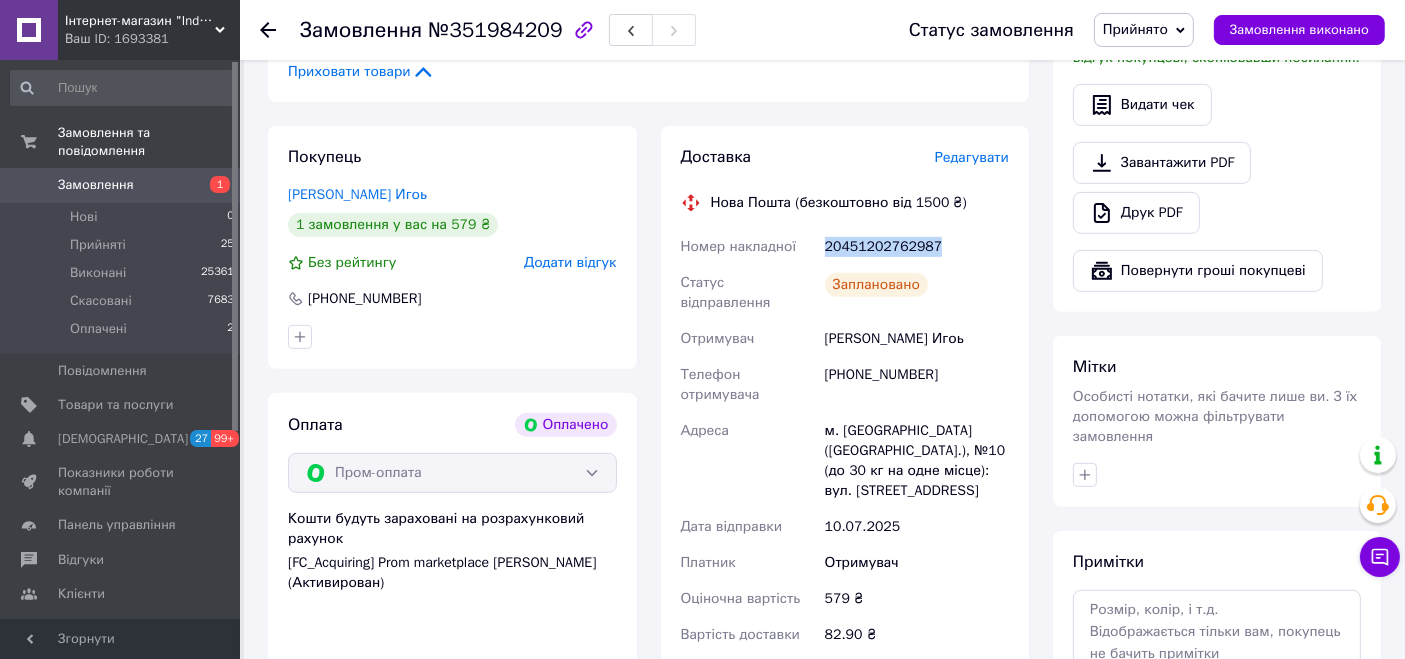 scroll, scrollTop: 208, scrollLeft: 0, axis: vertical 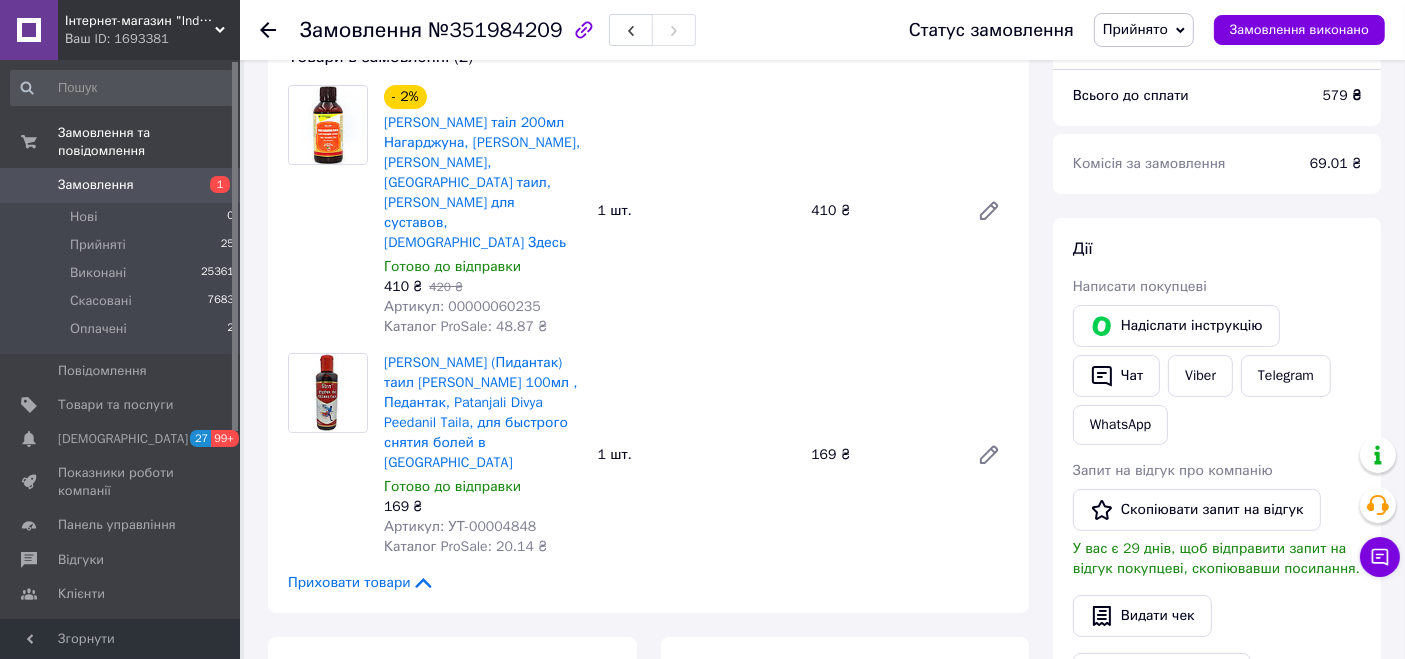 click on "Артикул: 00000060235" at bounding box center [462, 306] 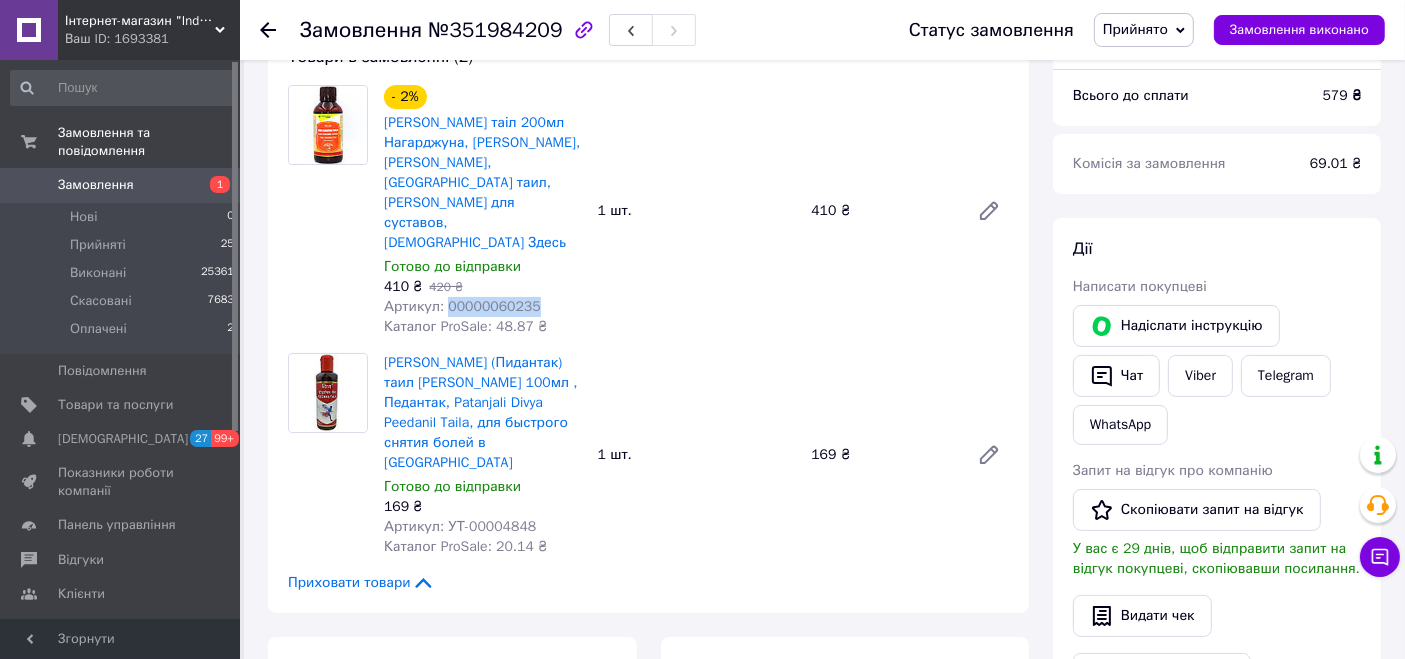 click on "Артикул: 00000060235" at bounding box center (462, 306) 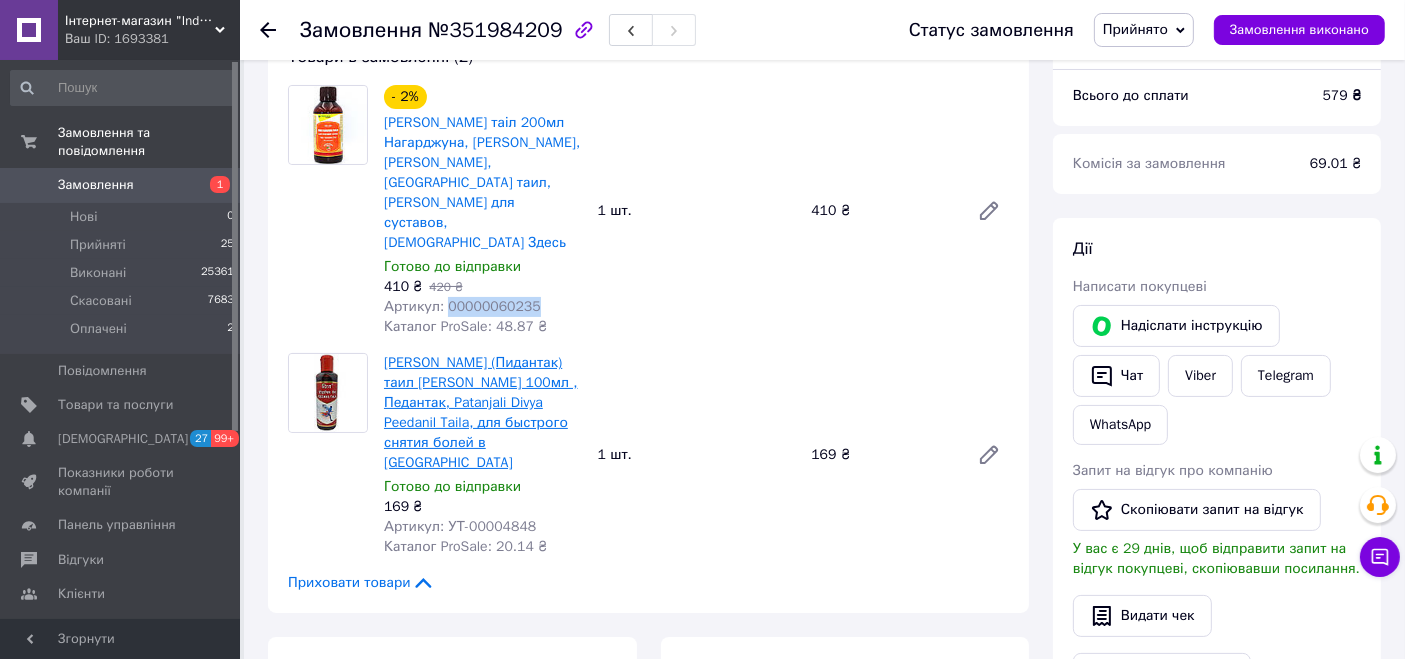 copy on "00000060235" 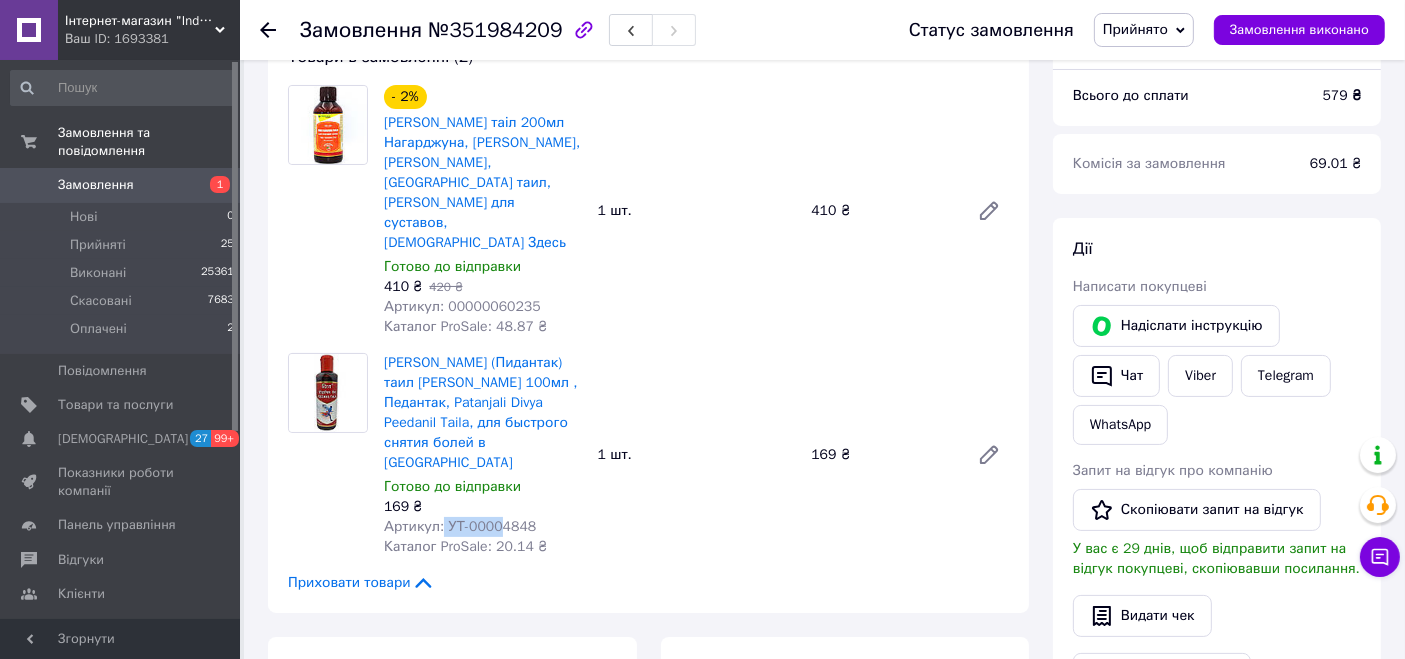 drag, startPoint x: 440, startPoint y: 486, endPoint x: 494, endPoint y: 486, distance: 54 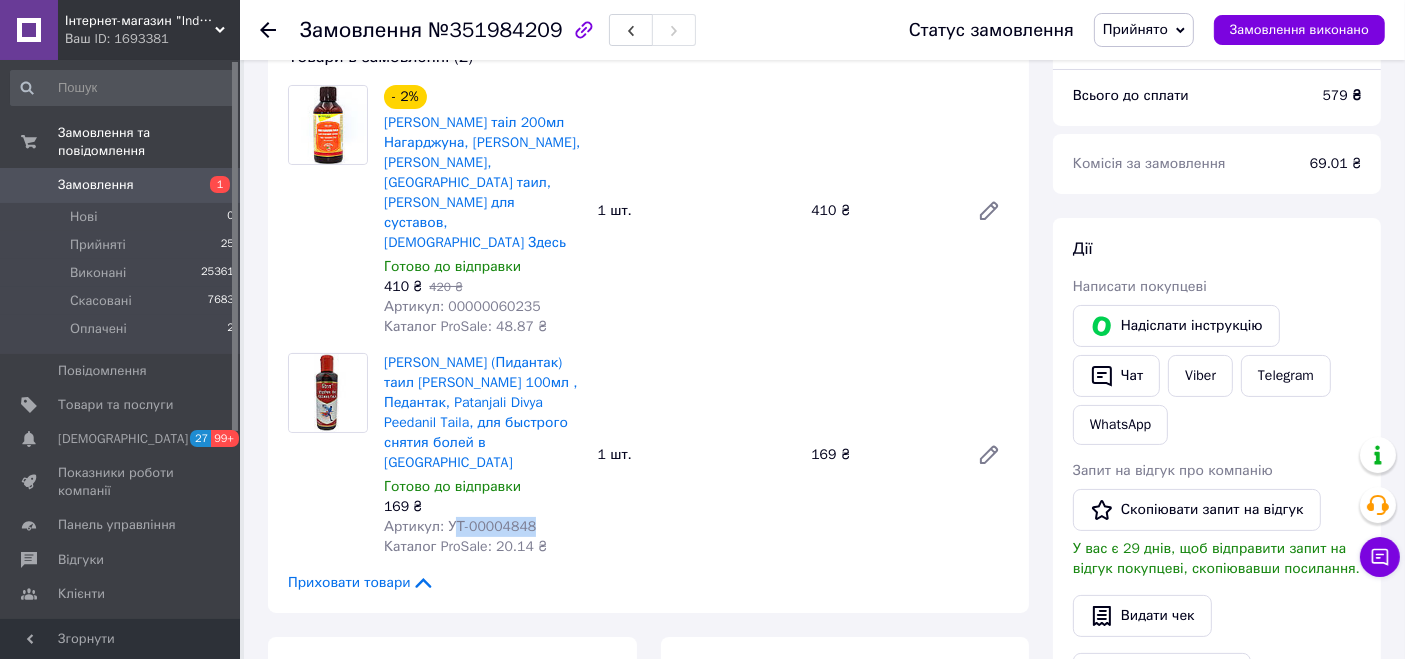 drag, startPoint x: 455, startPoint y: 487, endPoint x: 465, endPoint y: 489, distance: 10.198039 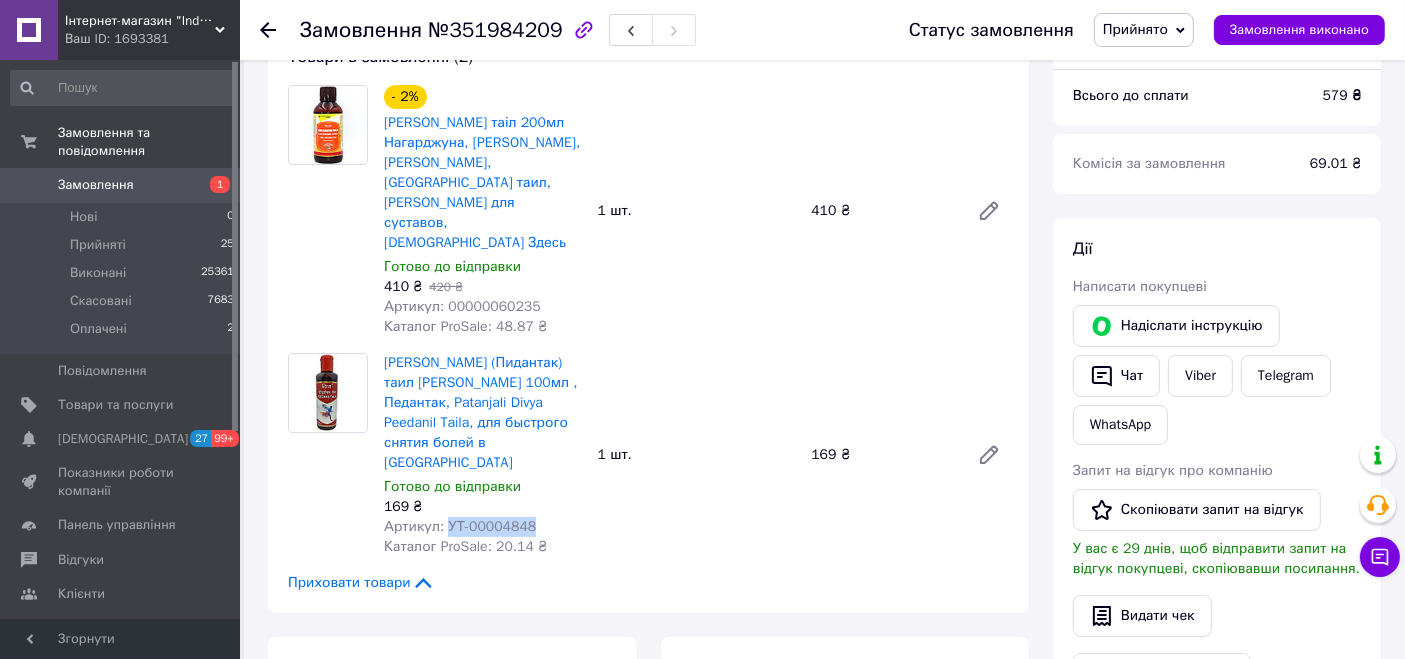 drag, startPoint x: 446, startPoint y: 487, endPoint x: 578, endPoint y: 492, distance: 132.09467 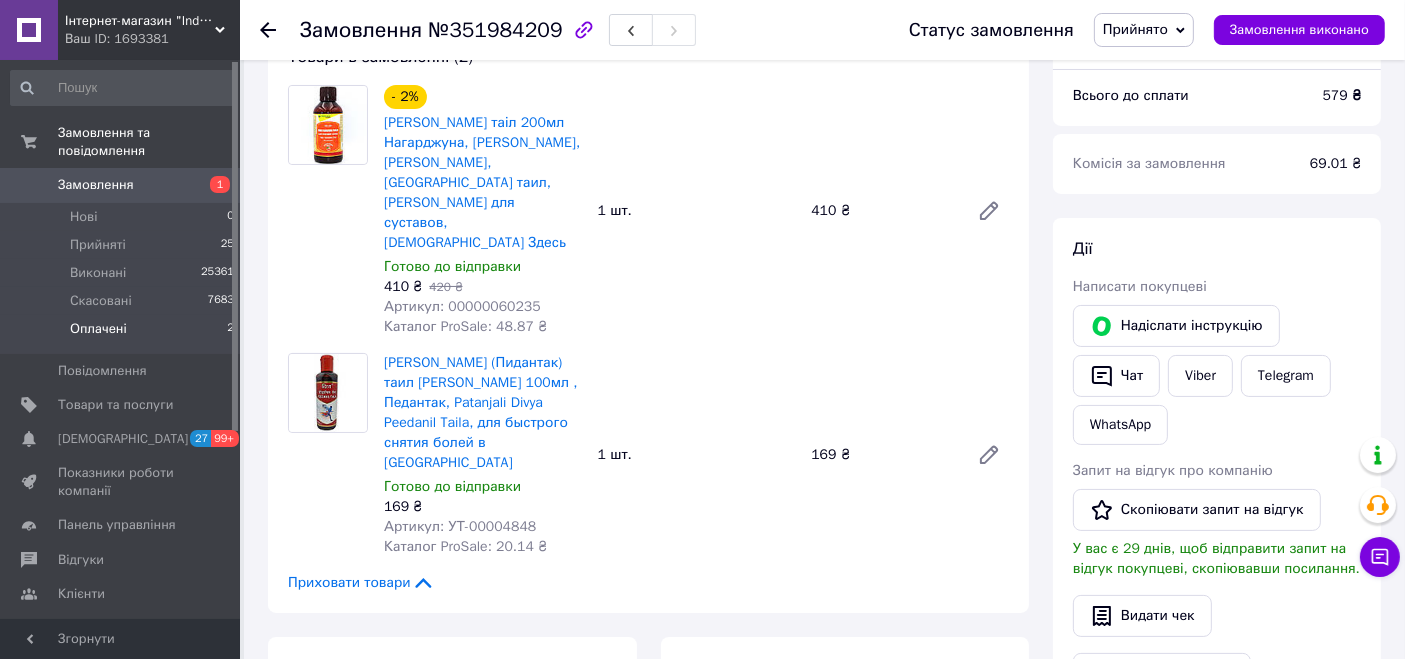 click on "Оплачені 2" at bounding box center [123, 334] 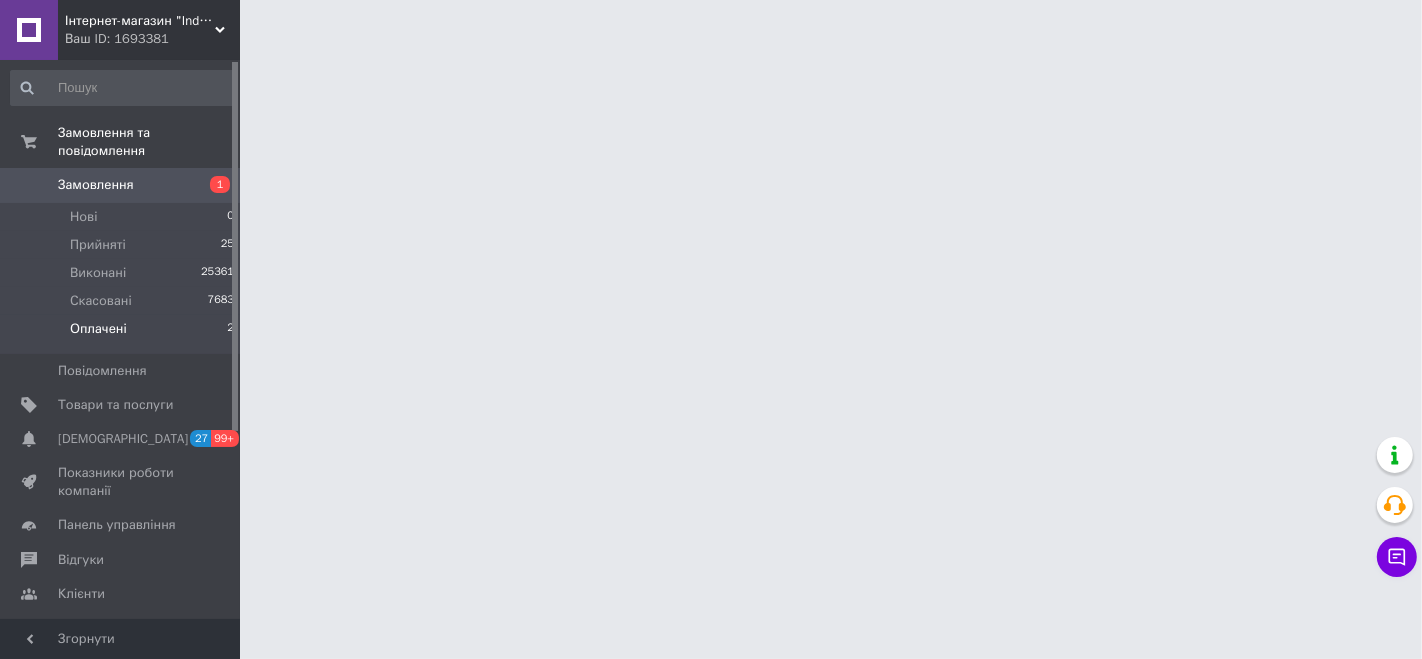 click on "Оплачені 2" at bounding box center [123, 334] 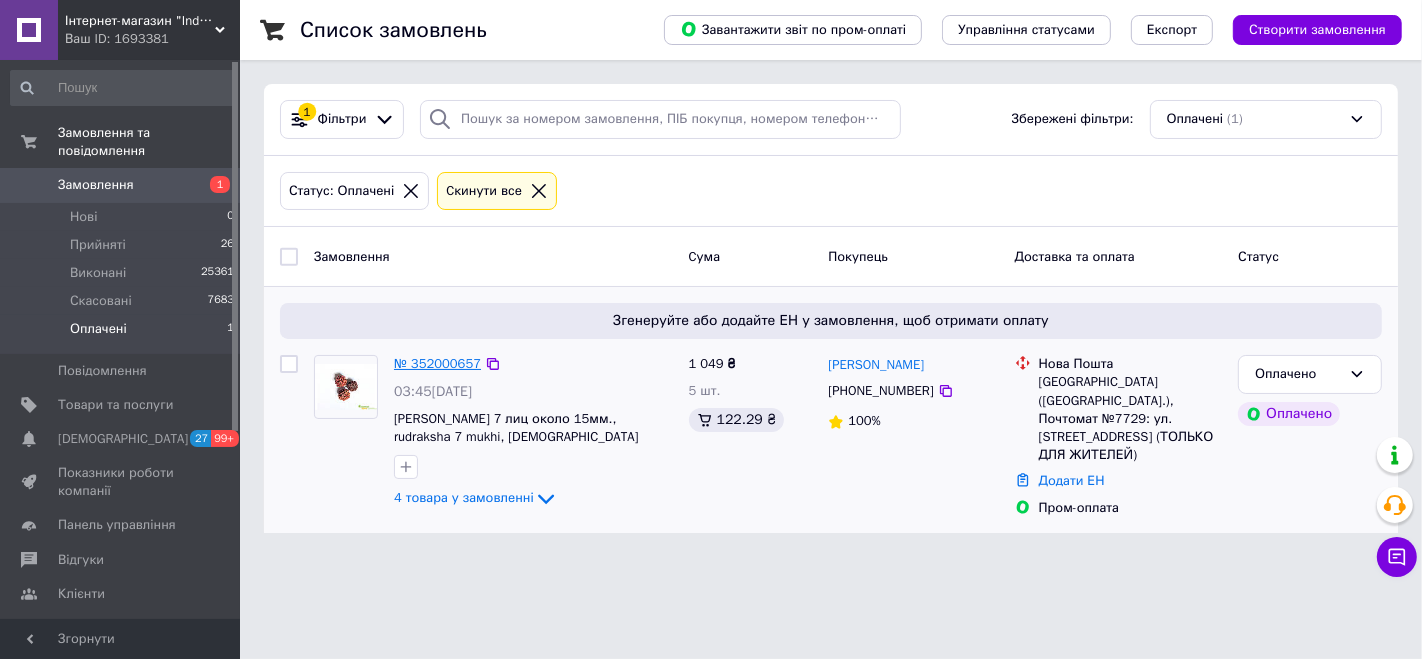 click on "№ 352000657" at bounding box center [437, 363] 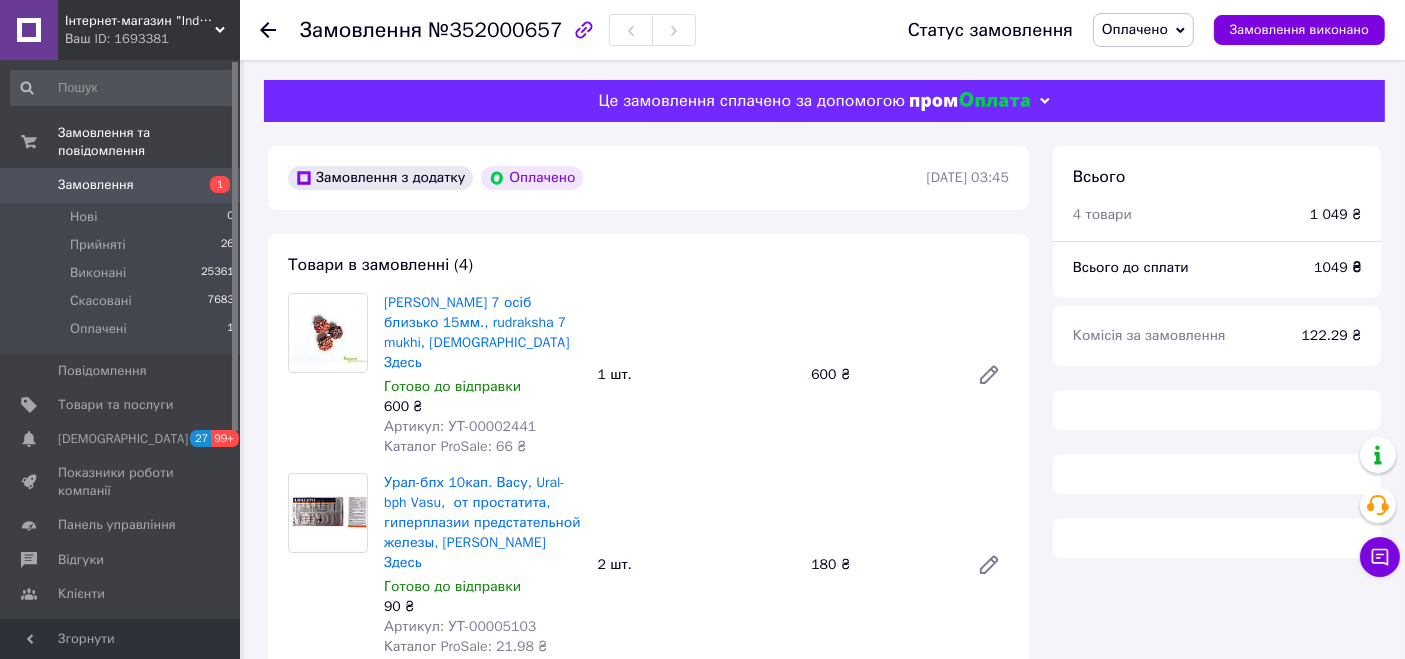 click on "Оплачено" at bounding box center [1135, 29] 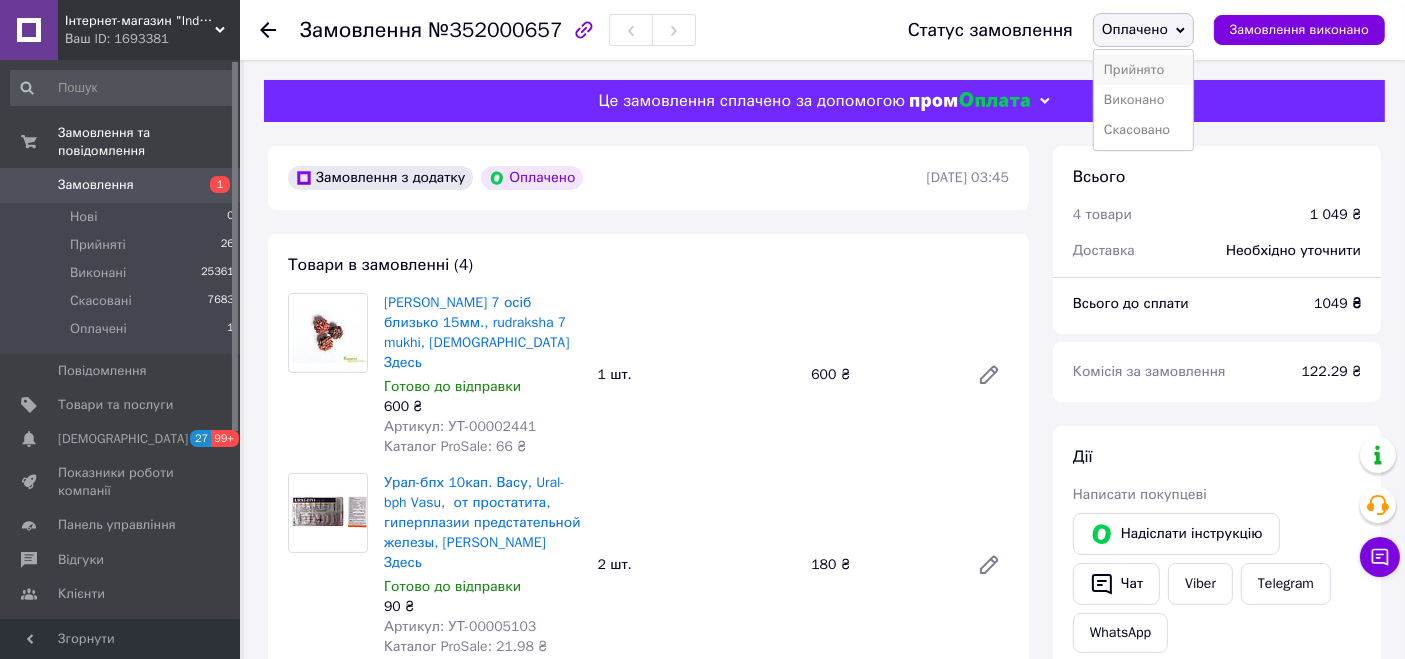click on "Прийнято" at bounding box center (1143, 70) 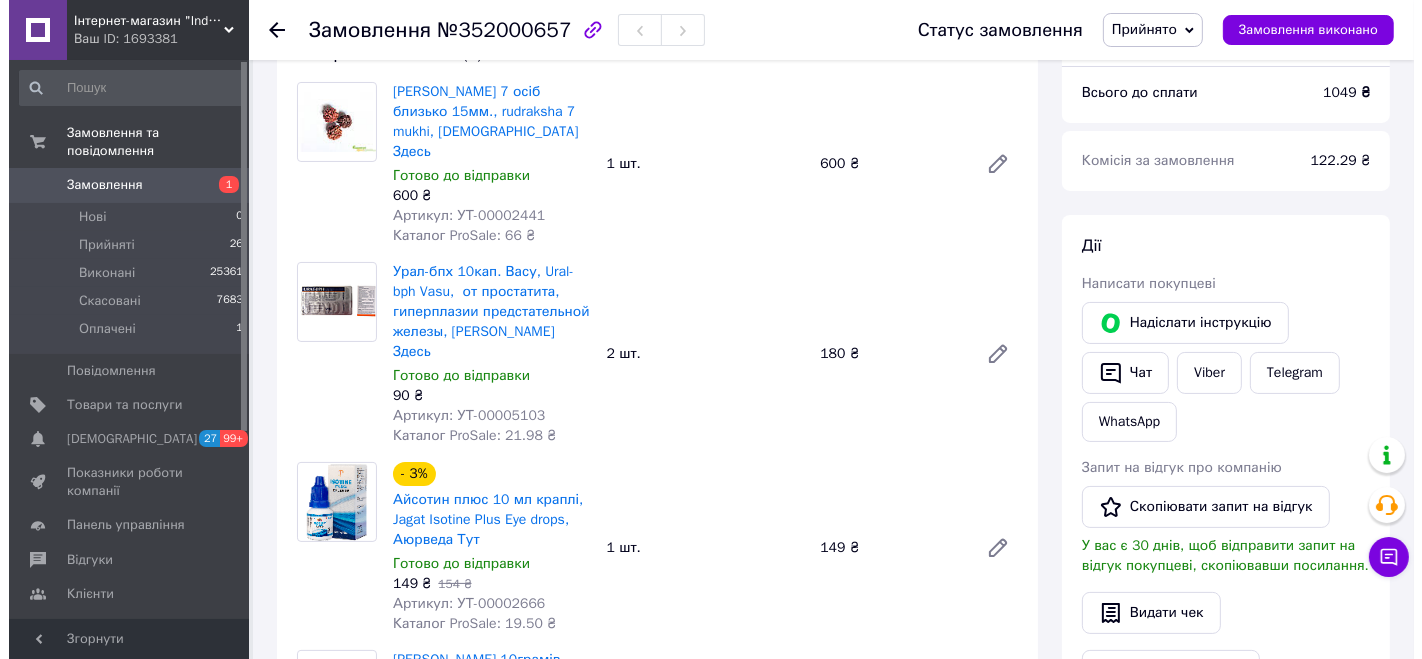 scroll, scrollTop: 666, scrollLeft: 0, axis: vertical 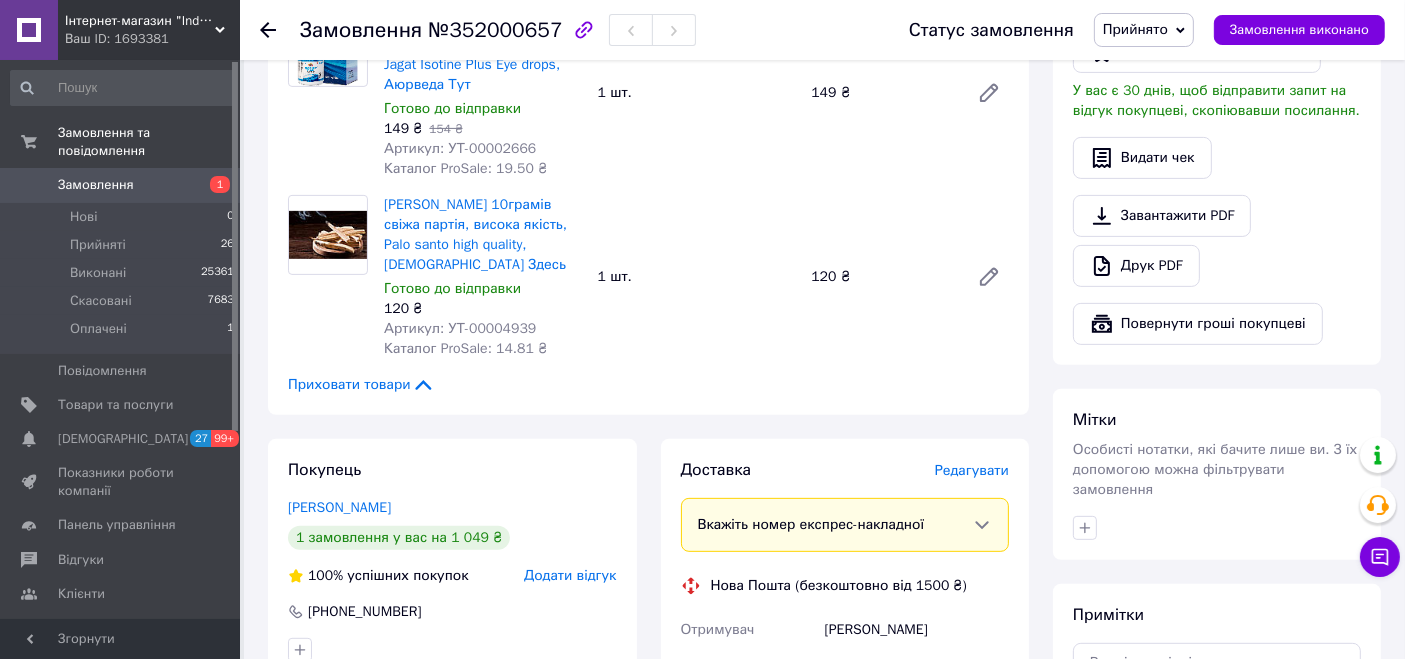 click on "Редагувати" at bounding box center [972, 470] 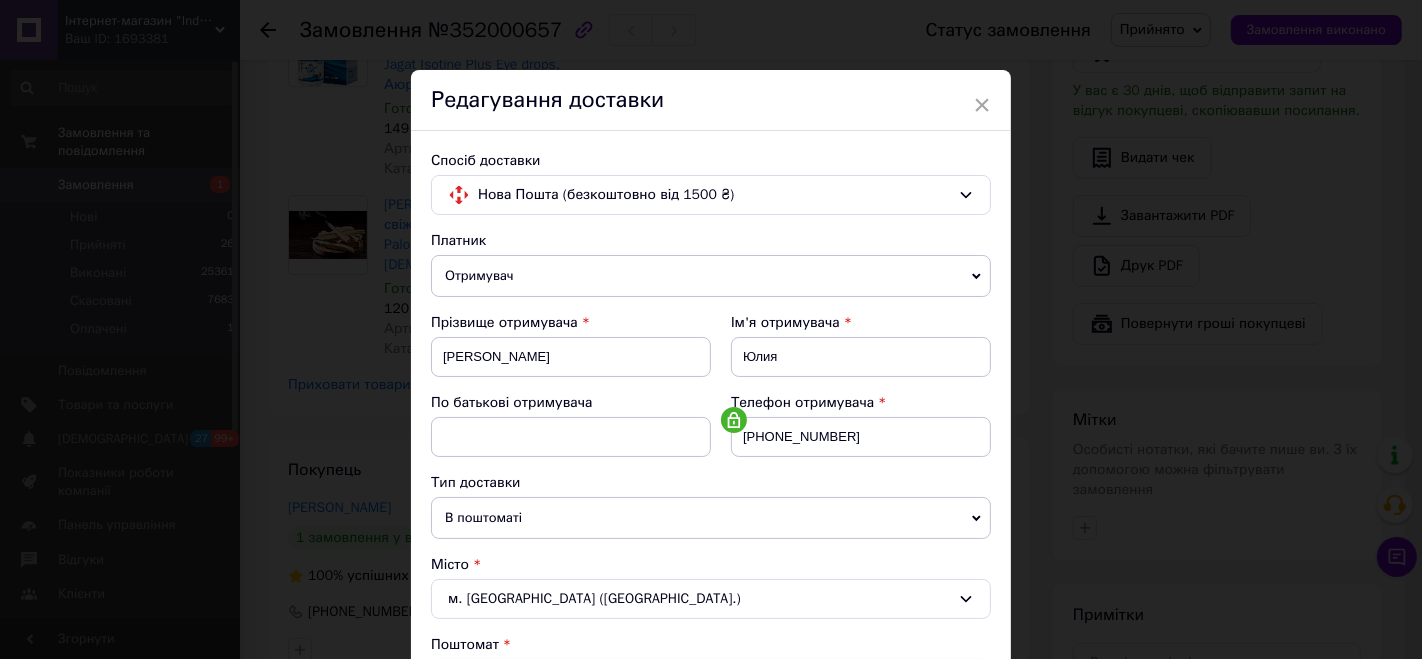 scroll, scrollTop: 661, scrollLeft: 0, axis: vertical 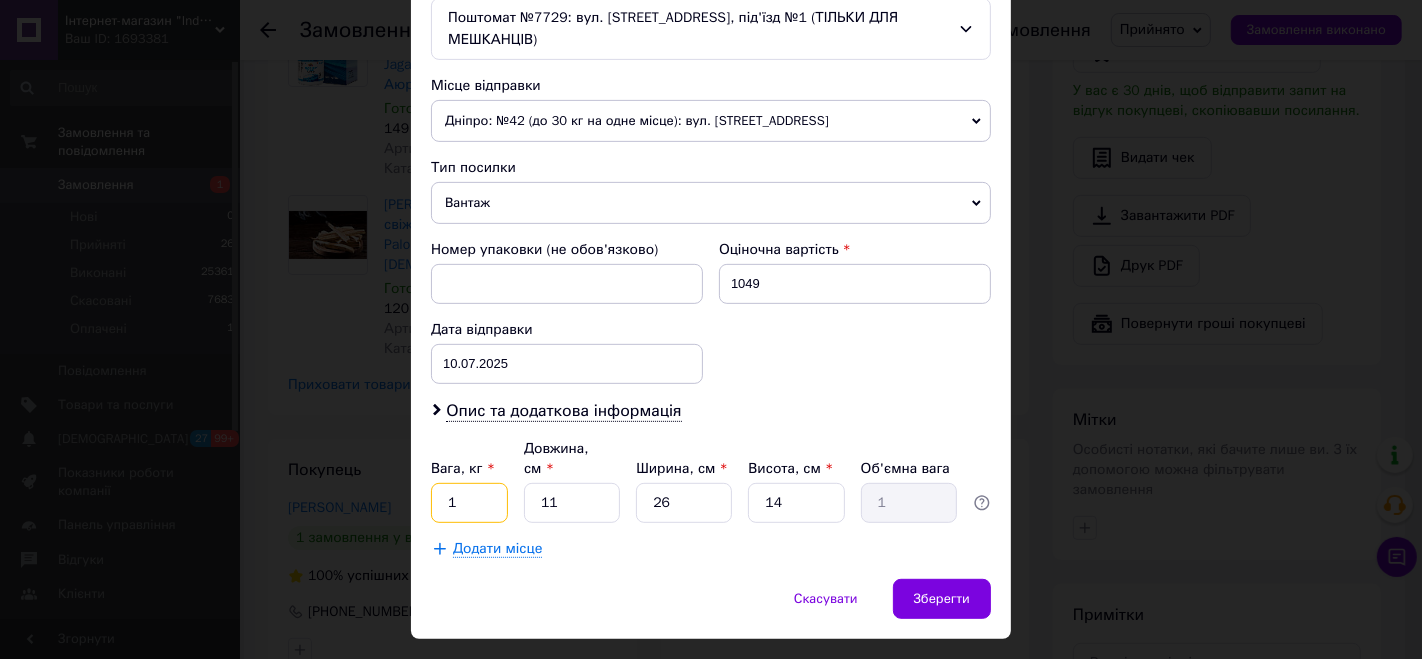 drag, startPoint x: 494, startPoint y: 446, endPoint x: 328, endPoint y: 456, distance: 166.30093 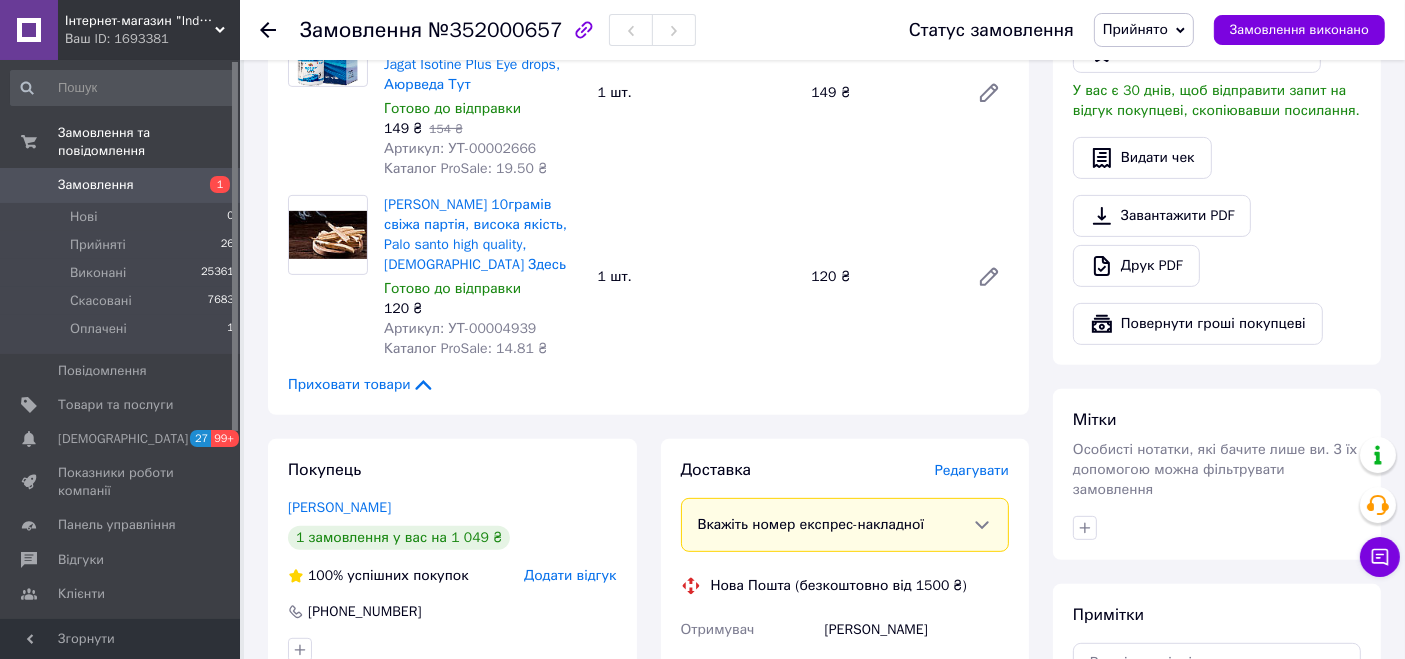 click on "Доставка Редагувати Вкажіть номер експрес-накладної Обов'язково введіть номер експрес-накладної,
якщо створювали її не на цій сторінці. У разі,
якщо номер ЕН не буде доданий, ми не зможемо
виплатити гроші за замовлення Мобільний номер покупця (із замовлення) повинен відповідати номеру отримувача за накладною Нова Пошта (безкоштовно від 1500 ₴) Отримувач Куртяк-Филипчук Юлия Телефон отримувача +380671712773 Адреса Киев (Киевская обл.), Почтомат №7729: ул. Львовская, 22а, подьезд №1 (ТОЛЬКО ДЛЯ ЖИТЕЛЕЙ) Дата відправки 10.07.2025 Платник Отримувач Оціночна вартість 1 049 ₴" at bounding box center [845, 790] 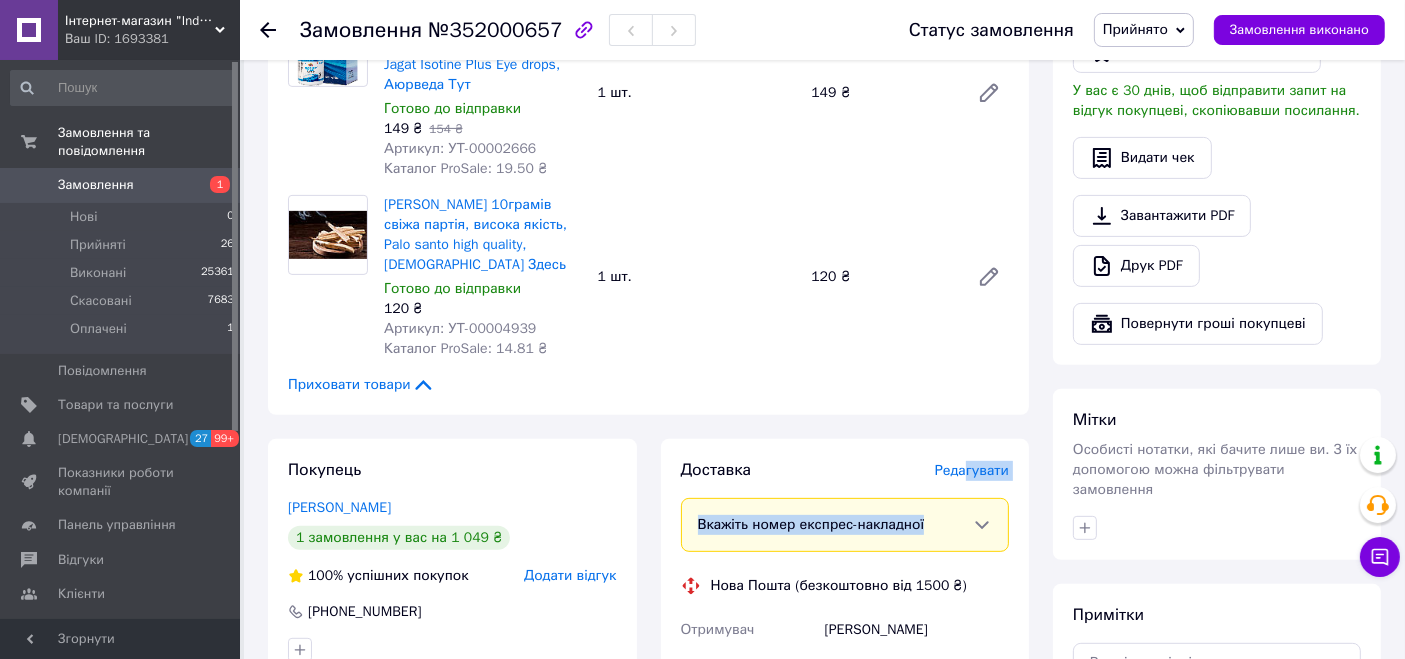 click on "Редагувати" at bounding box center [972, 470] 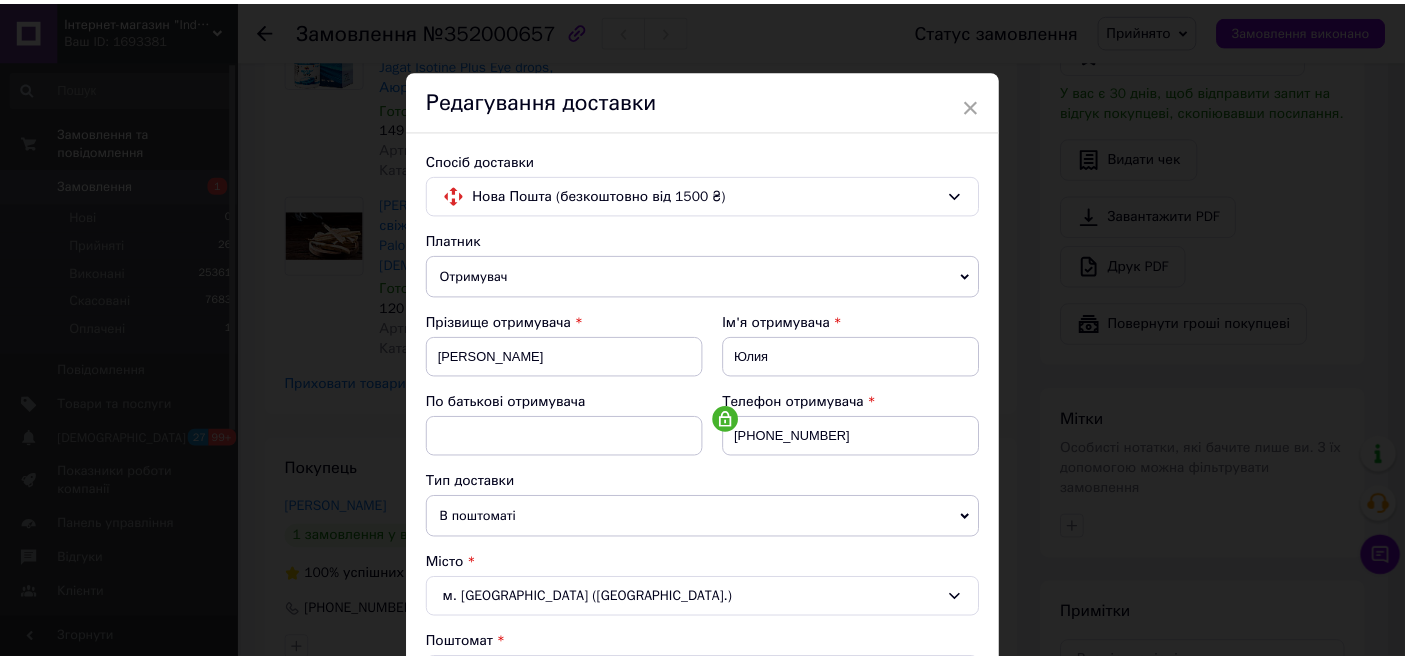 scroll, scrollTop: 661, scrollLeft: 0, axis: vertical 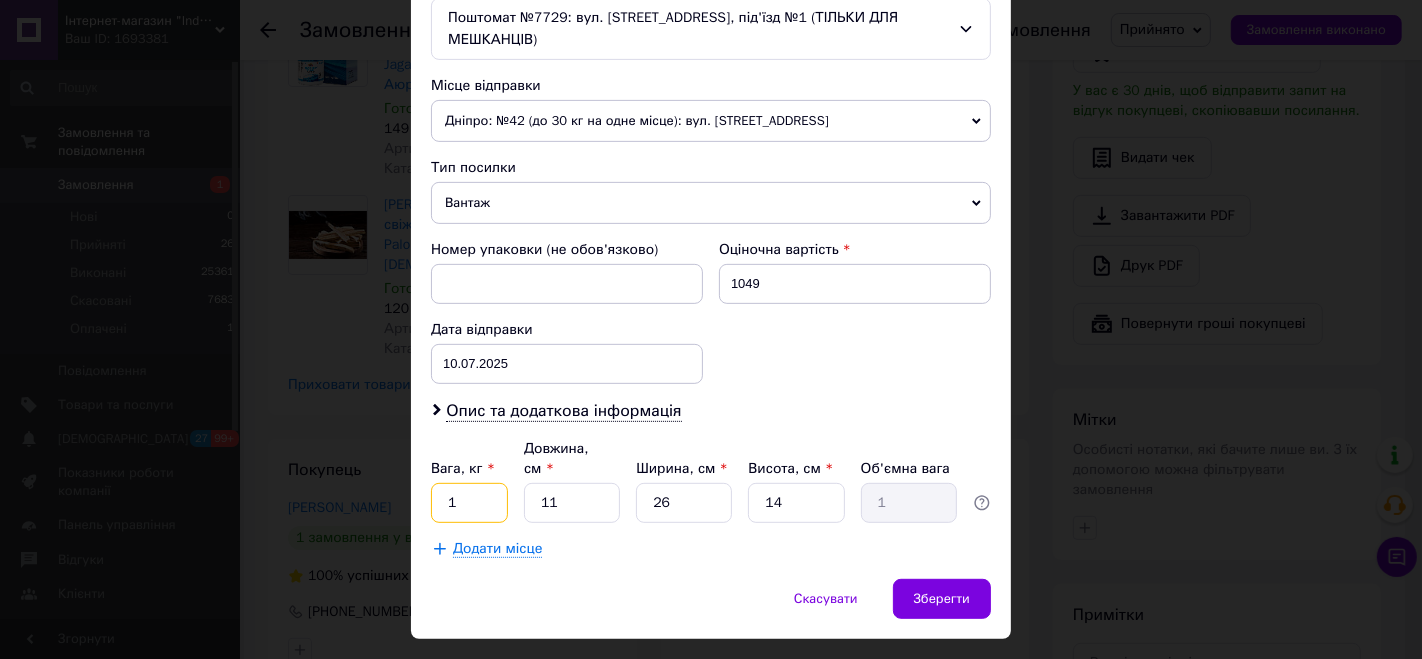 click on "1" at bounding box center [469, 503] 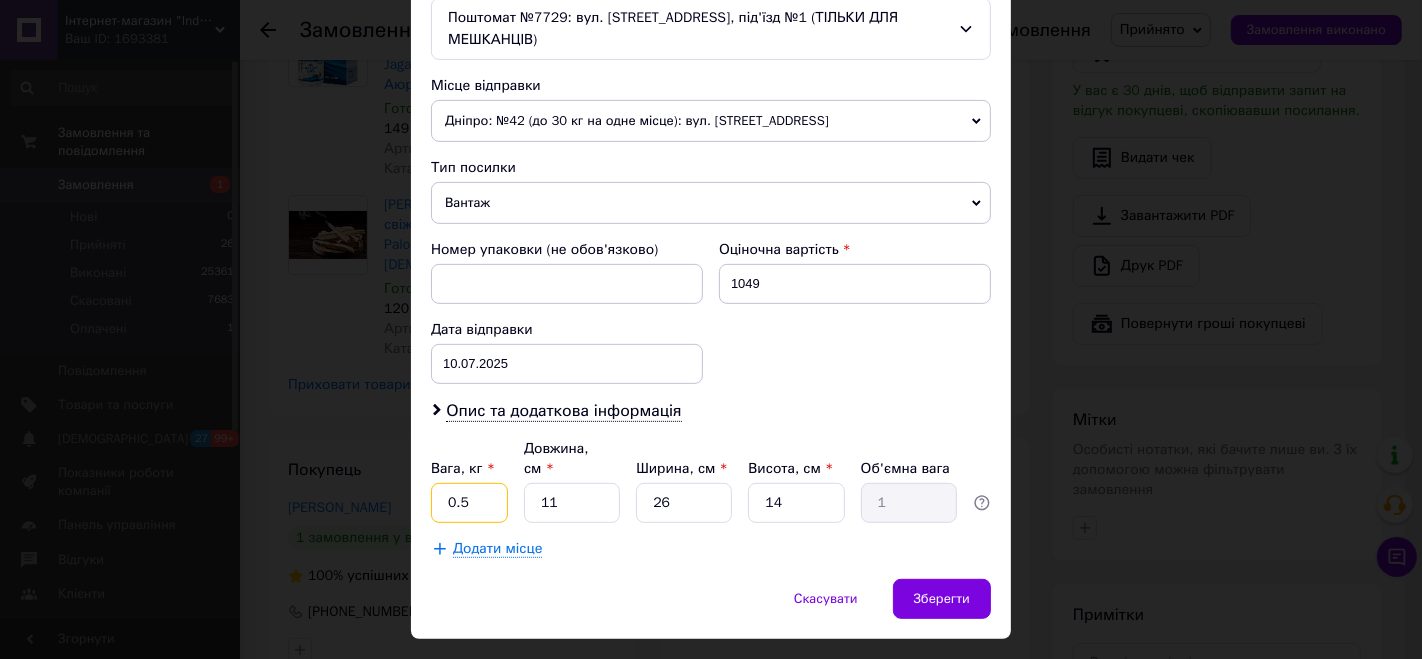 type on "0.5" 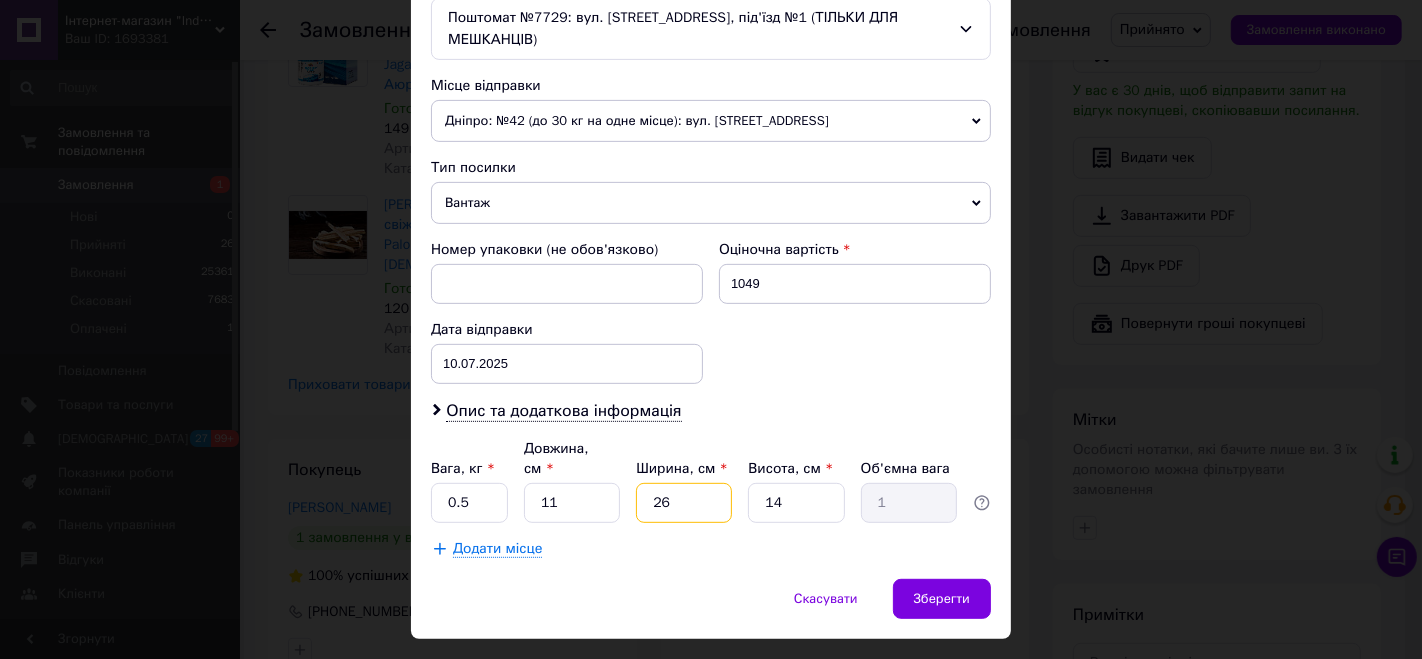 click on "26" at bounding box center (684, 503) 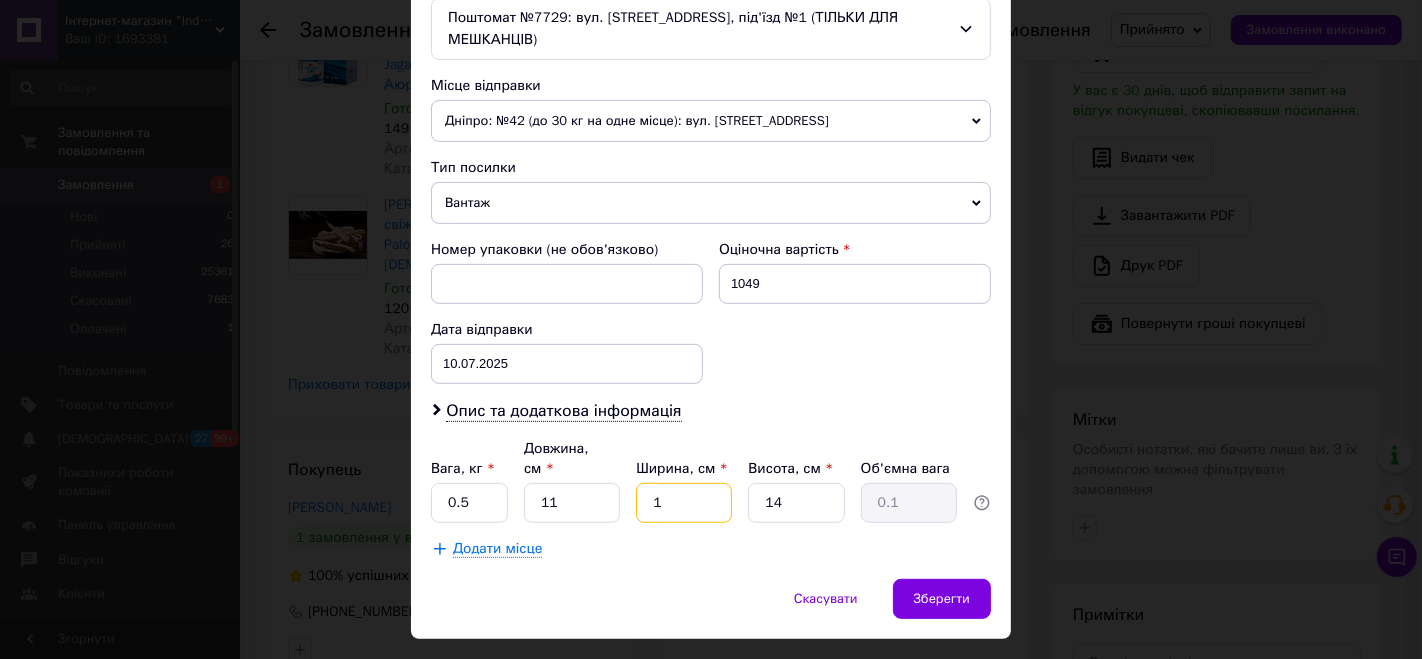 type on "12" 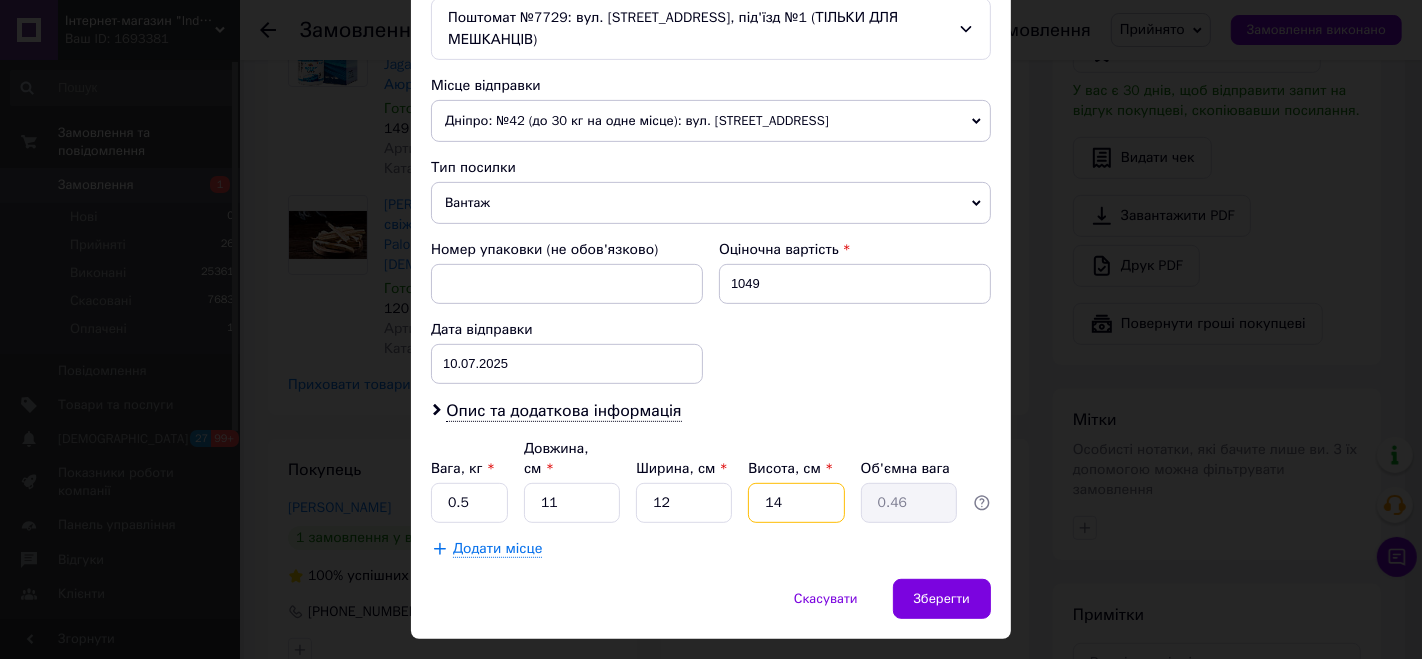 drag, startPoint x: 796, startPoint y: 450, endPoint x: 724, endPoint y: 471, distance: 75 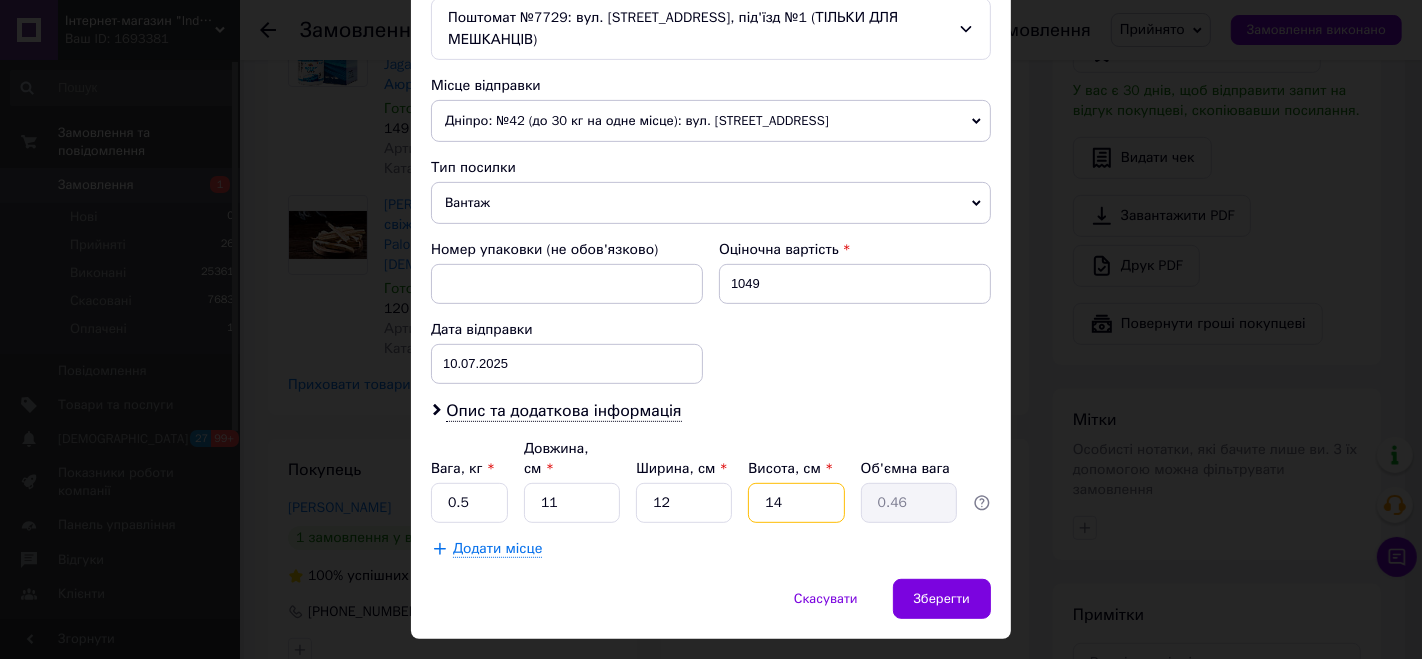 type on "1" 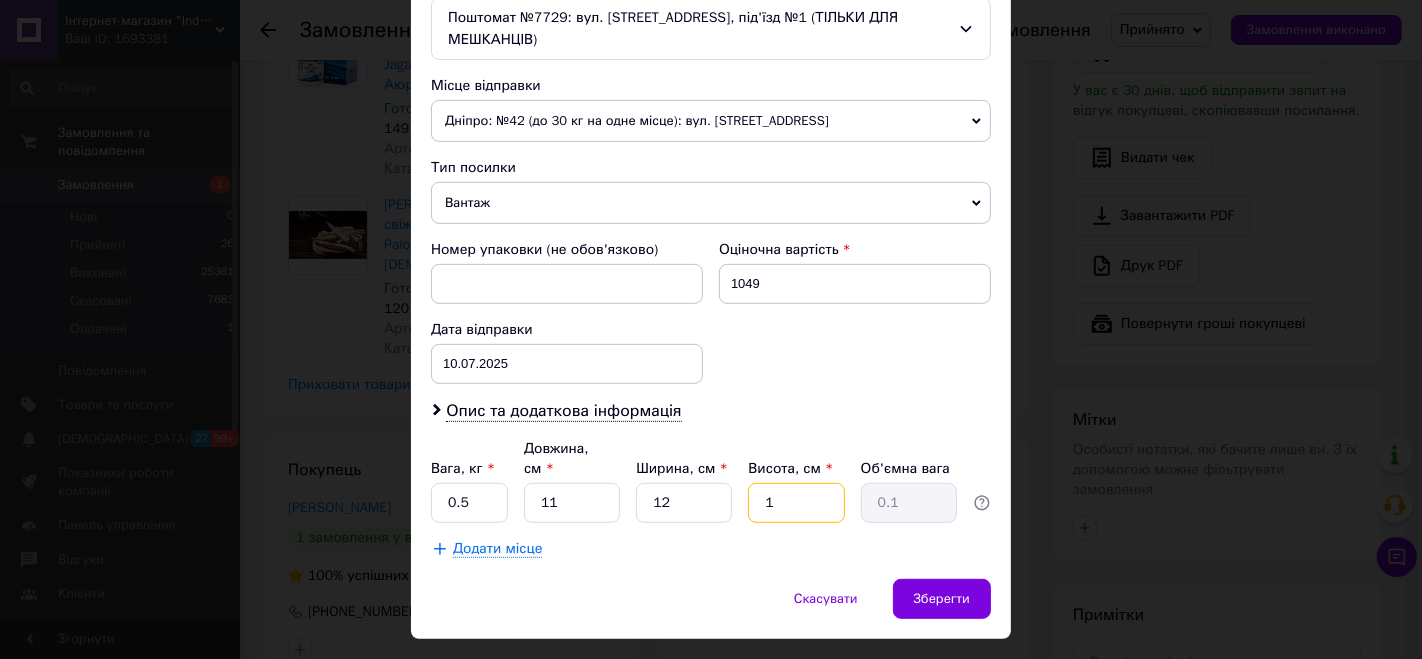 type on "15" 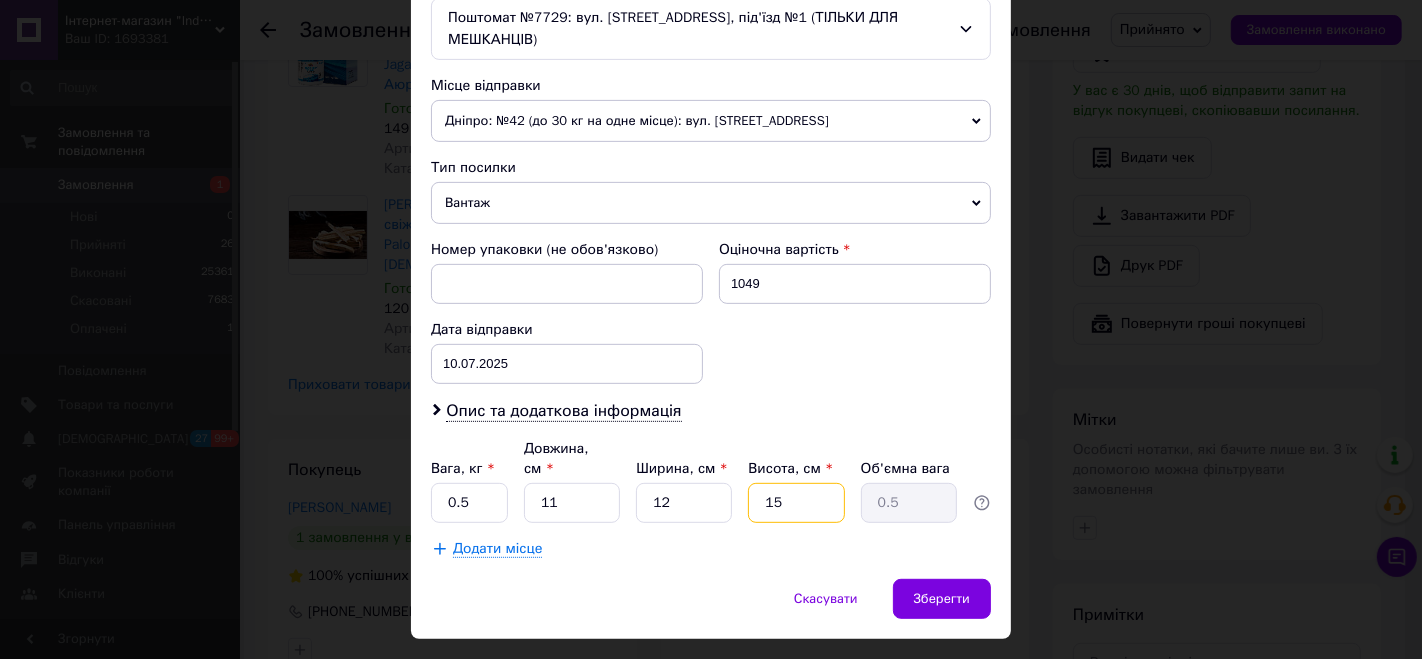 type on "15" 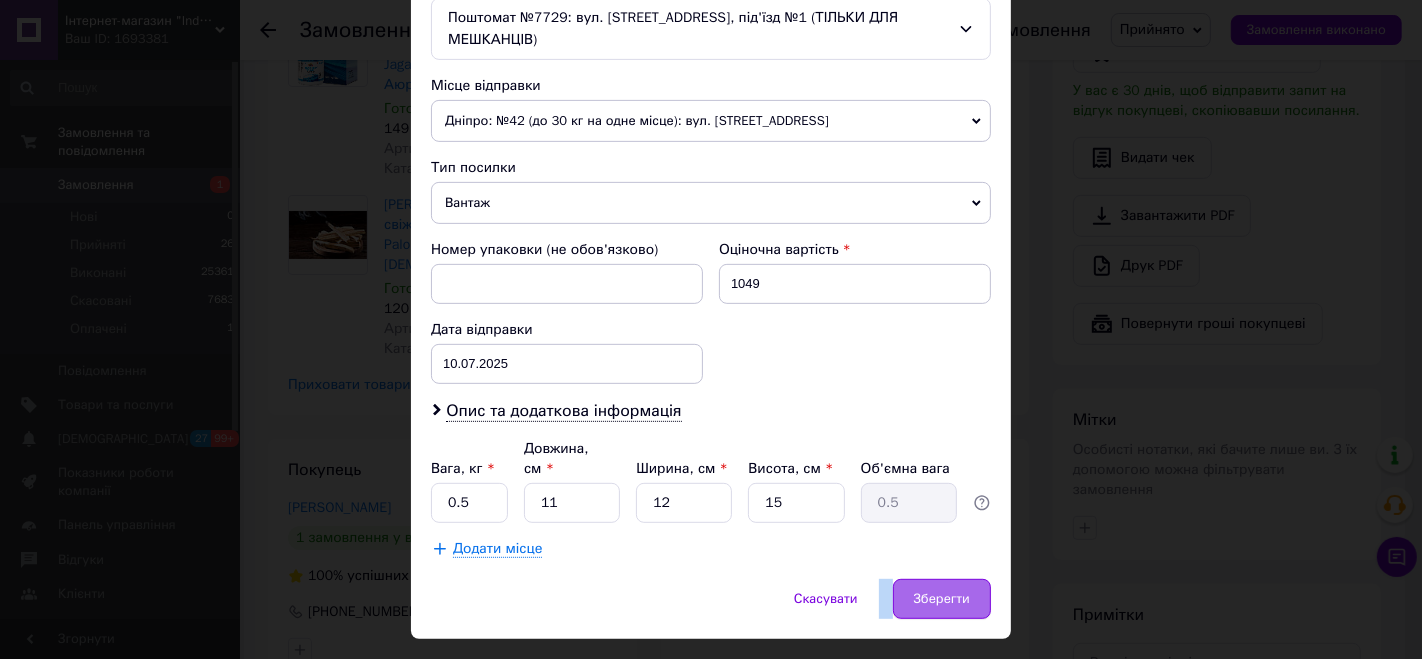 drag, startPoint x: 942, startPoint y: 527, endPoint x: 940, endPoint y: 543, distance: 16.124516 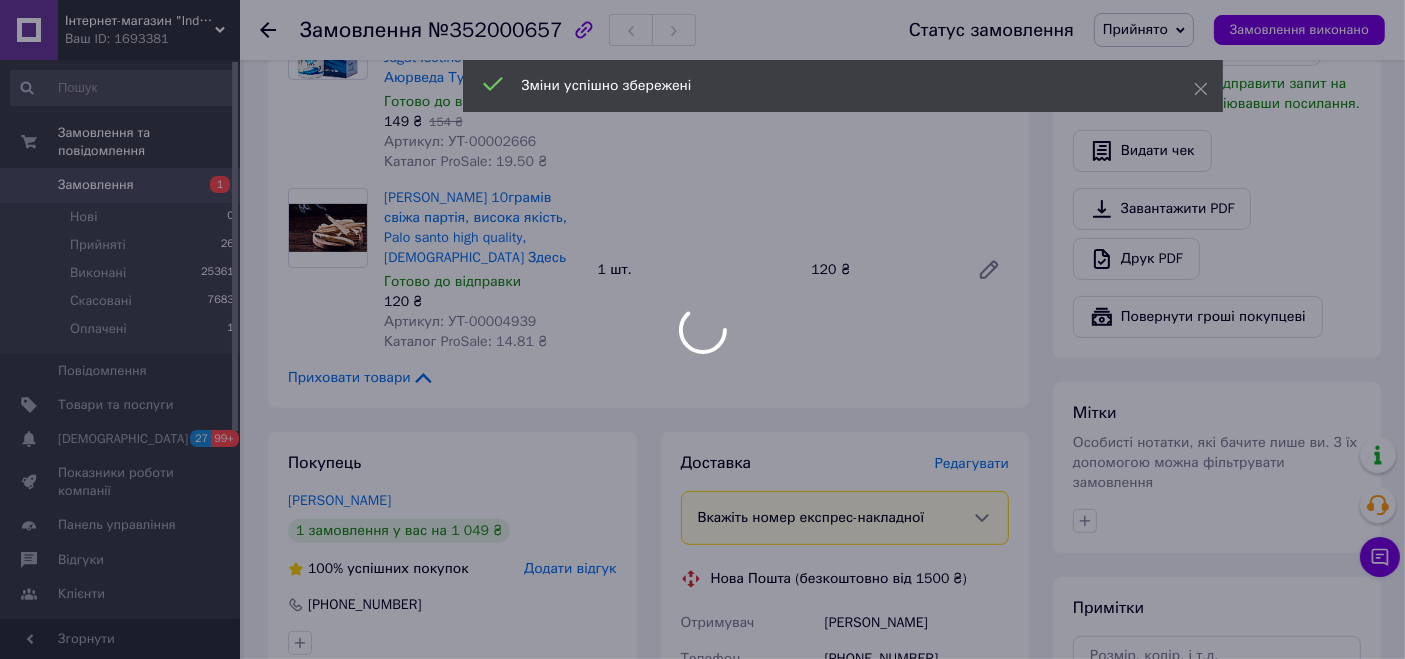 scroll, scrollTop: 1111, scrollLeft: 0, axis: vertical 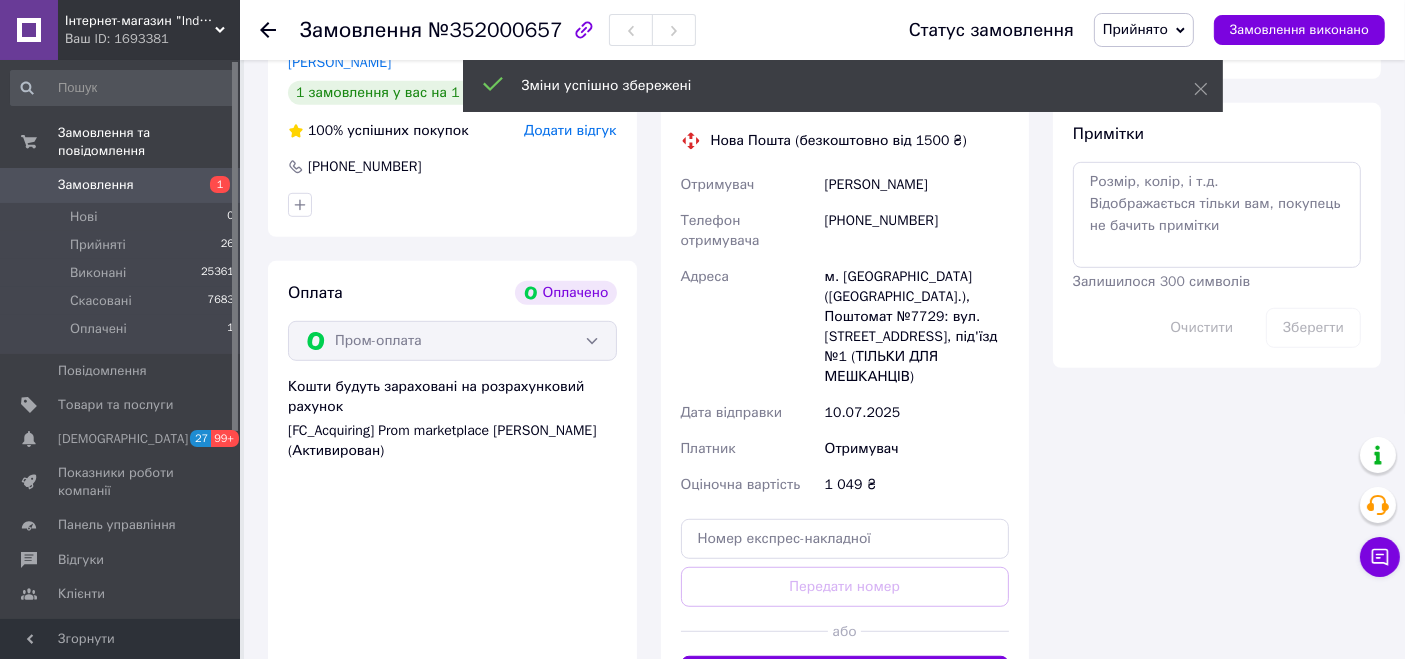 click on "Згенерувати ЕН" at bounding box center (845, 676) 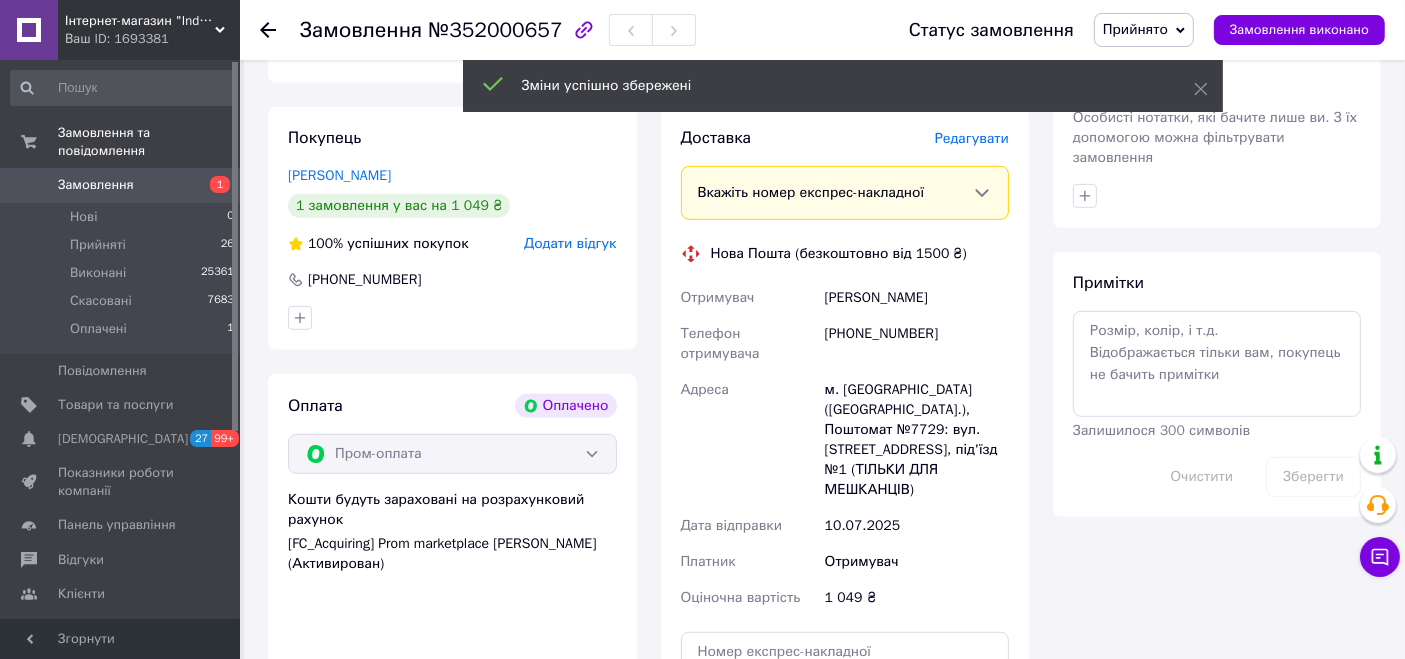 scroll, scrollTop: 888, scrollLeft: 0, axis: vertical 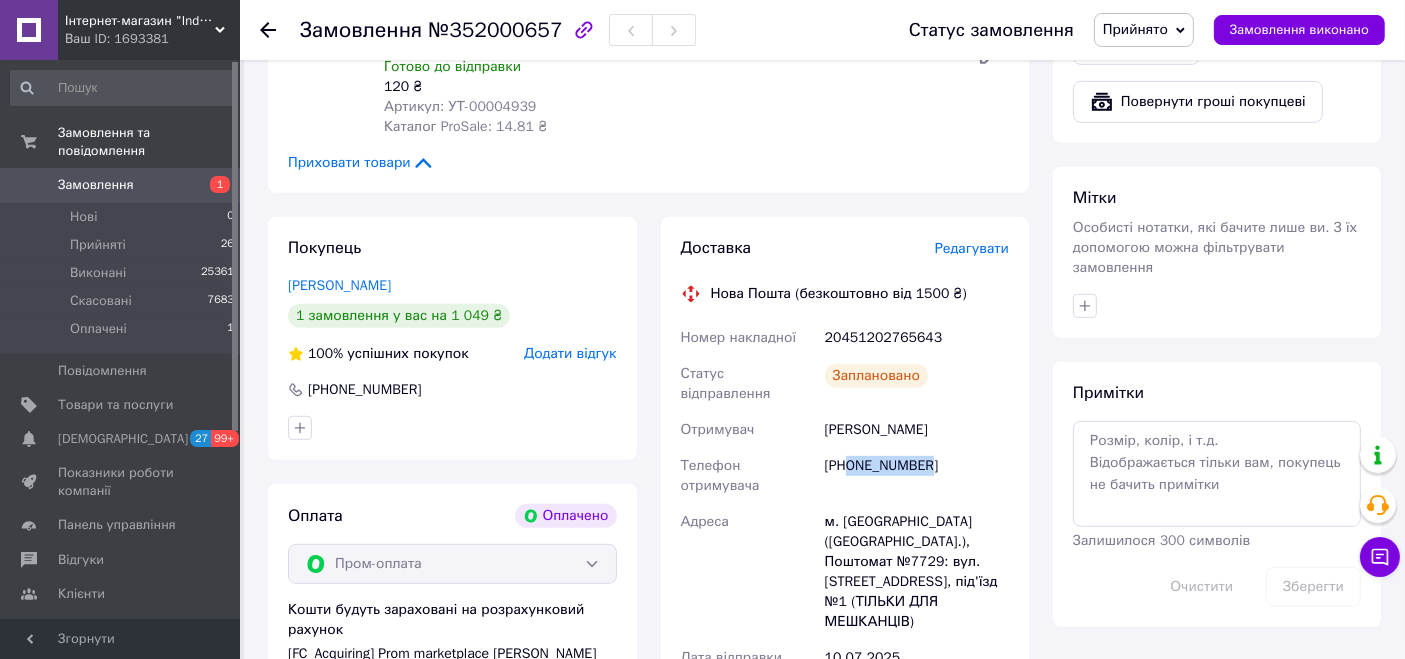 drag, startPoint x: 848, startPoint y: 413, endPoint x: 942, endPoint y: 424, distance: 94.641426 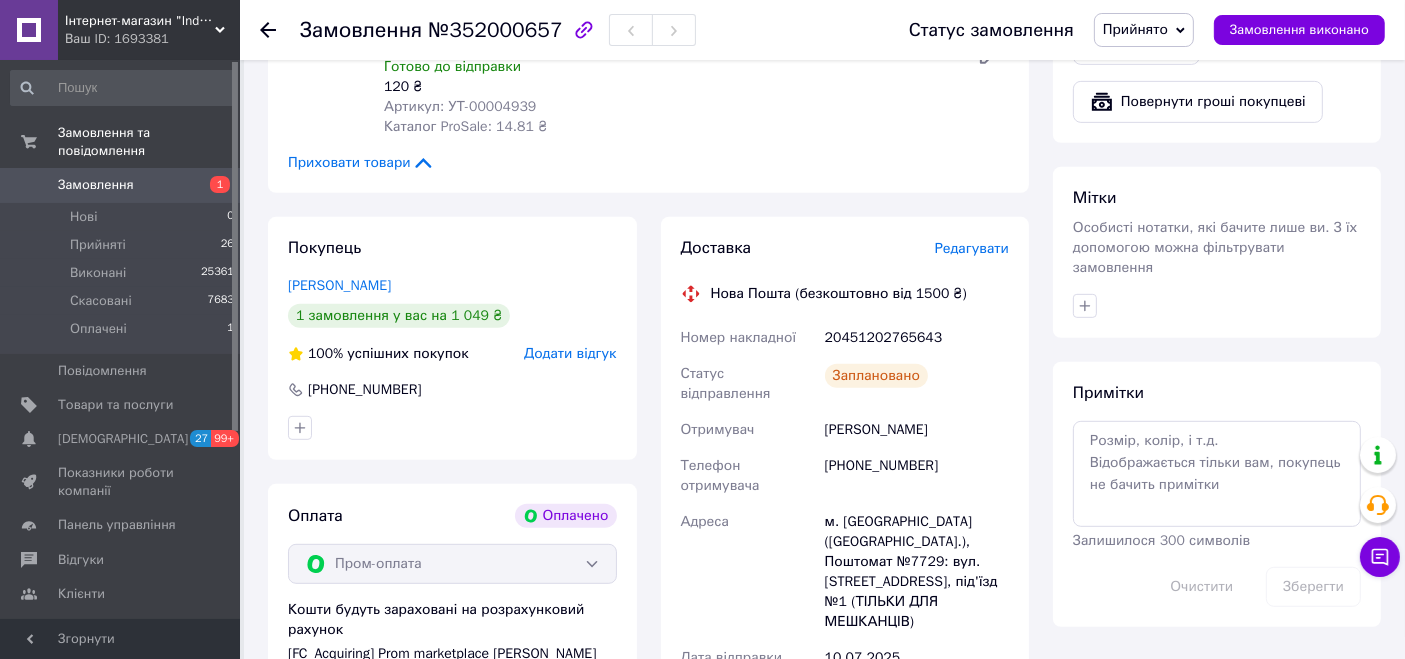 click on "Куртяк-Филипчук Юлия" at bounding box center (917, 430) 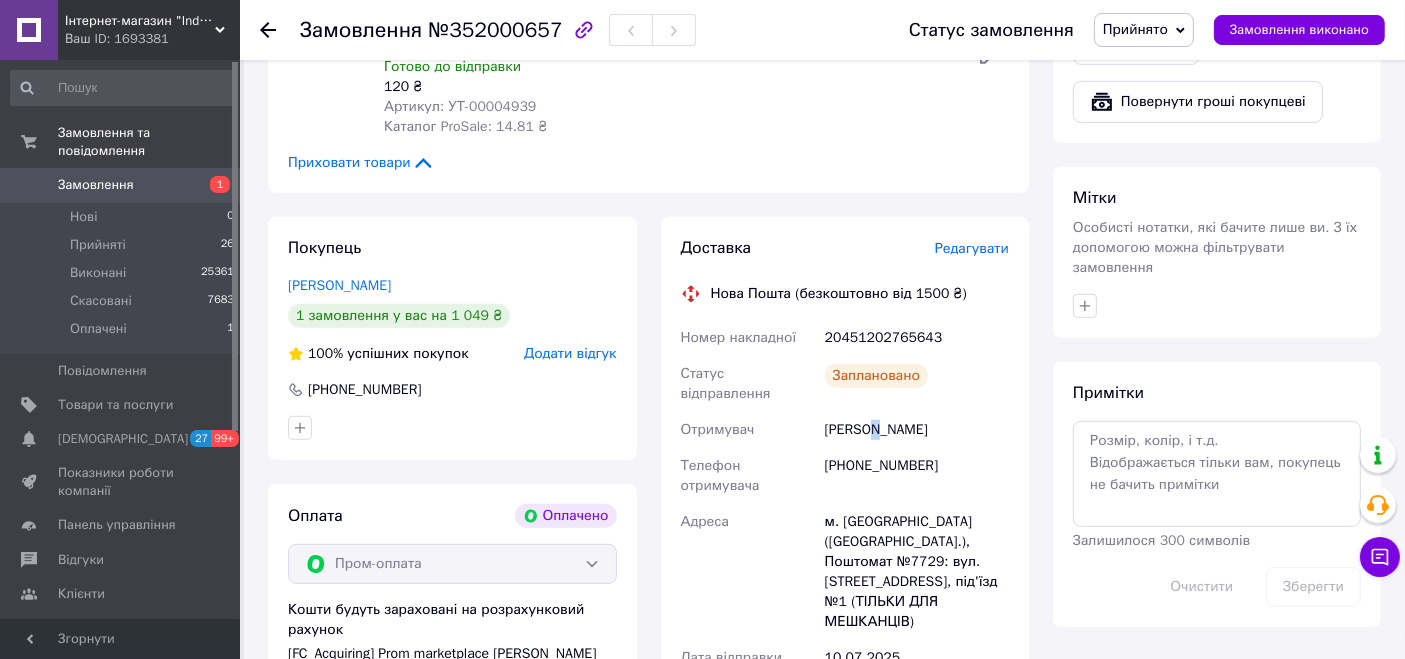 click on "Куртяк-Филипчук Юлия" at bounding box center [917, 430] 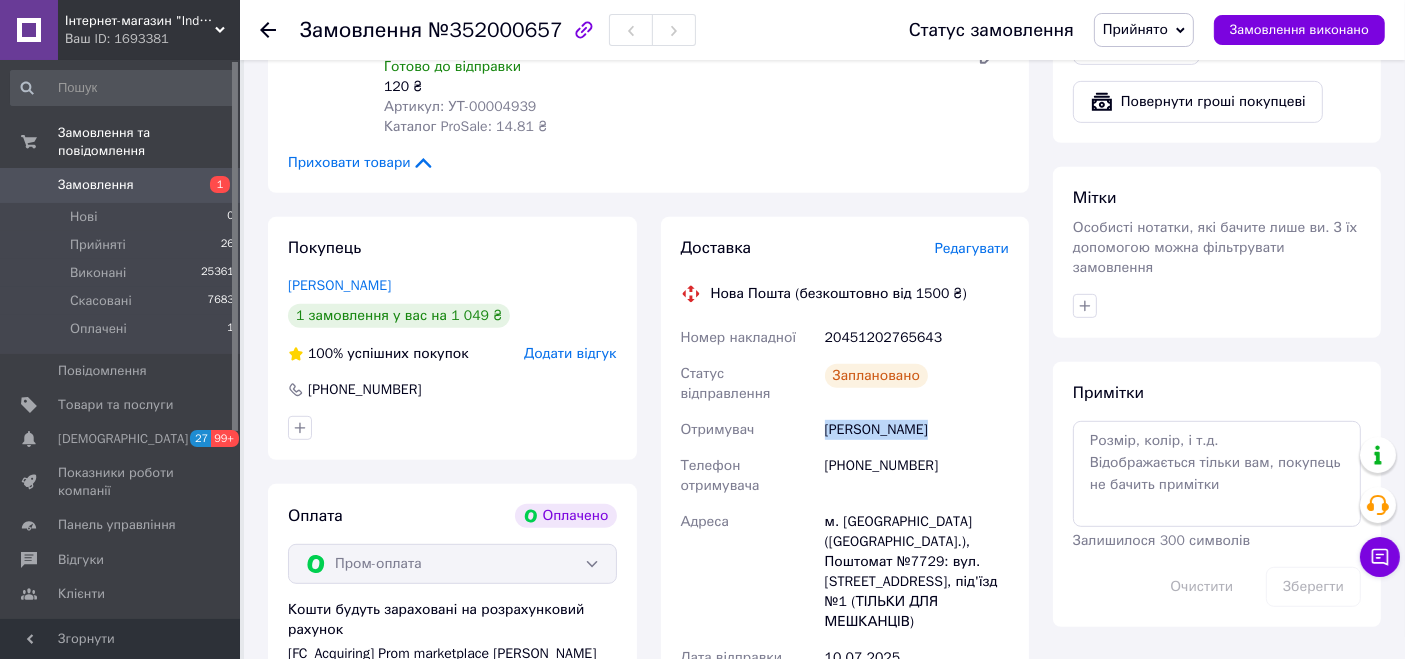 click on "Куртяк-Филипчук Юлия" at bounding box center [917, 430] 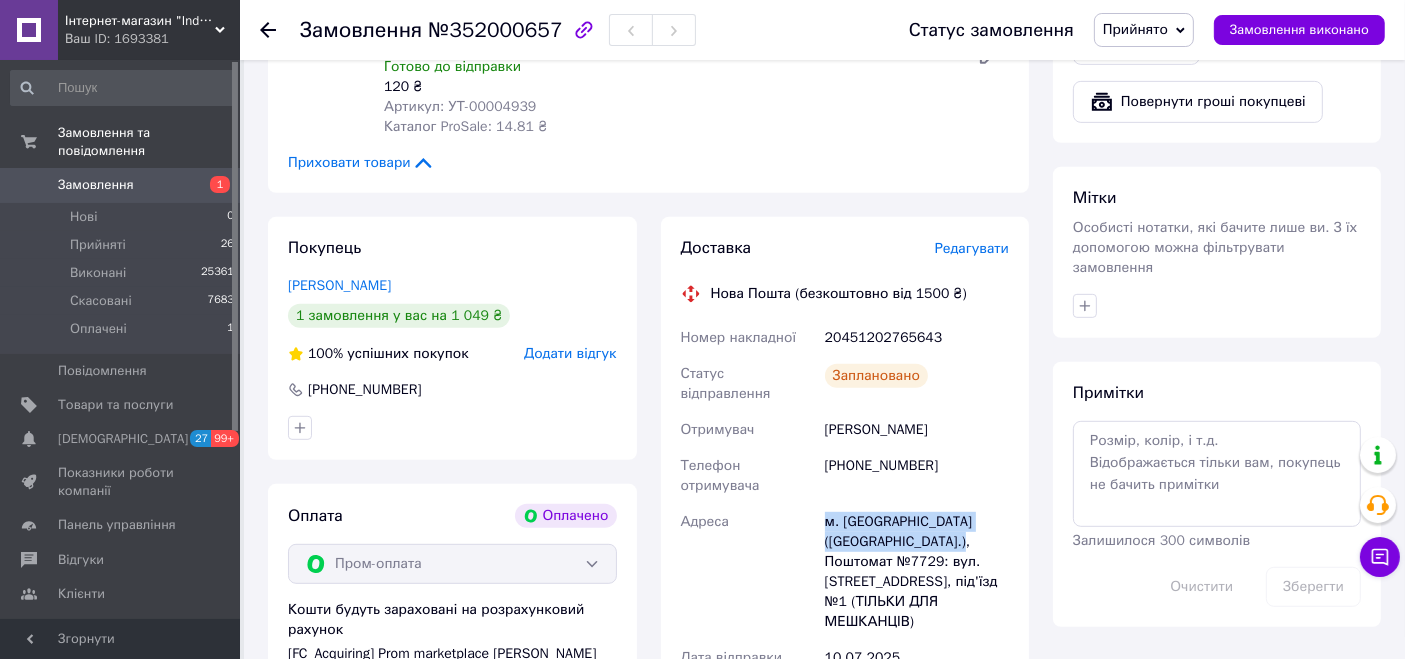 drag, startPoint x: 854, startPoint y: 447, endPoint x: 822, endPoint y: 438, distance: 33.24154 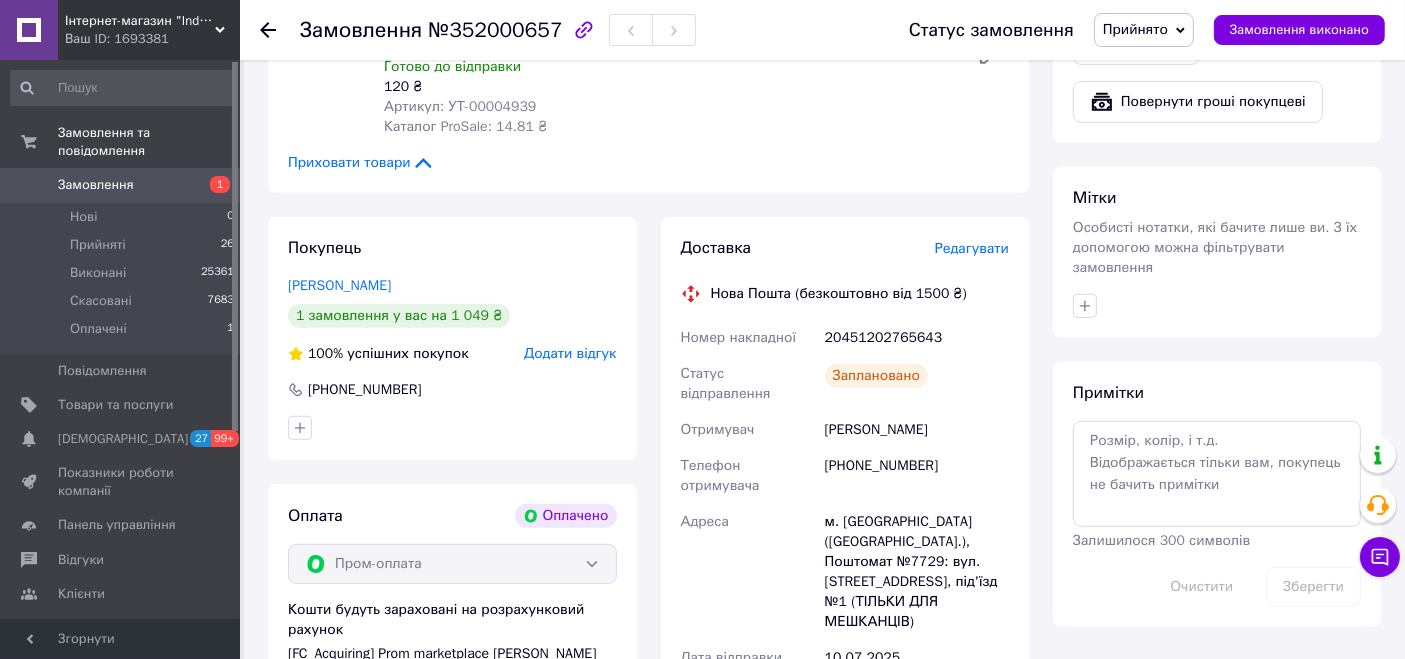 click on "20451202765643" at bounding box center [917, 338] 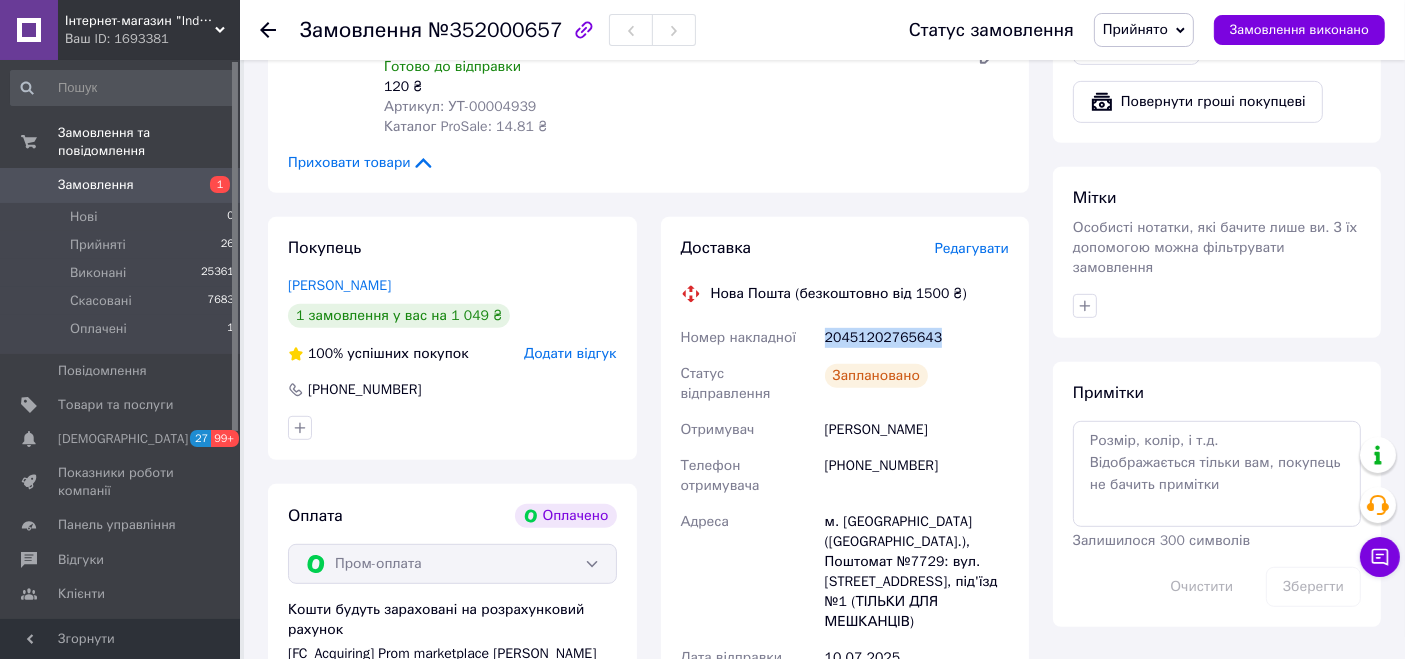 click on "20451202765643" at bounding box center [917, 338] 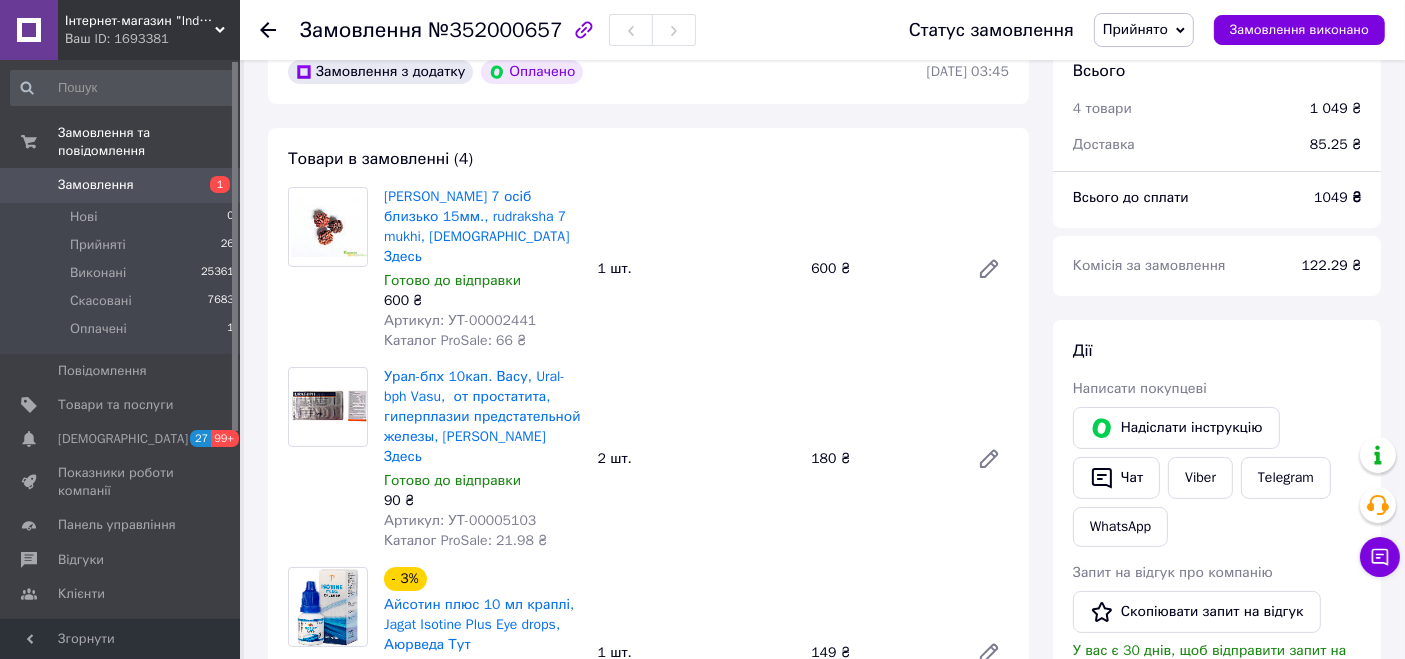 scroll, scrollTop: 0, scrollLeft: 0, axis: both 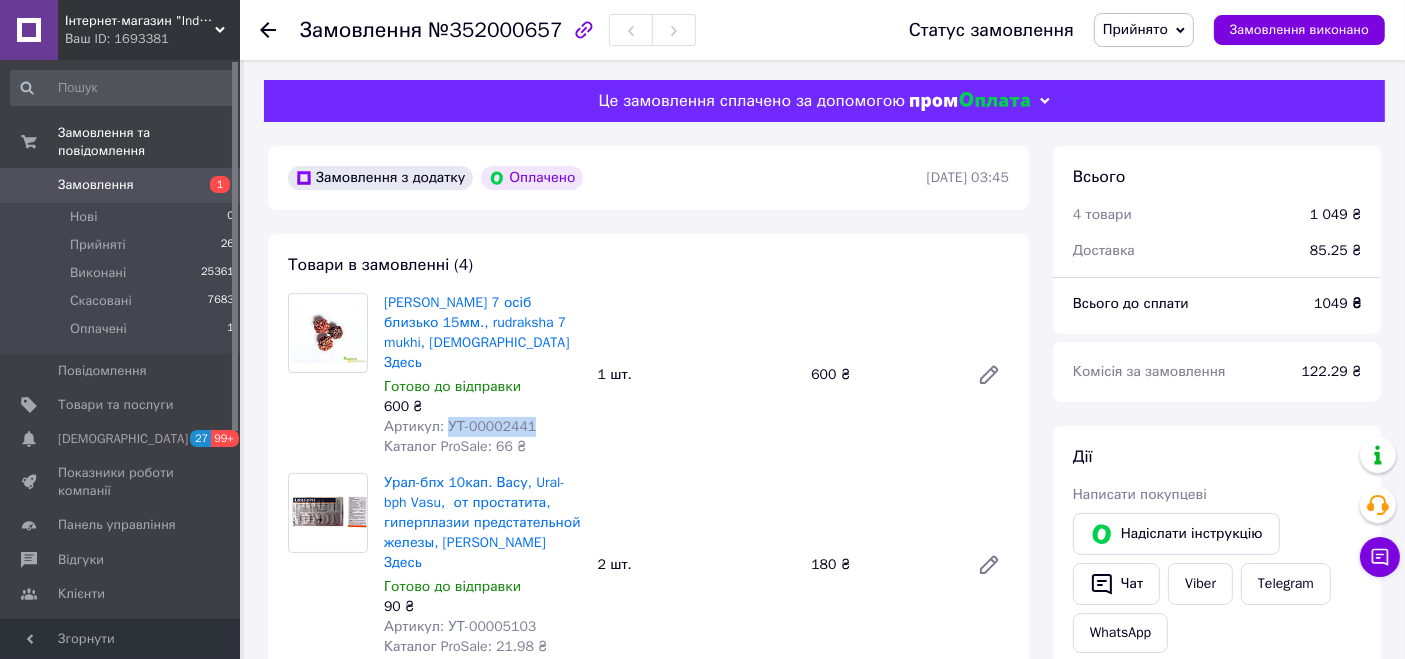 drag, startPoint x: 445, startPoint y: 404, endPoint x: 554, endPoint y: 403, distance: 109.004585 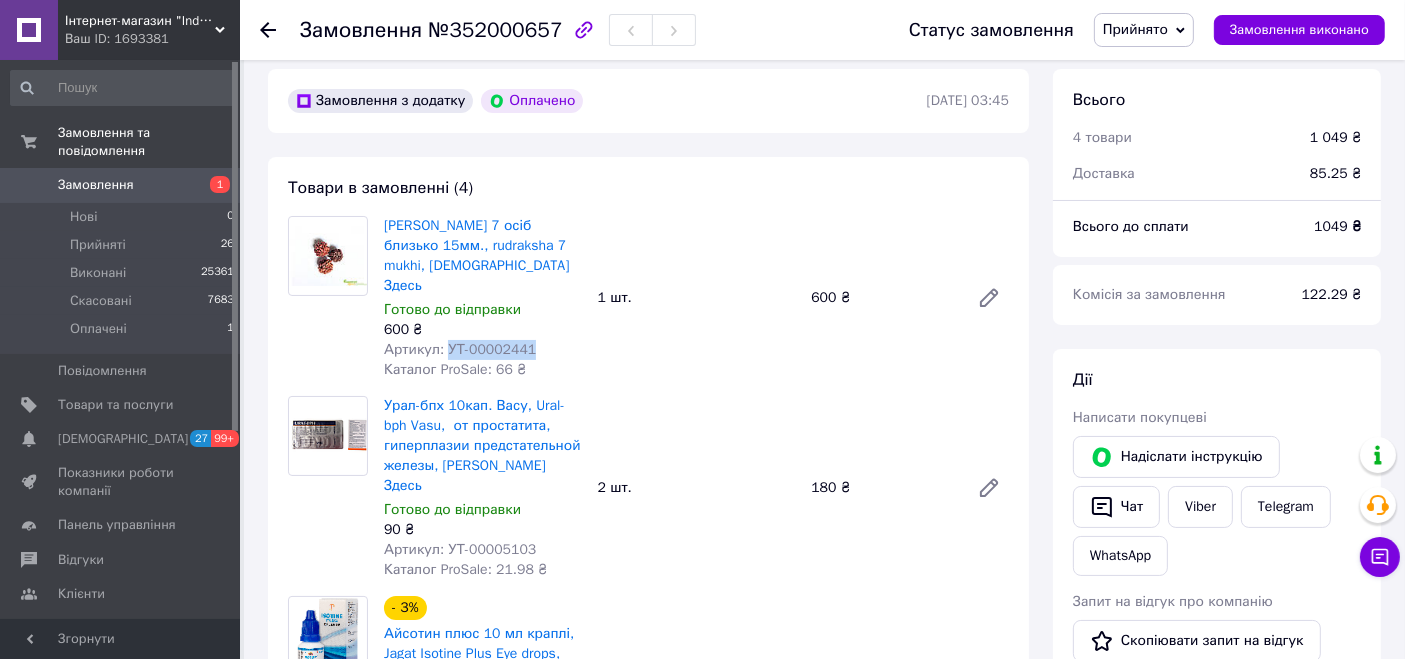 scroll, scrollTop: 111, scrollLeft: 0, axis: vertical 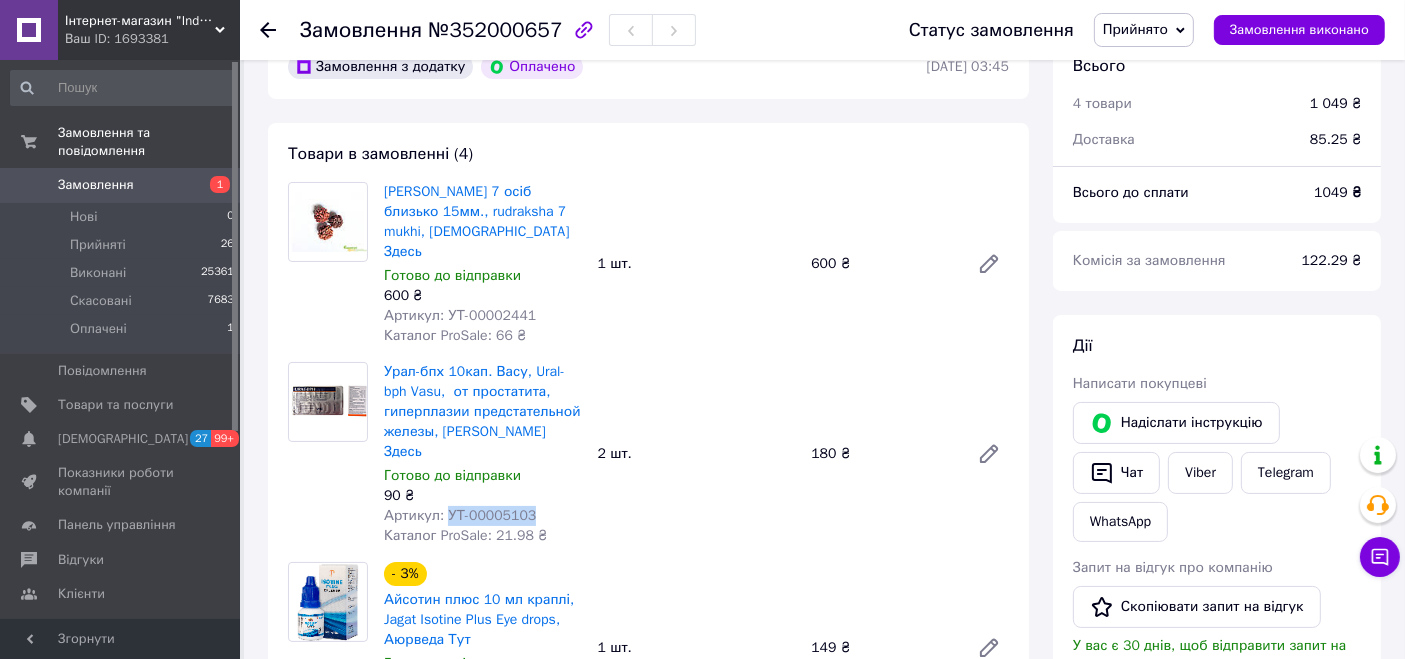 drag, startPoint x: 443, startPoint y: 479, endPoint x: 580, endPoint y: 475, distance: 137.05838 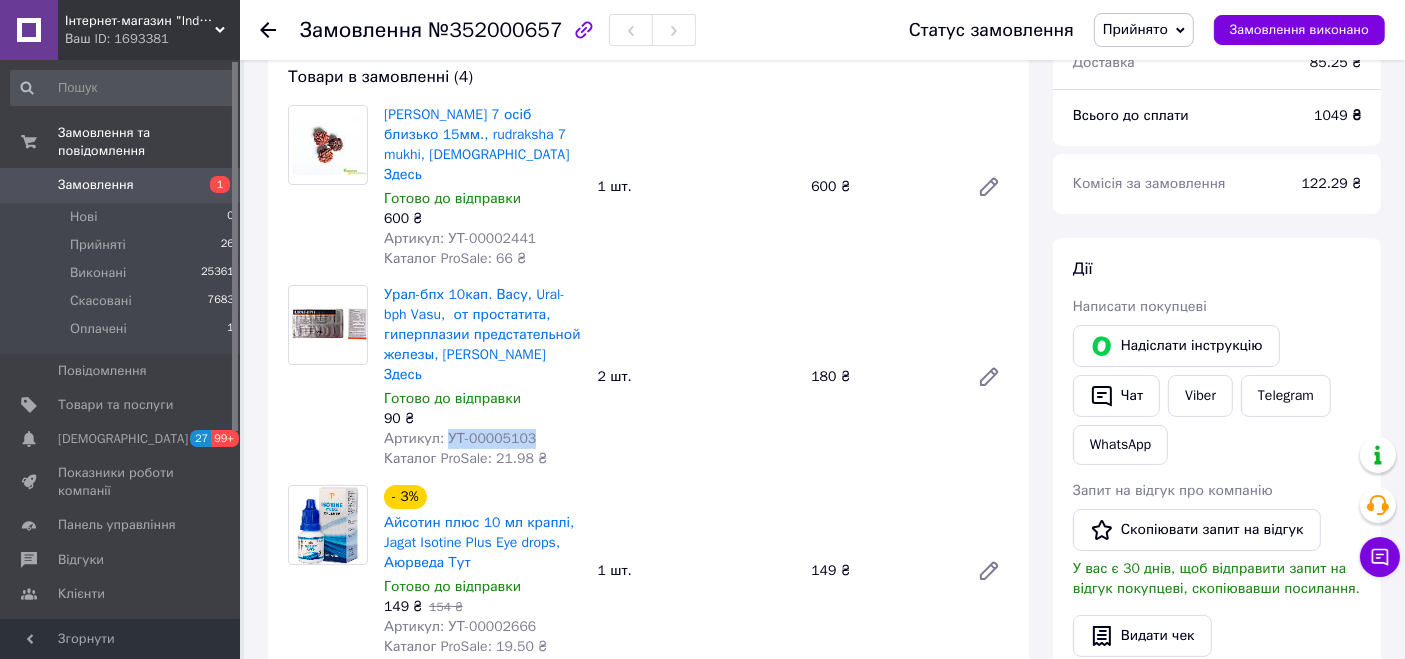 scroll, scrollTop: 222, scrollLeft: 0, axis: vertical 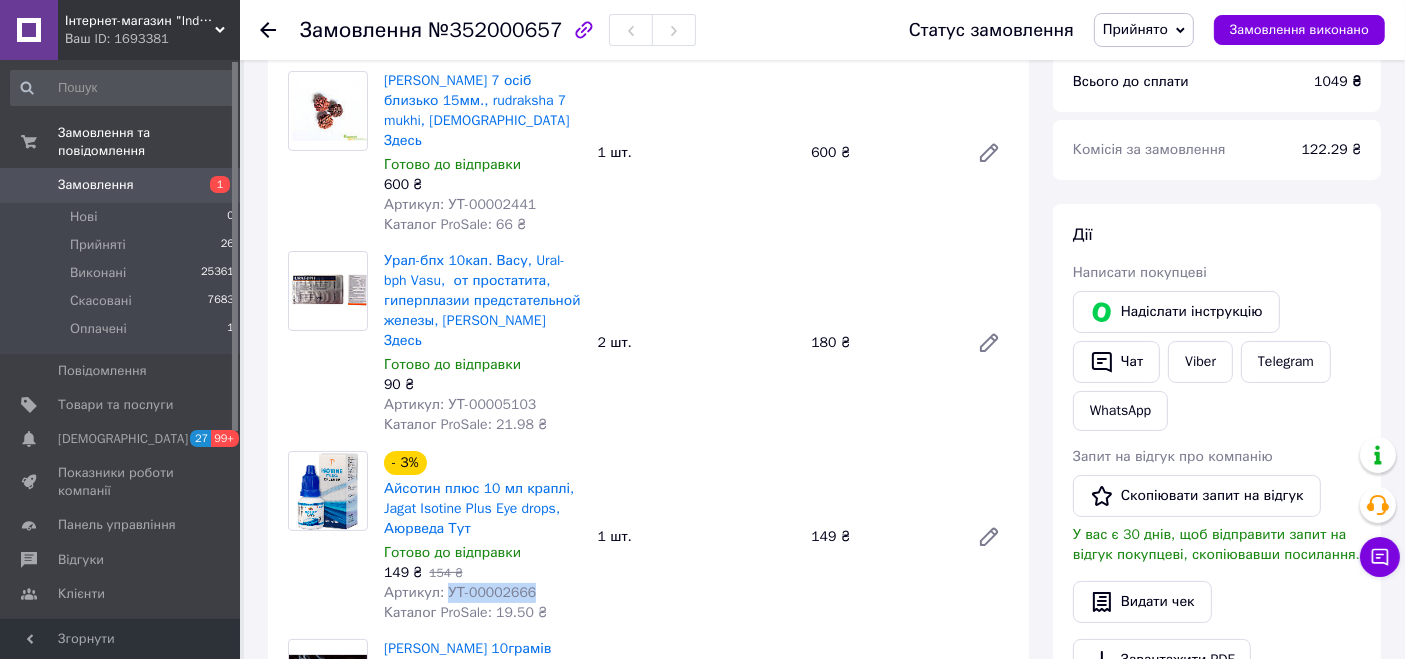 drag, startPoint x: 446, startPoint y: 555, endPoint x: 561, endPoint y: 555, distance: 115 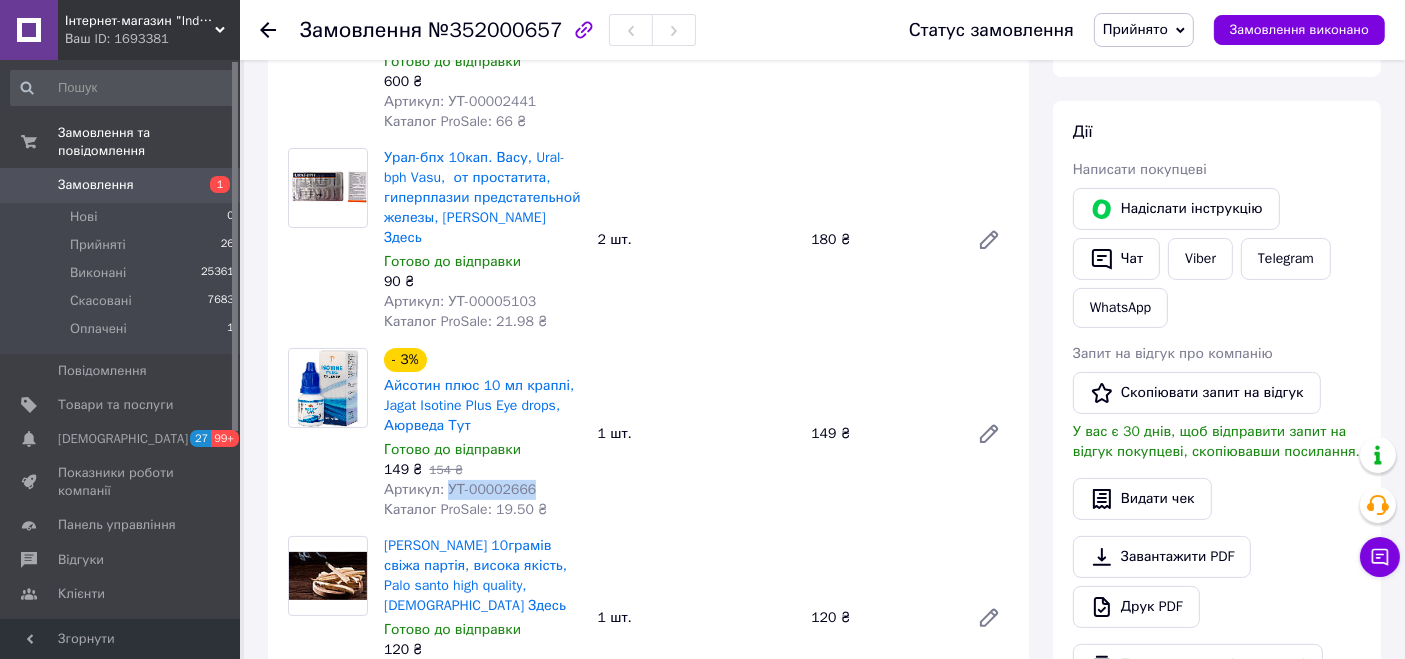 scroll, scrollTop: 444, scrollLeft: 0, axis: vertical 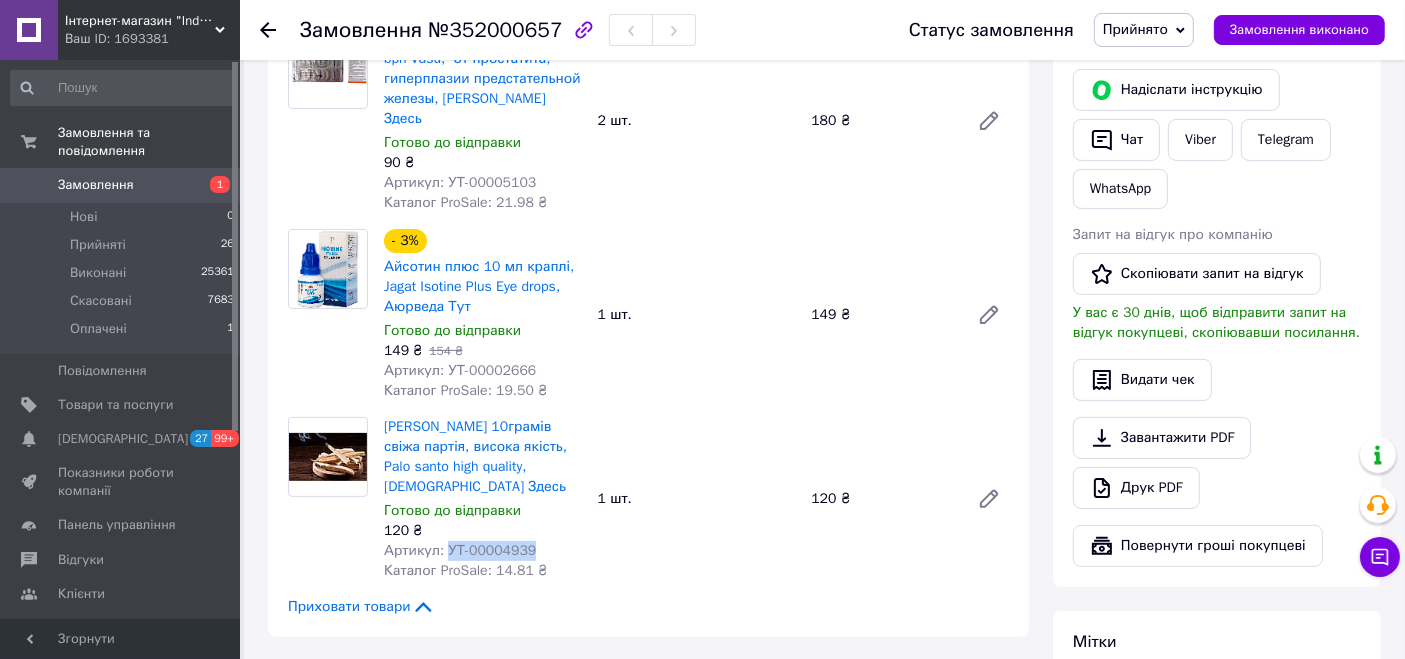 drag, startPoint x: 442, startPoint y: 509, endPoint x: 591, endPoint y: 535, distance: 151.25145 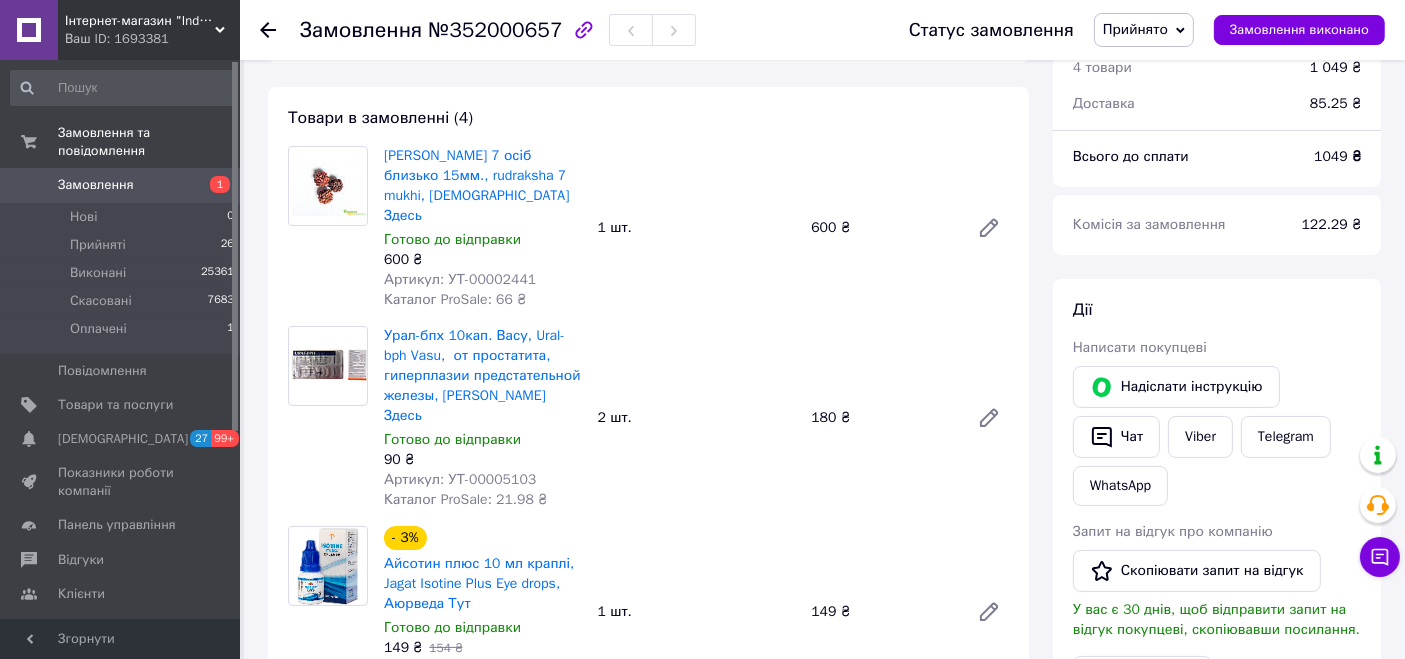scroll, scrollTop: 0, scrollLeft: 0, axis: both 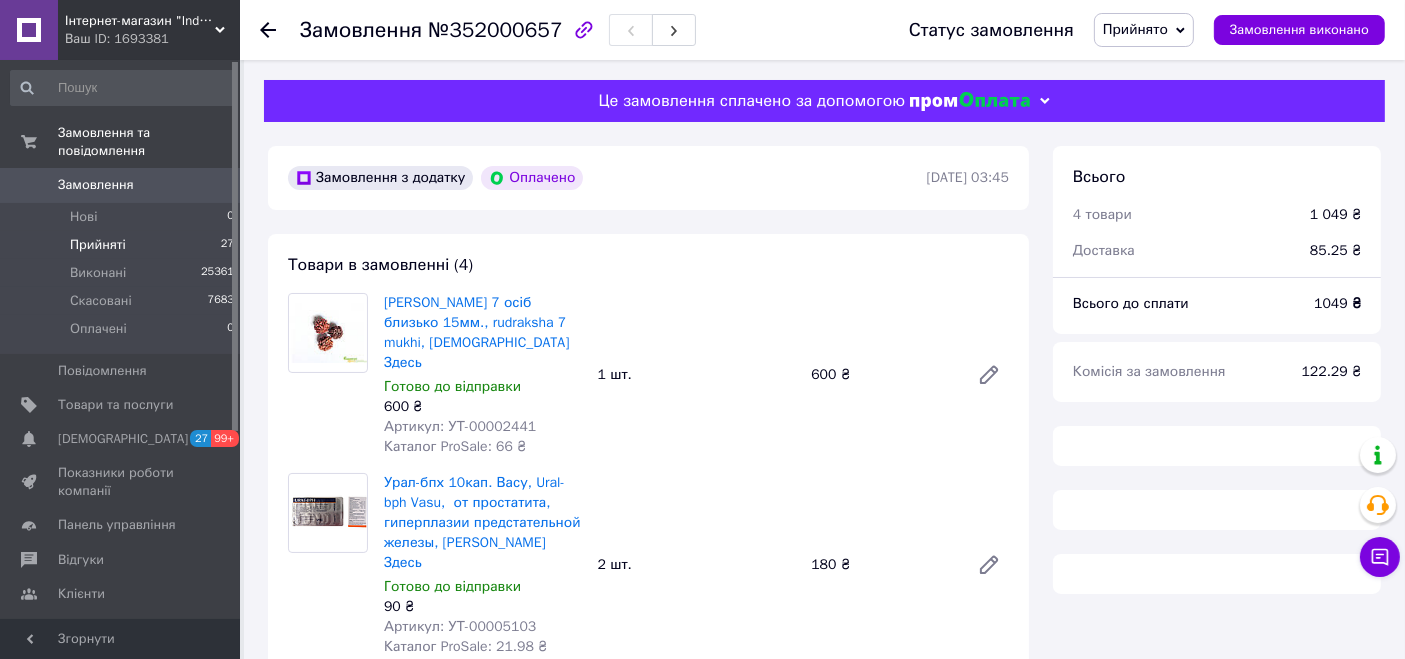click on "Прийняті" at bounding box center (98, 245) 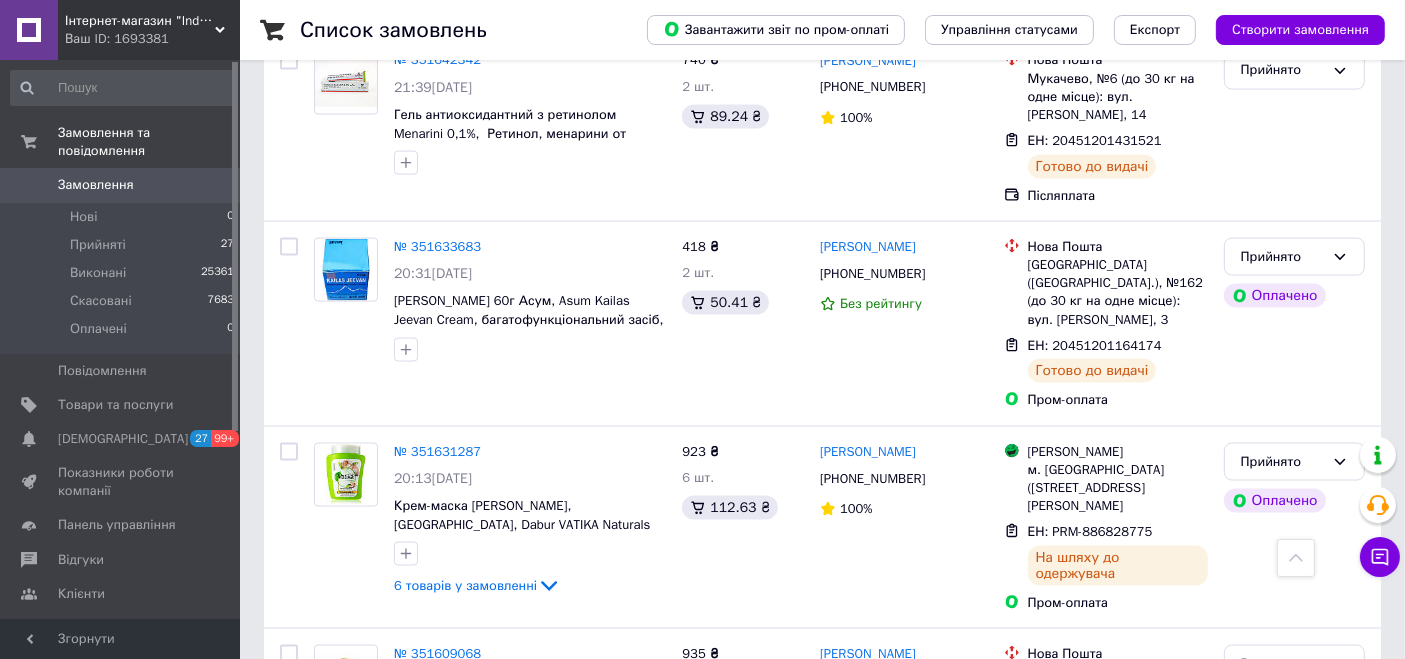 scroll, scrollTop: 3333, scrollLeft: 0, axis: vertical 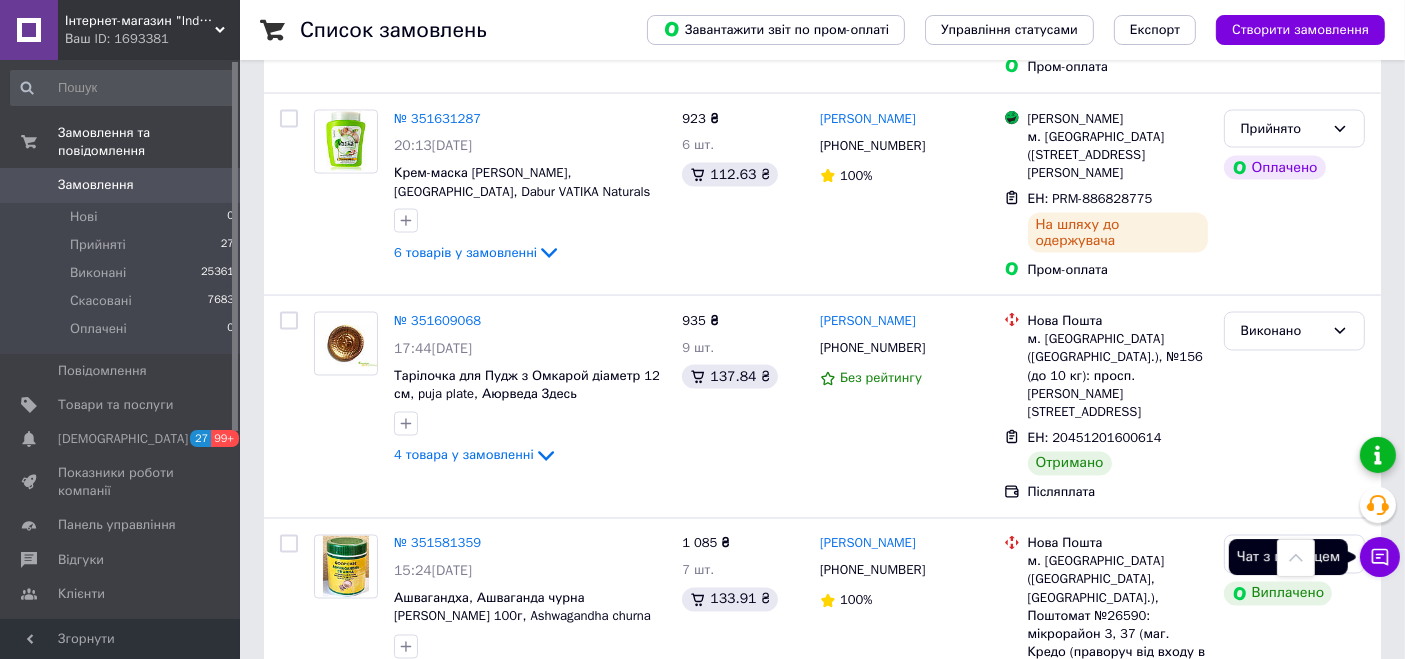 click 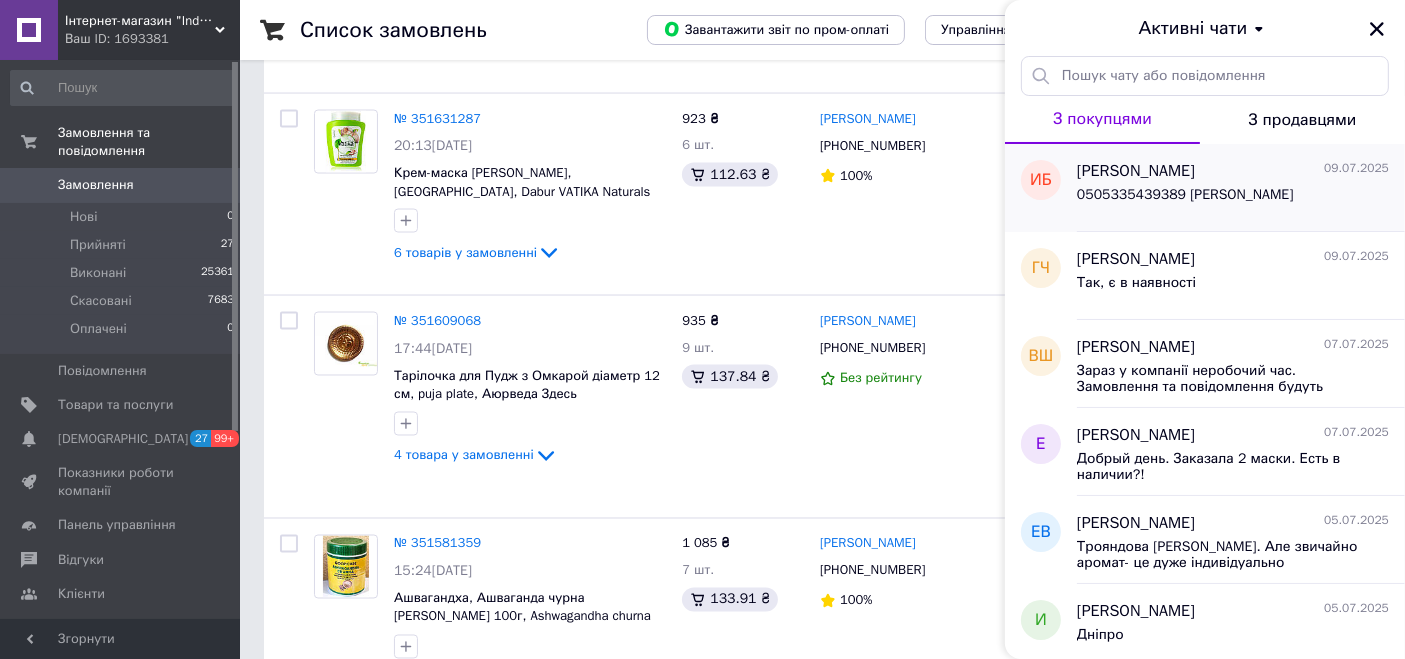 click on "[PERSON_NAME]" at bounding box center [1136, 171] 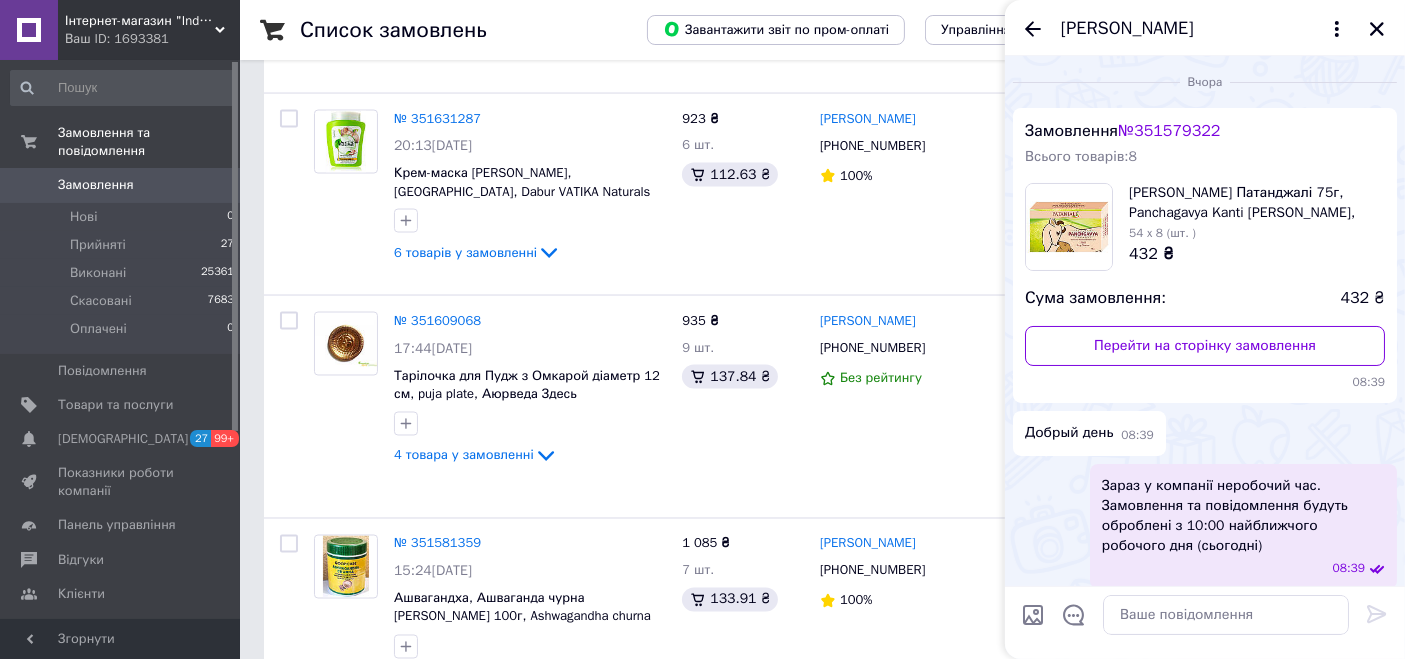 scroll, scrollTop: 595, scrollLeft: 0, axis: vertical 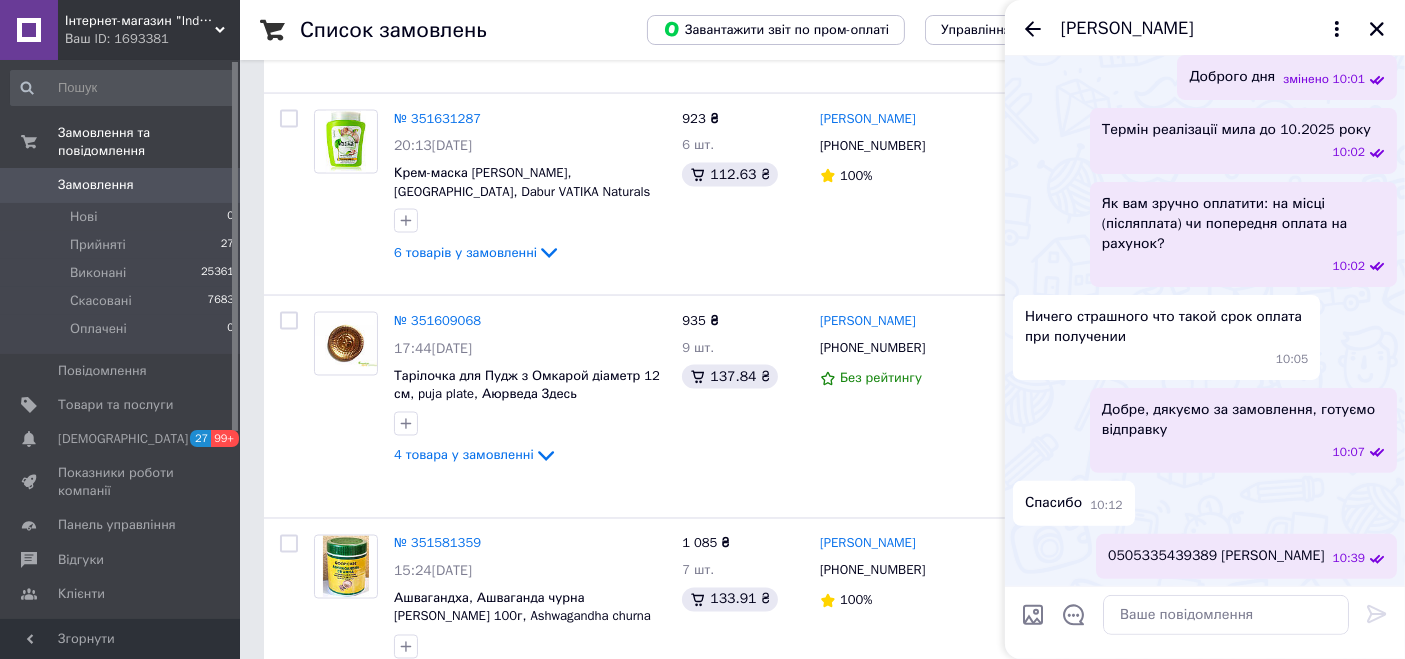 click on "0505335439389 ваша ттн" at bounding box center (1216, 556) 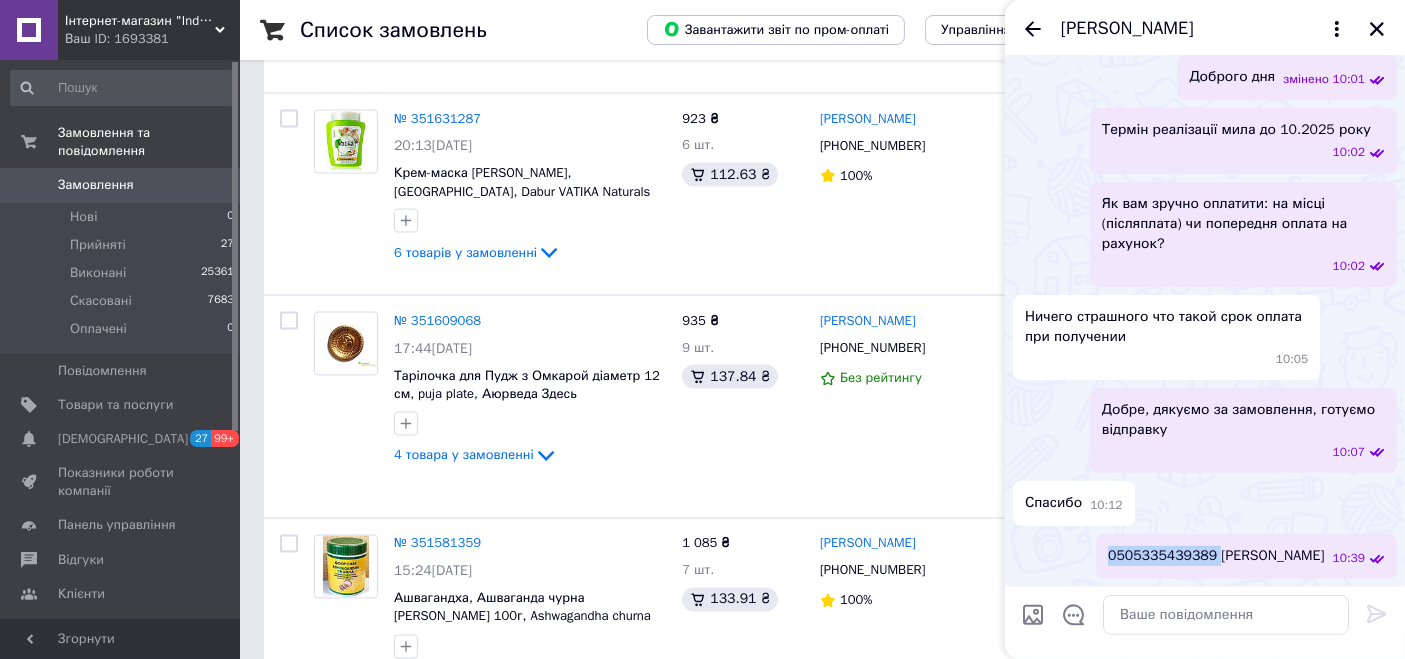 click on "0505335439389 ваша ттн" at bounding box center [1216, 556] 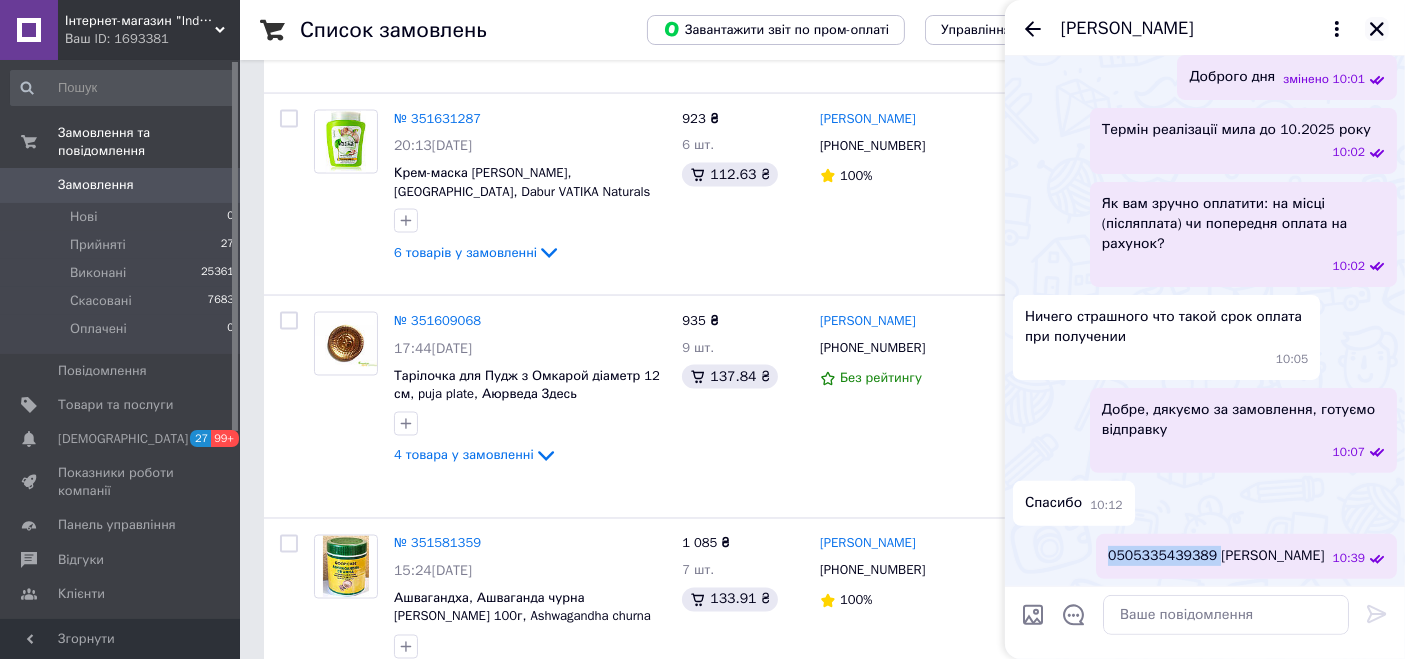 click 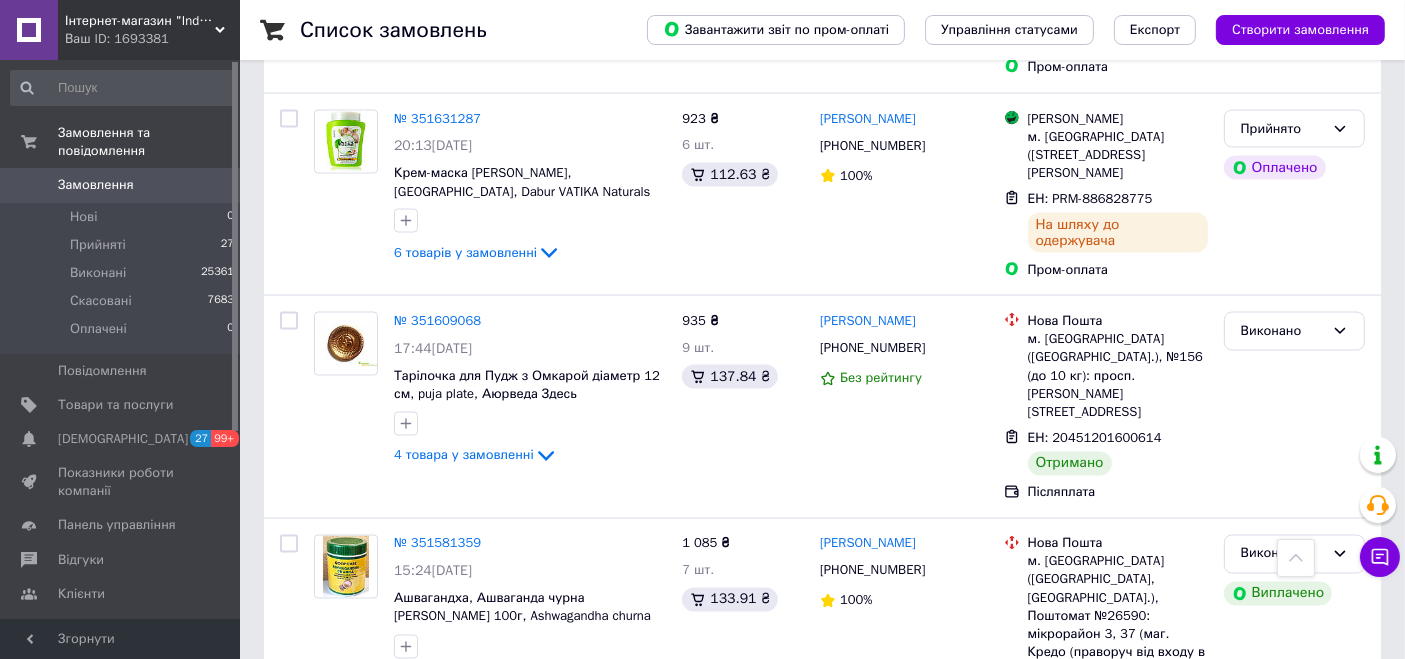 click on "Додати ЕН" at bounding box center (1061, 901) 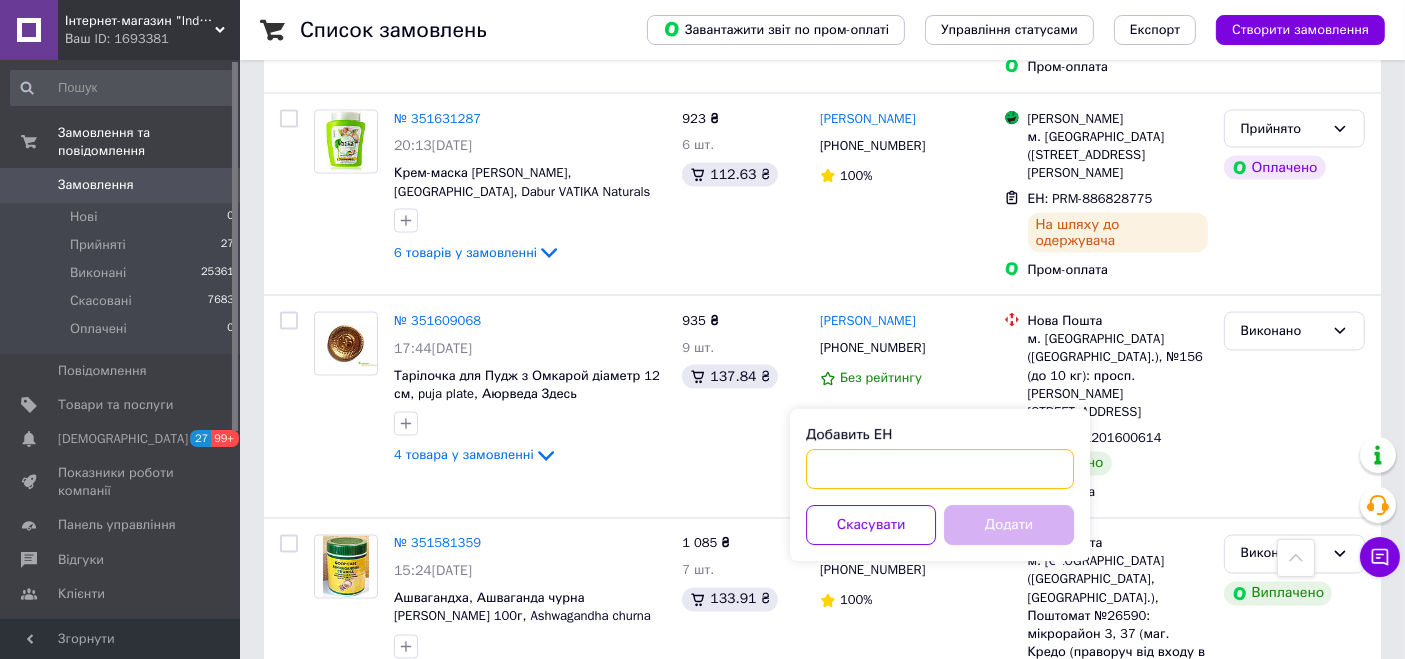 click on "Добавить ЕН" at bounding box center [940, 470] 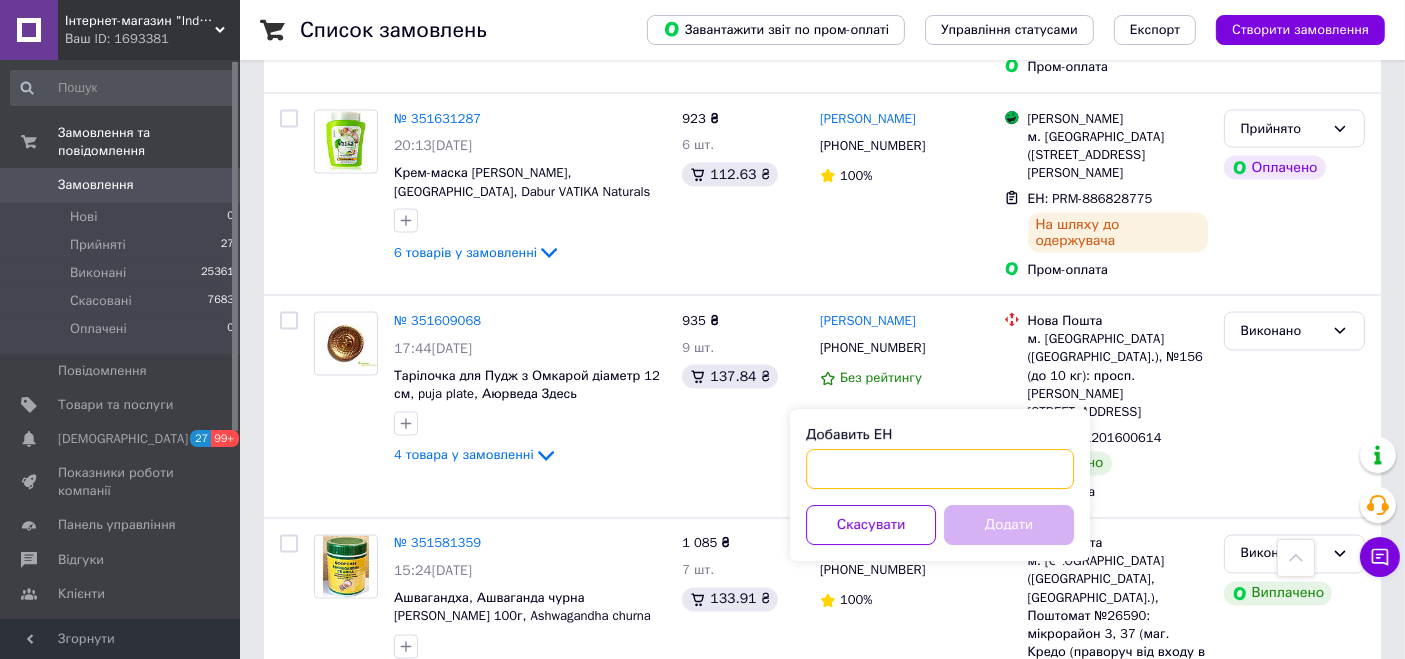 paste on "0505335439389" 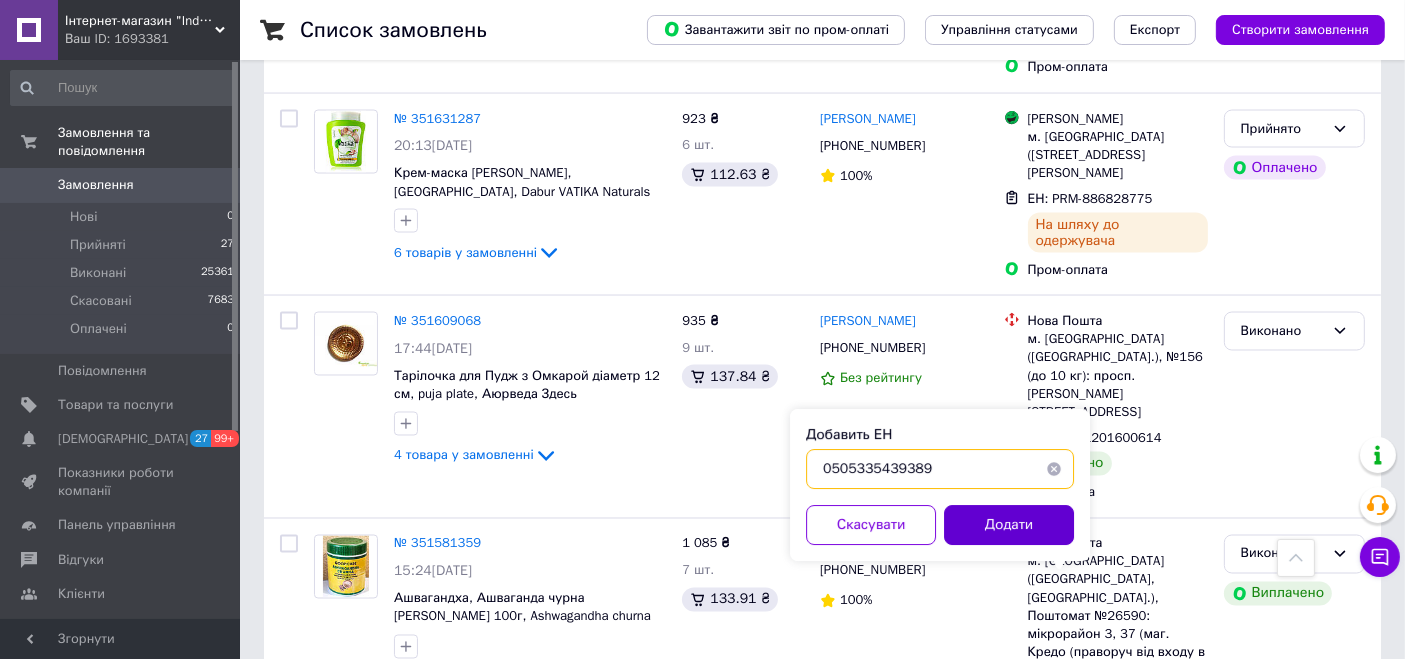 type on "0505335439389" 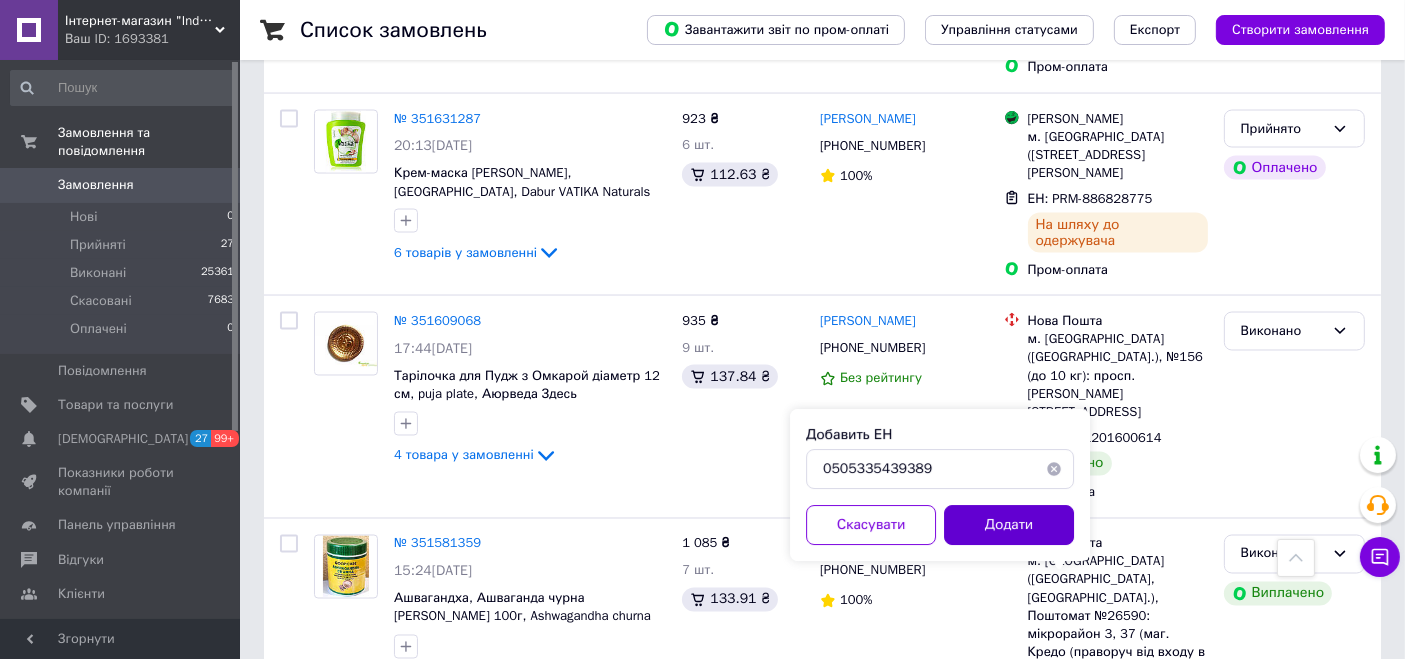 click on "Додати" at bounding box center [1009, 526] 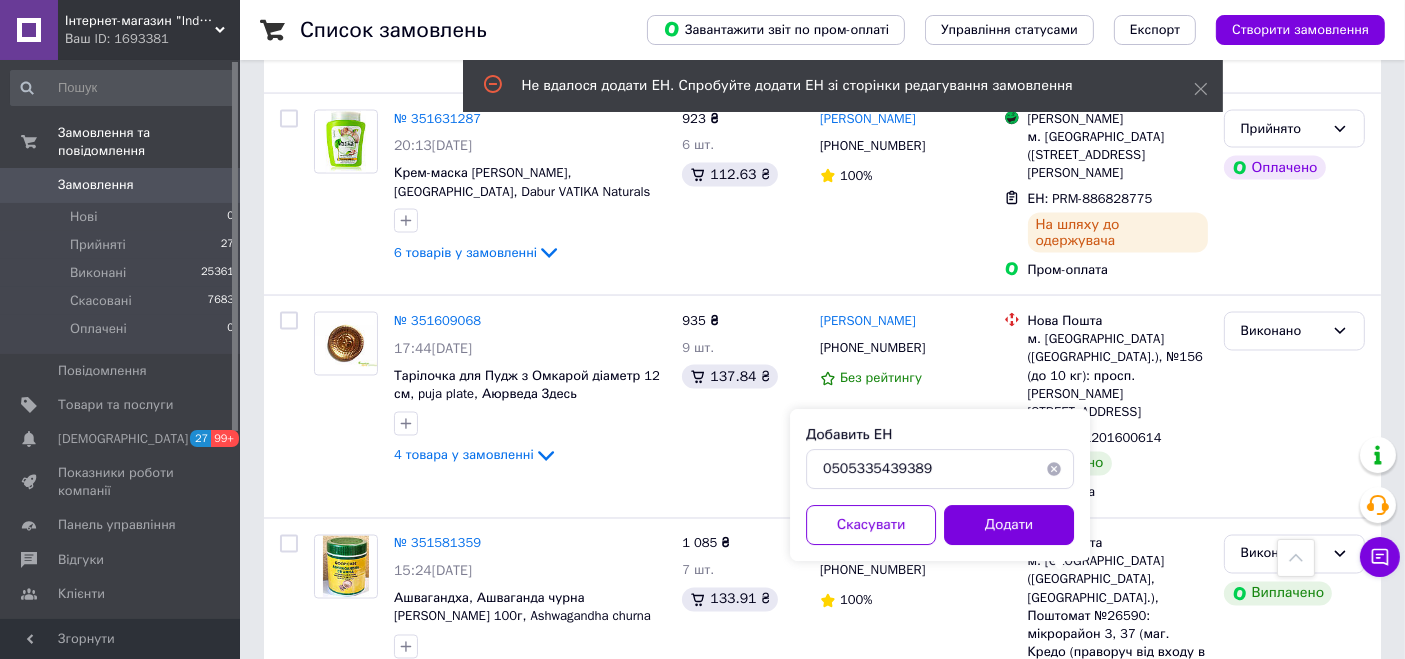 click on "Додати ЕН" at bounding box center [1118, 902] 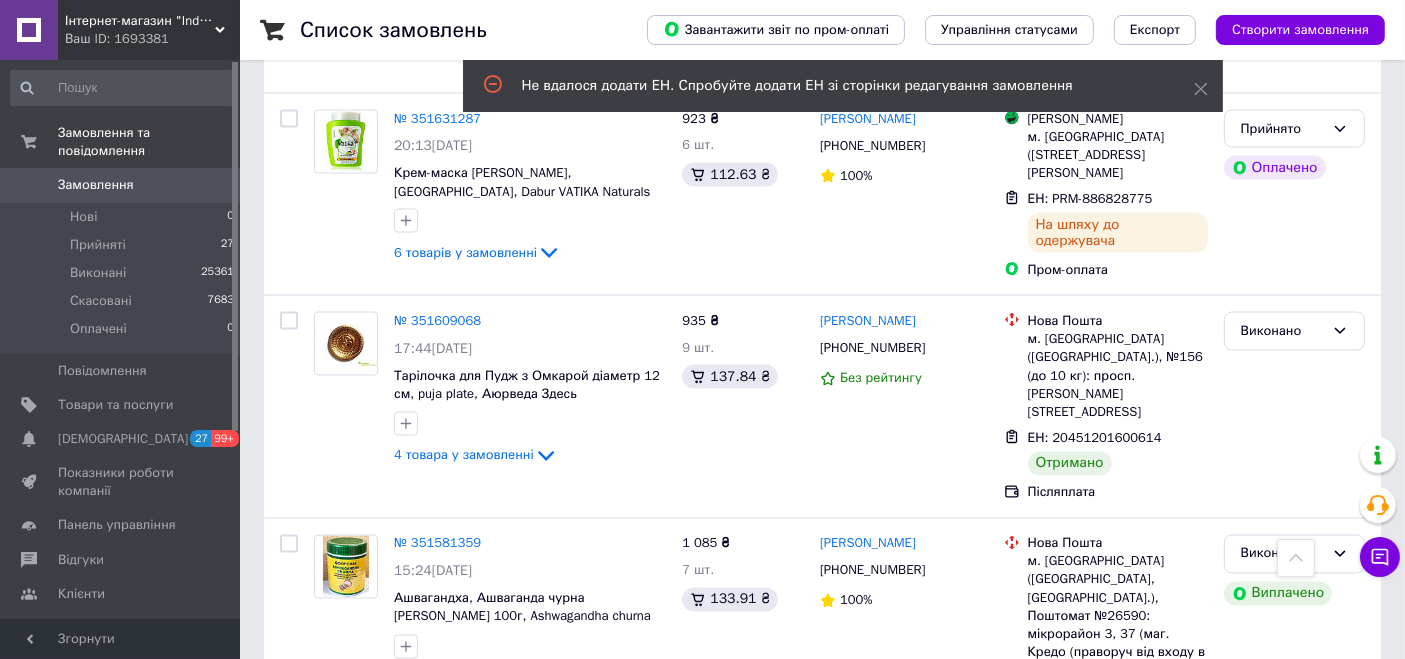 click on "№ 351579322" at bounding box center (437, 802) 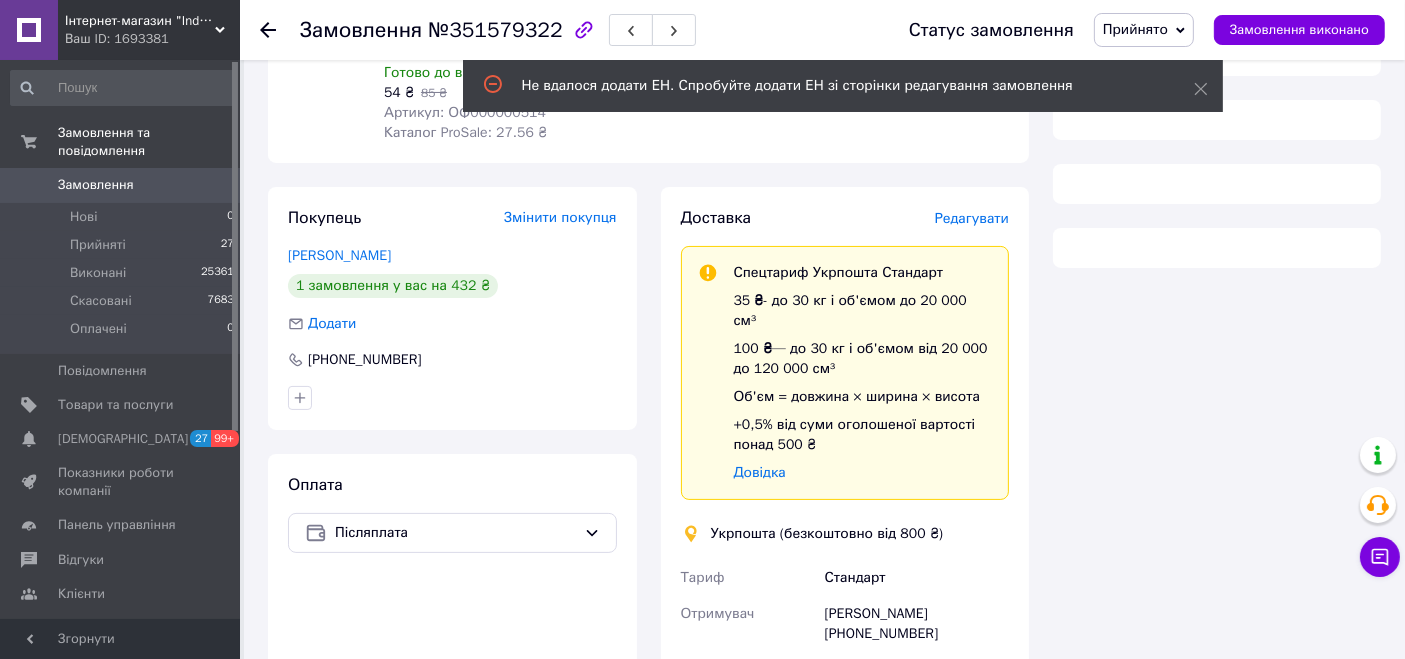 scroll, scrollTop: 938, scrollLeft: 0, axis: vertical 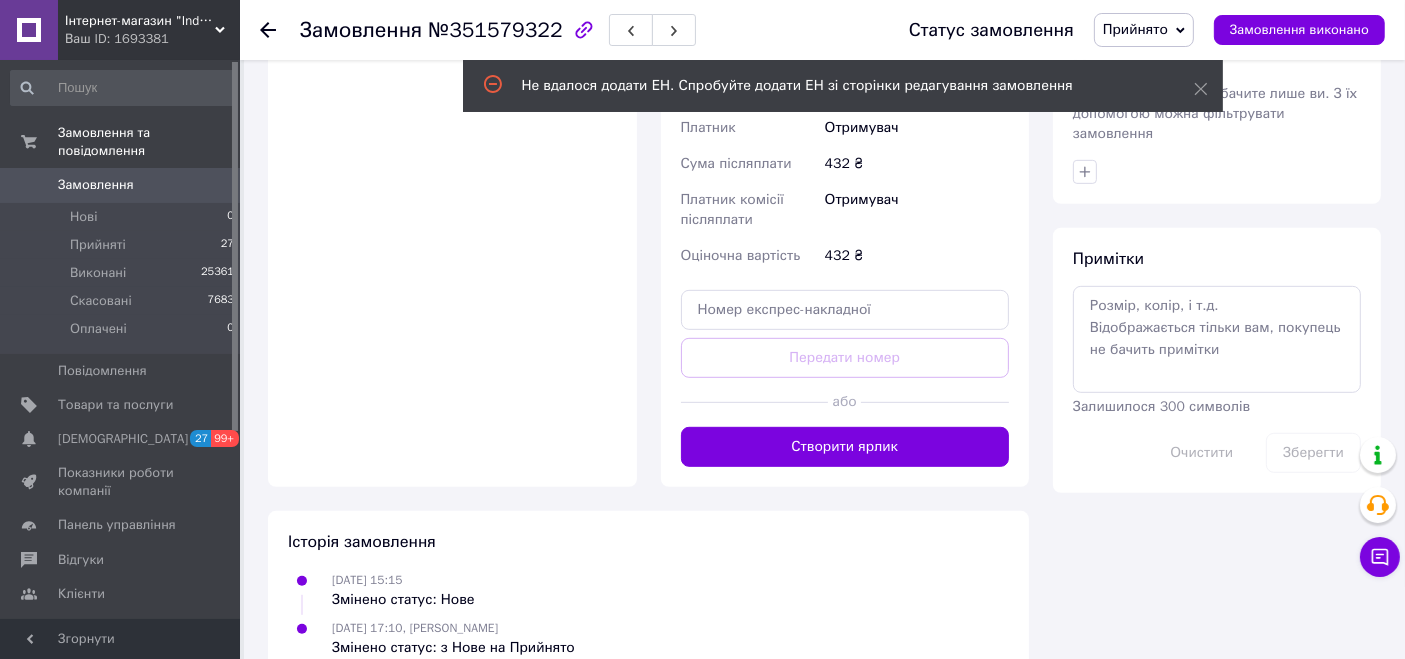 click on "Доставка Редагувати Спецтариф Укрпошта Стандарт 35 ₴  - до 30 кг і об'ємом до 20 000 см³ 100 ₴  — до 30 кг і об'ємом від 20 000 до 120 000 см³ Об'єм = довжина × ширина × висота +0,5% від суми оголошеної вартості понад 500 ₴ Довідка Укрпошта (безкоштовно від 800 ₴) Тариф Стандарт Отримувач Ирина Бараниченко +380960739036 Адреса с. Грушка (Кіровоградська обл.), 26420, Пересувне відділення Платник Отримувач Сума післяплати 432 ₴ Платник комісії післяплати Отримувач Оціночна вартість 432 ₴ Передати номер або Створити ярлик" at bounding box center [845, 18] 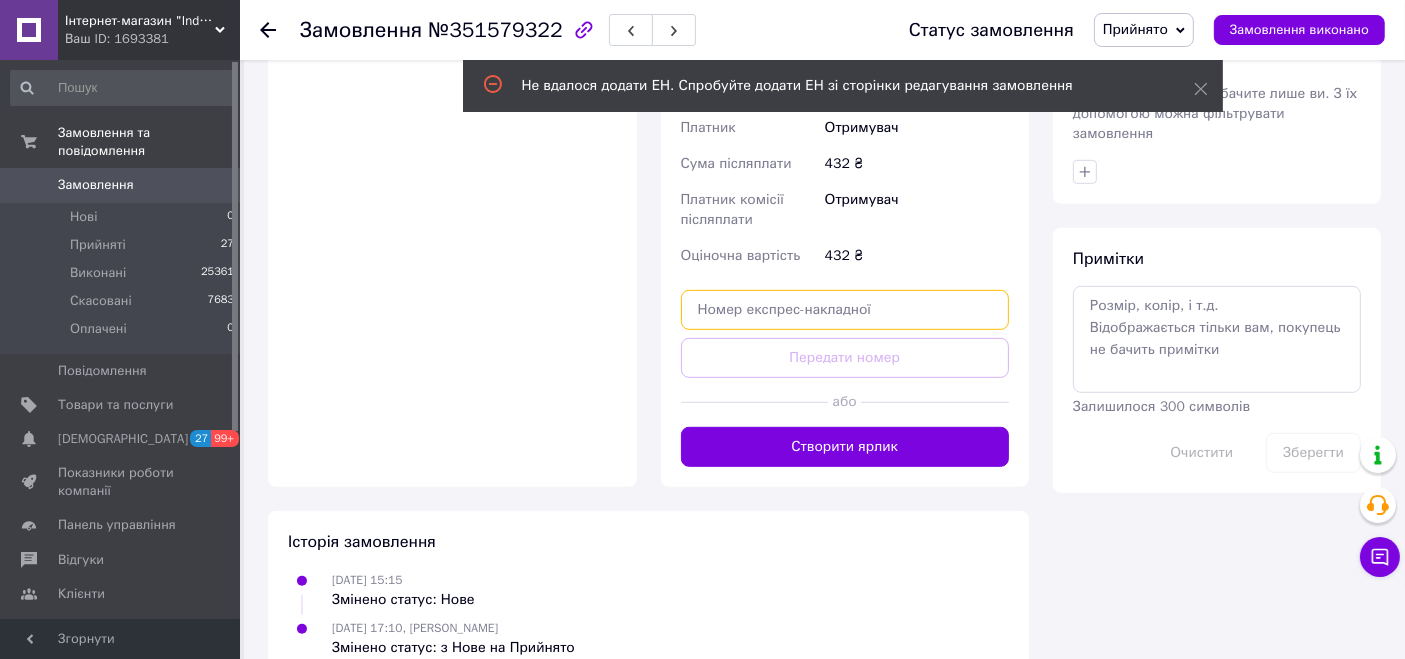 type on "н" 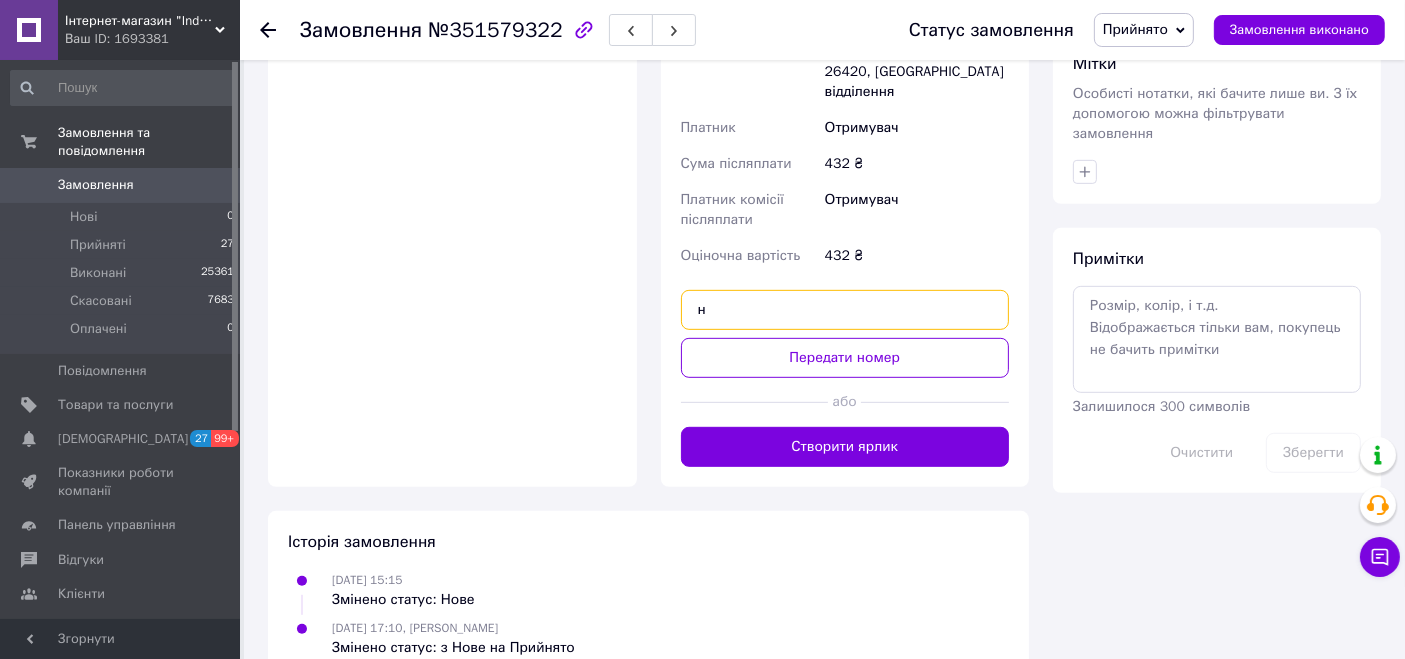 click on "н" at bounding box center [845, 310] 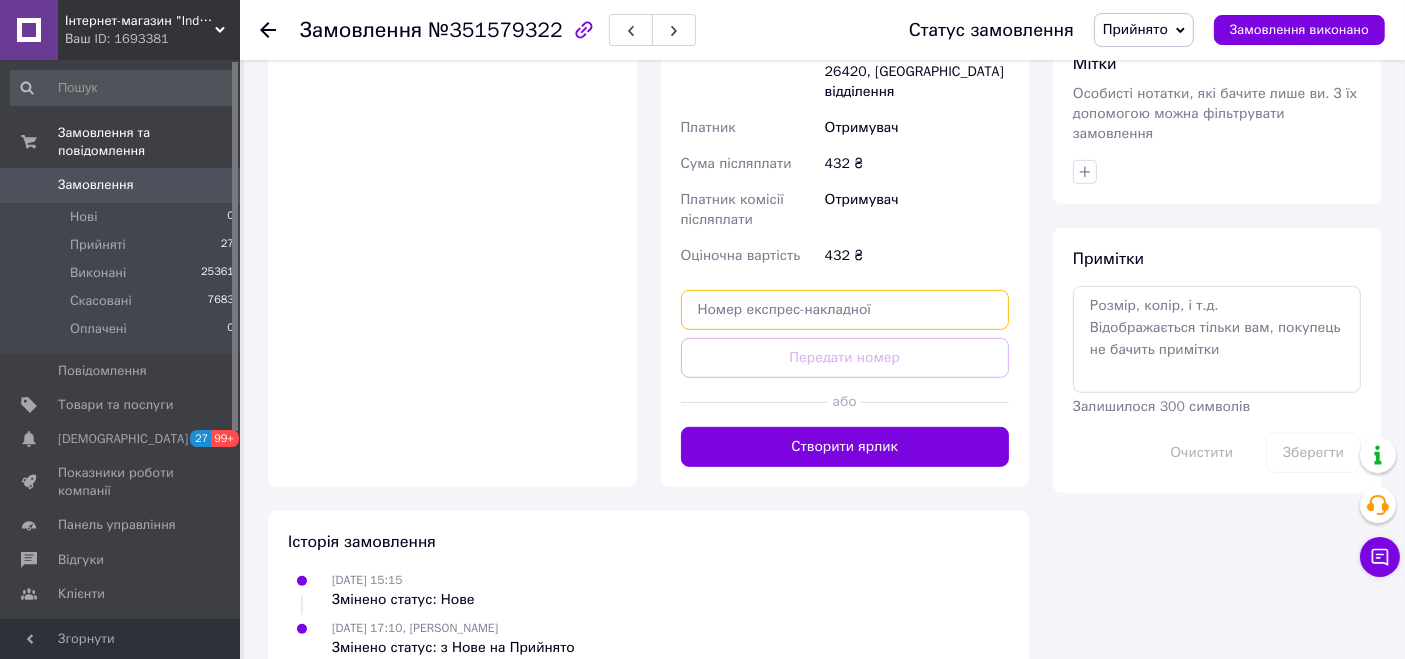 paste on "0505335439389" 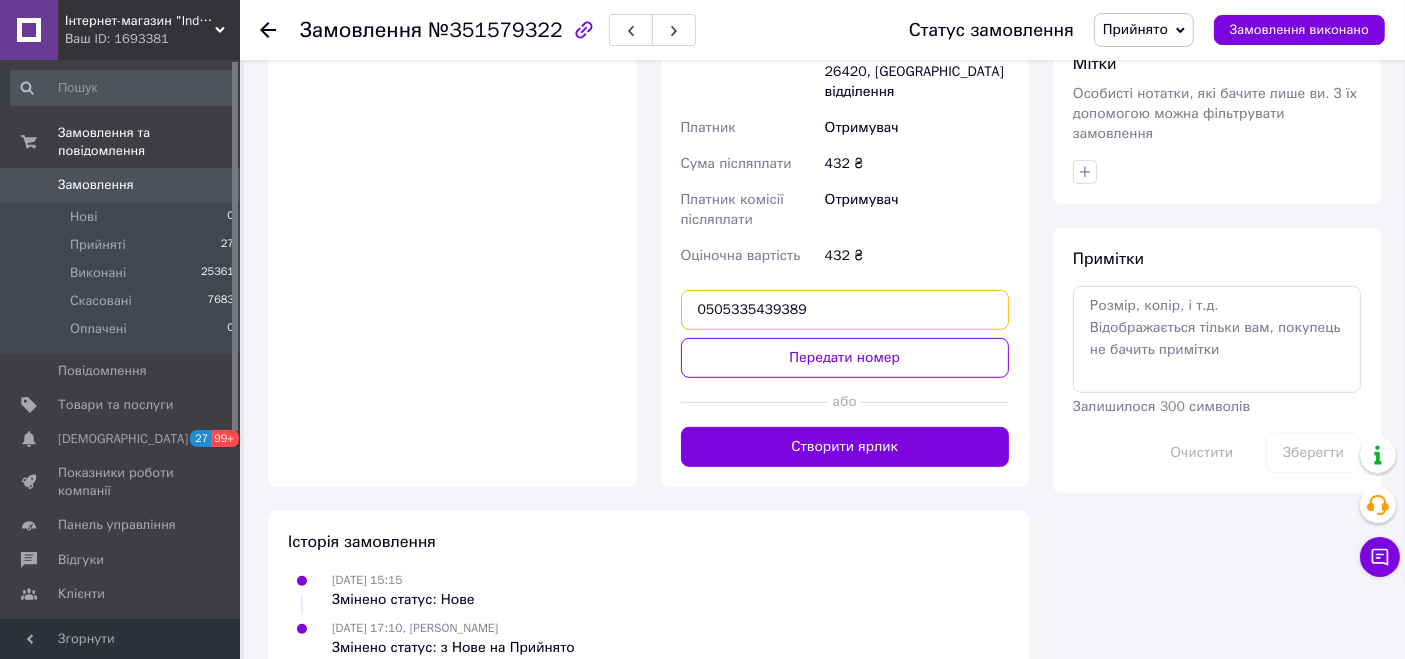 type on "0505335439389" 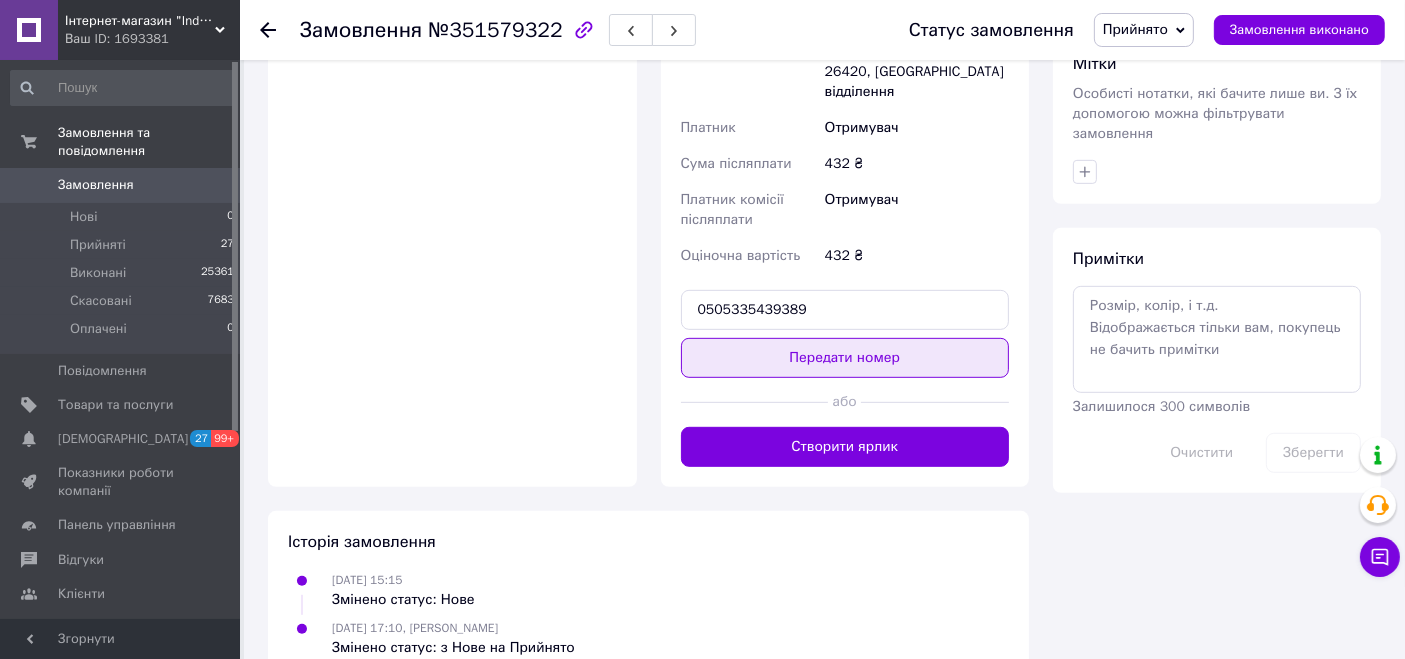 drag, startPoint x: 871, startPoint y: 315, endPoint x: 1011, endPoint y: 418, distance: 173.80736 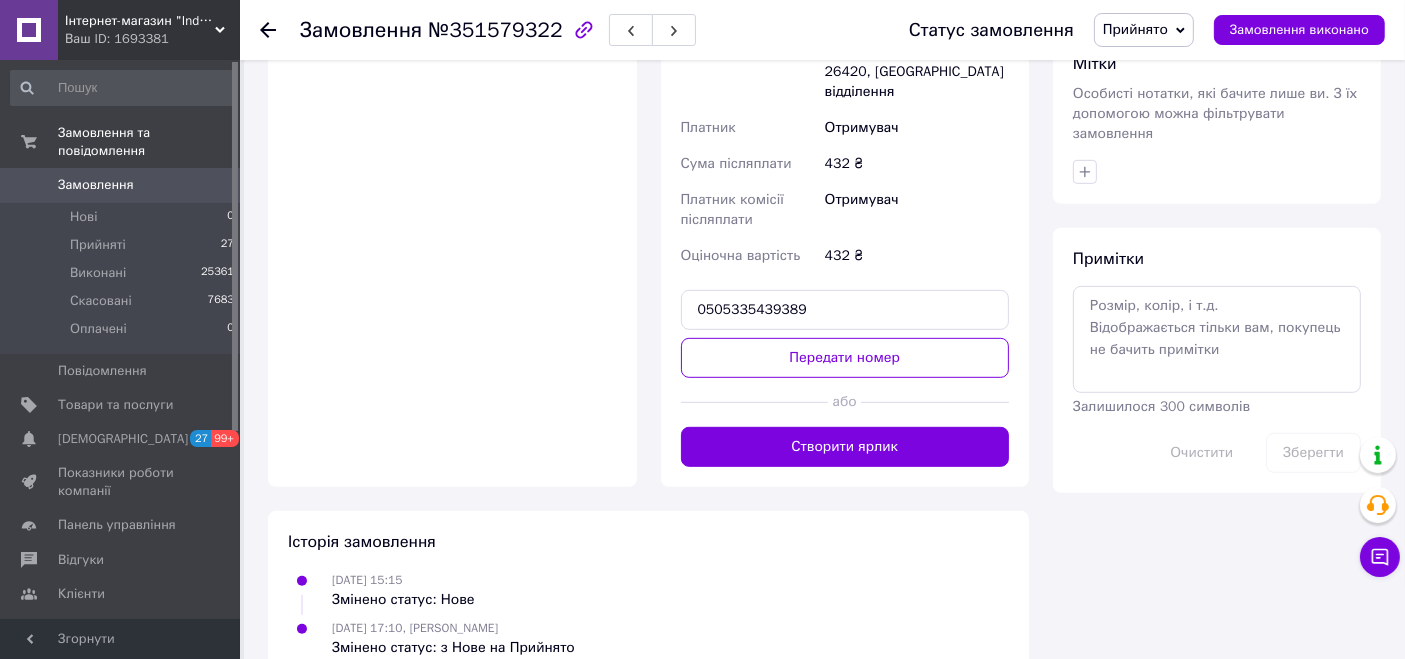 click on "Передати номер" at bounding box center [845, 358] 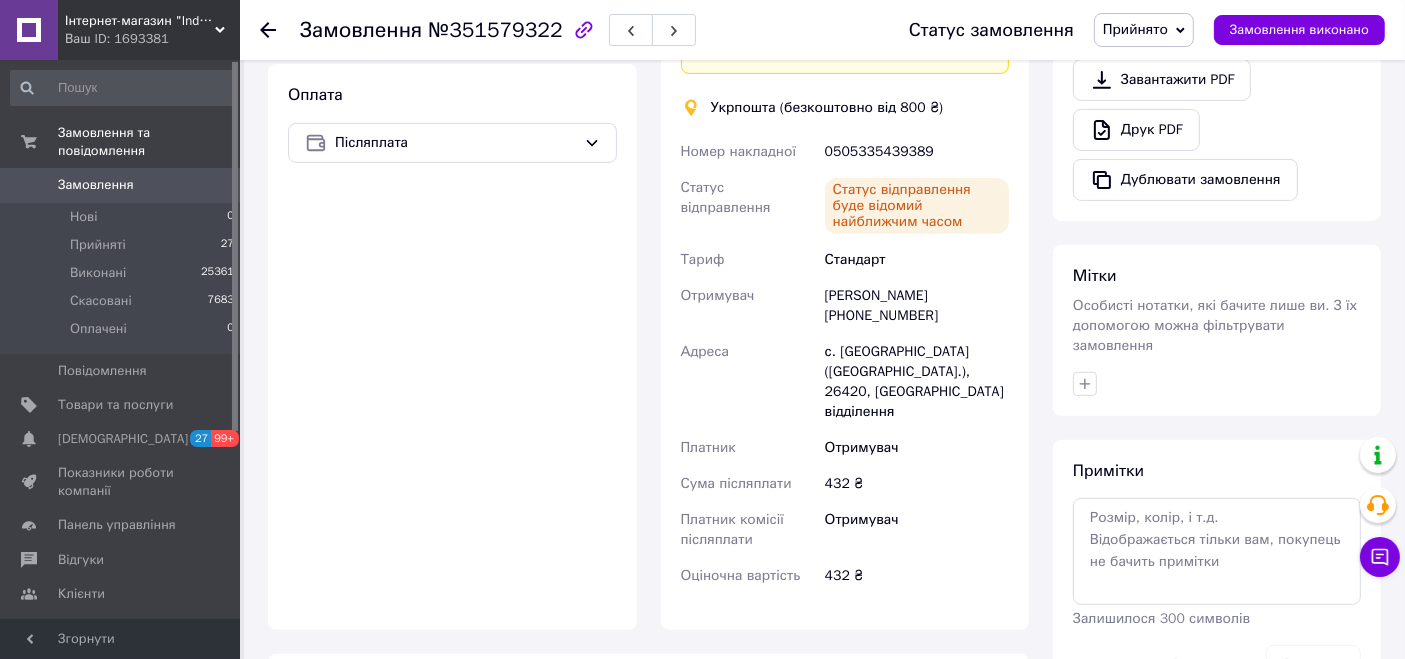 scroll, scrollTop: 675, scrollLeft: 0, axis: vertical 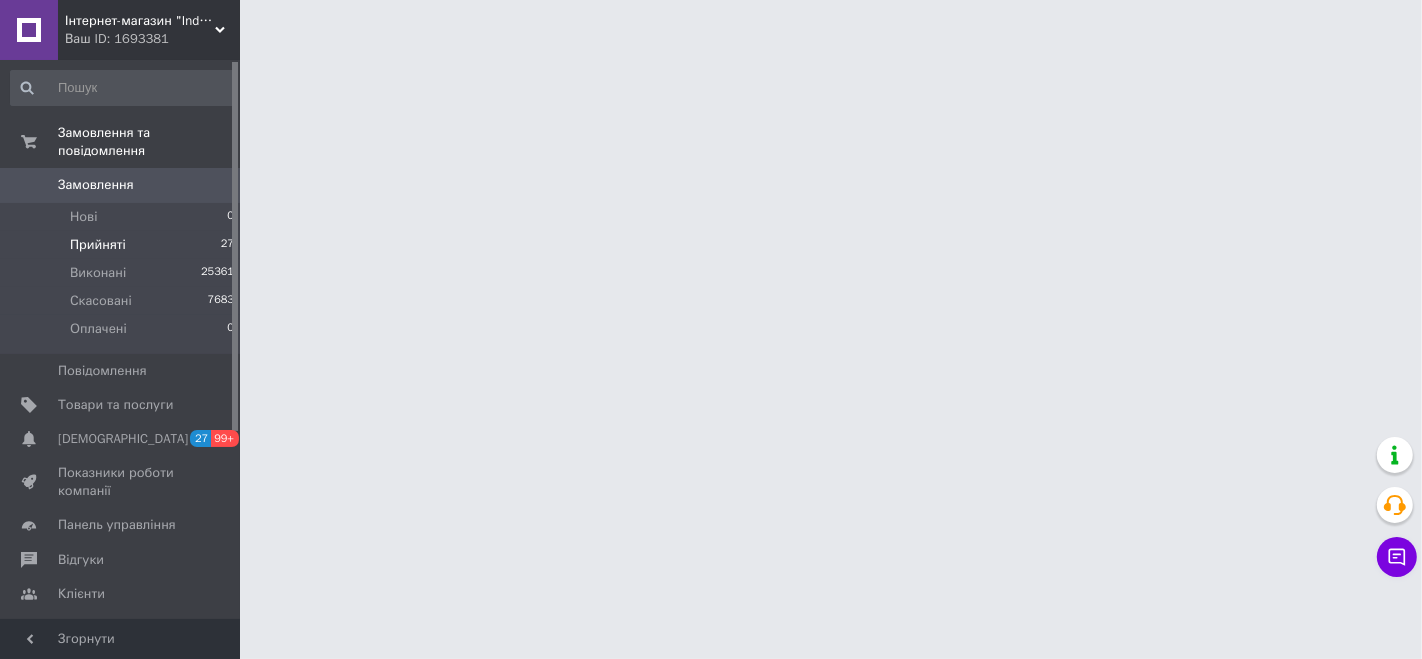 click on "Прийняті 27" at bounding box center (123, 245) 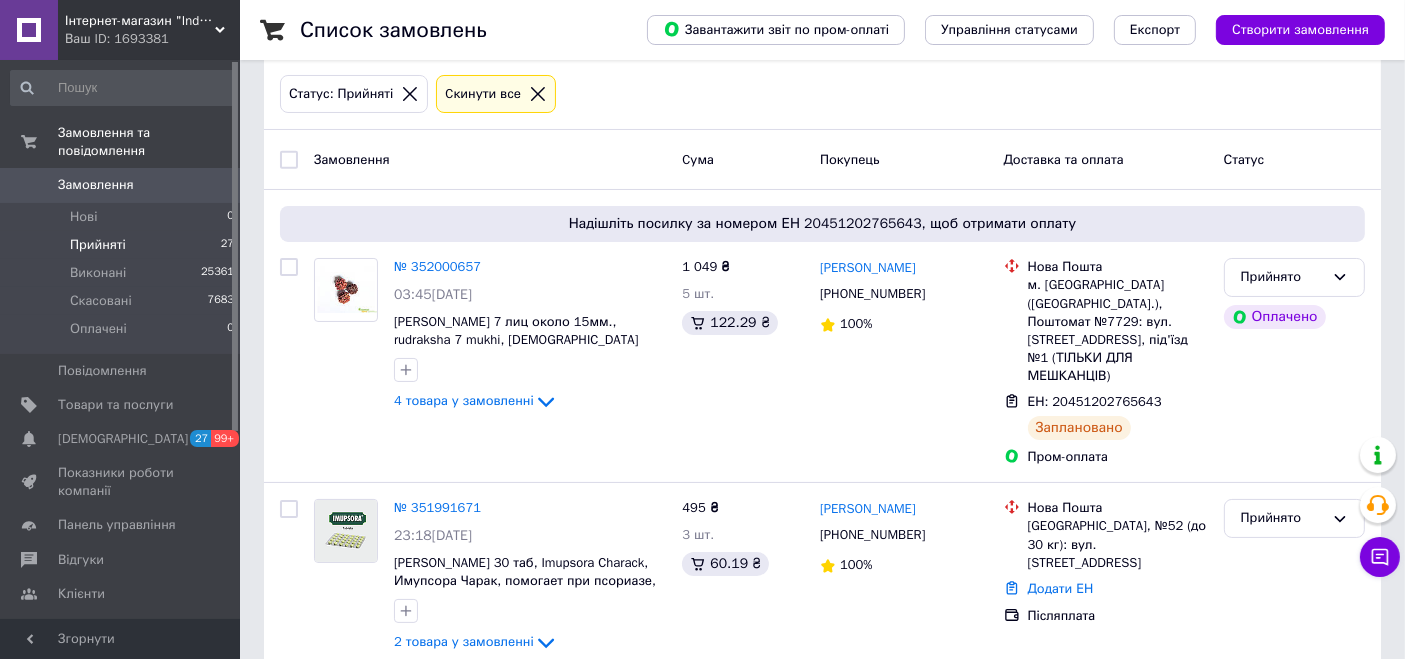 scroll, scrollTop: 0, scrollLeft: 0, axis: both 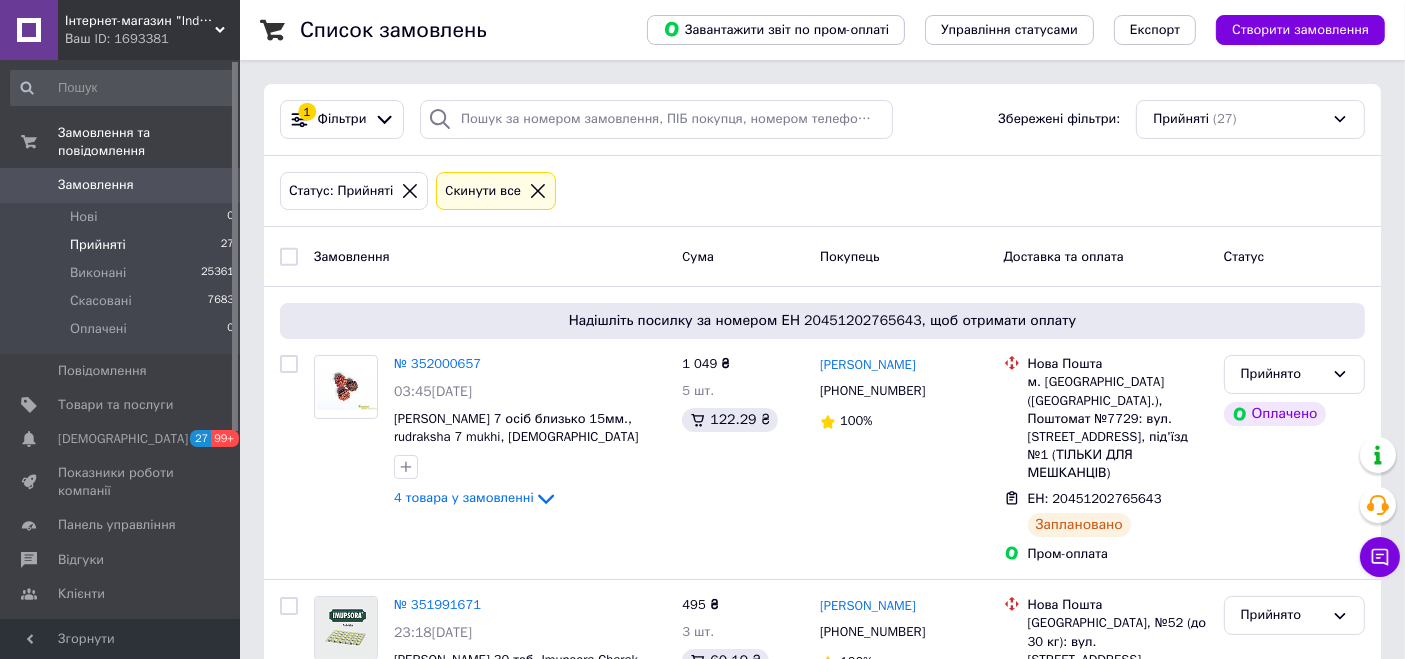 click on "Прийняті 27" at bounding box center [123, 245] 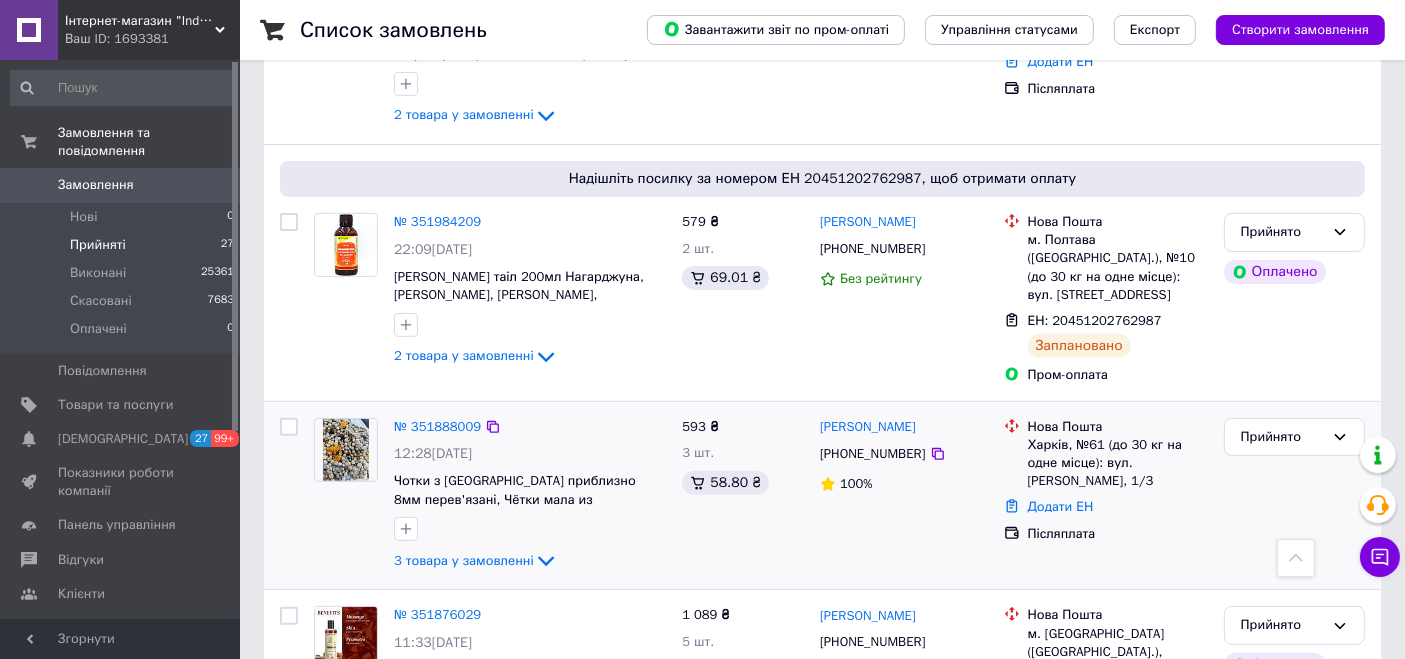 scroll, scrollTop: 666, scrollLeft: 0, axis: vertical 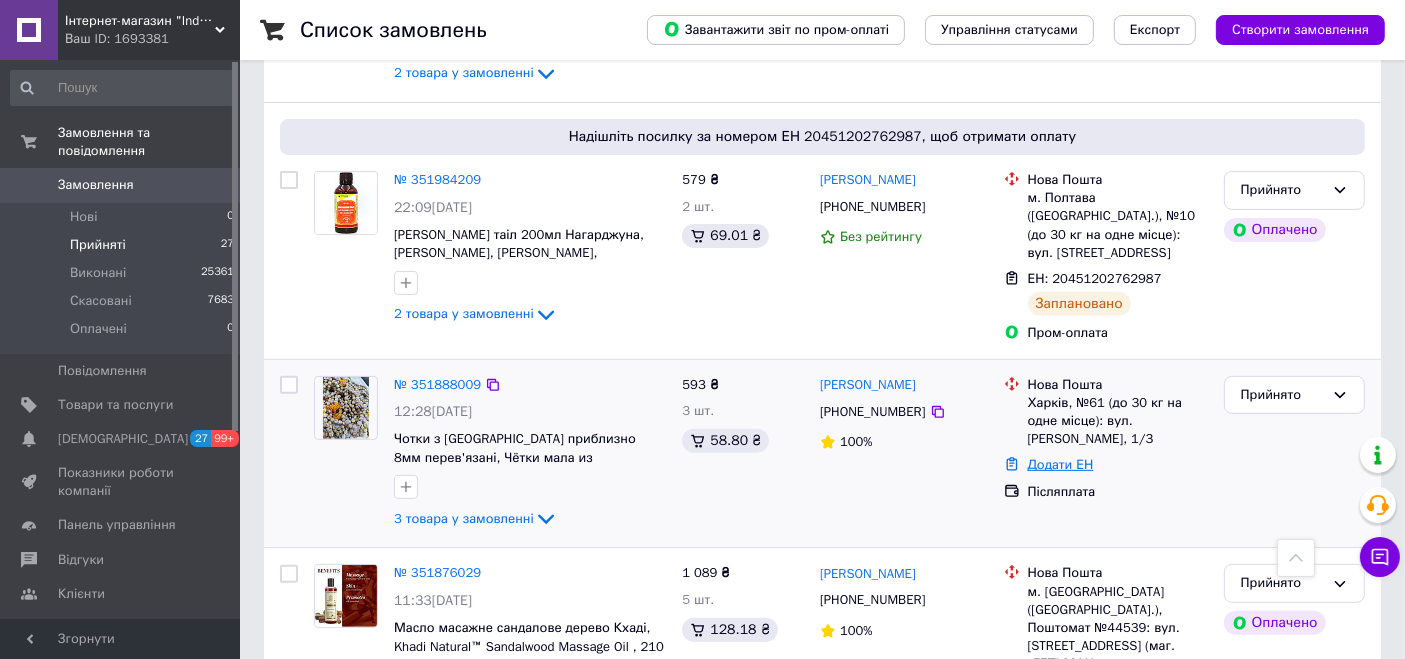 click on "Додати ЕН" at bounding box center (1061, 464) 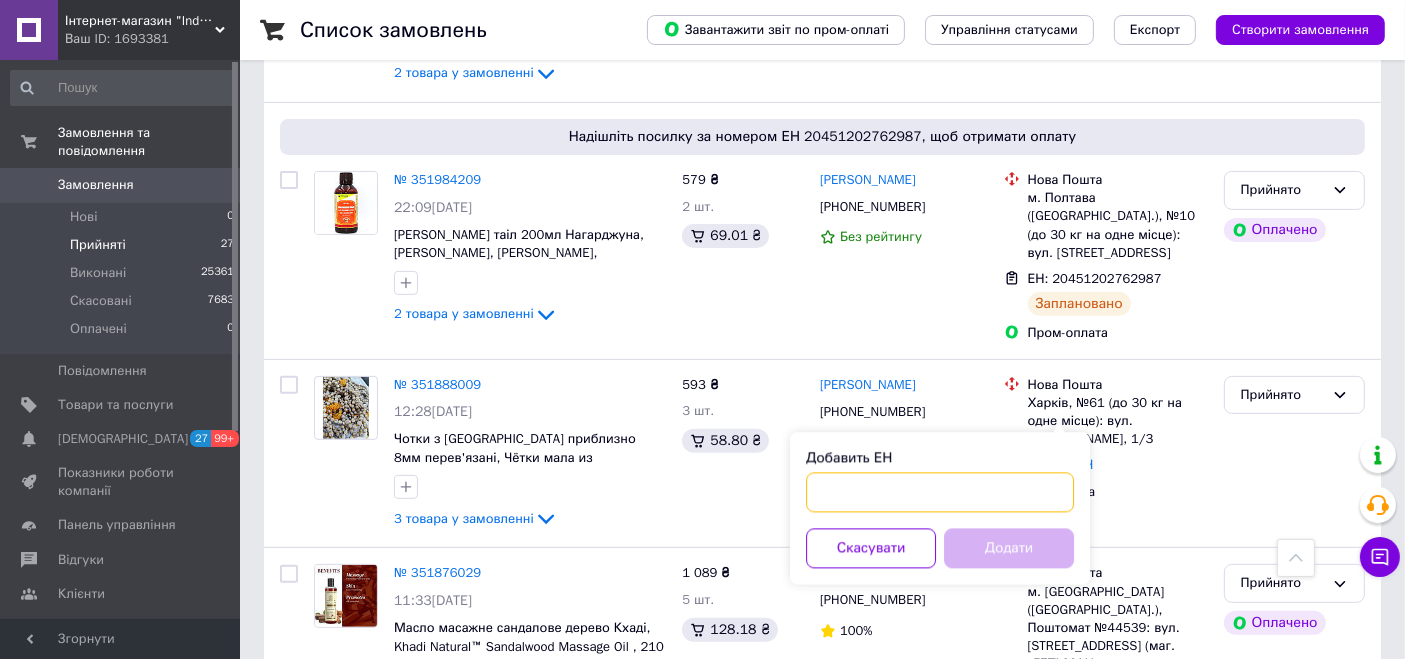 click on "Добавить ЕН" at bounding box center (940, 493) 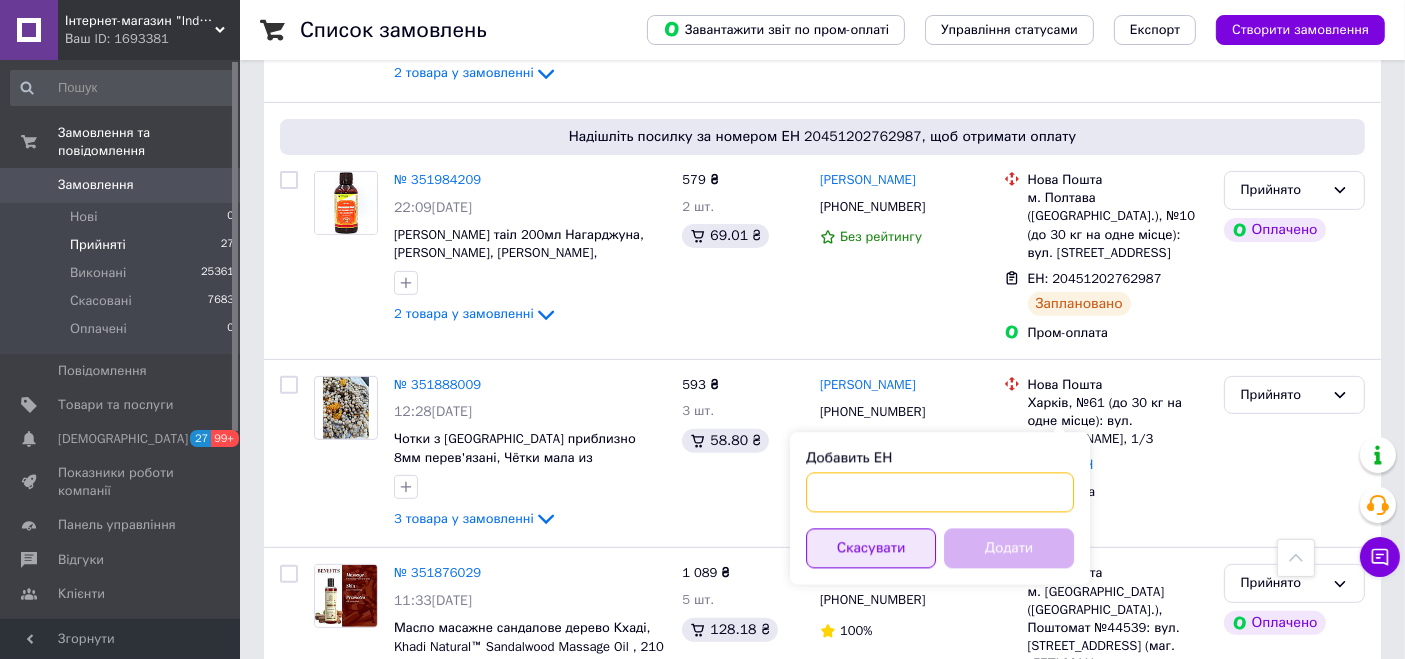 paste on "20451202787515" 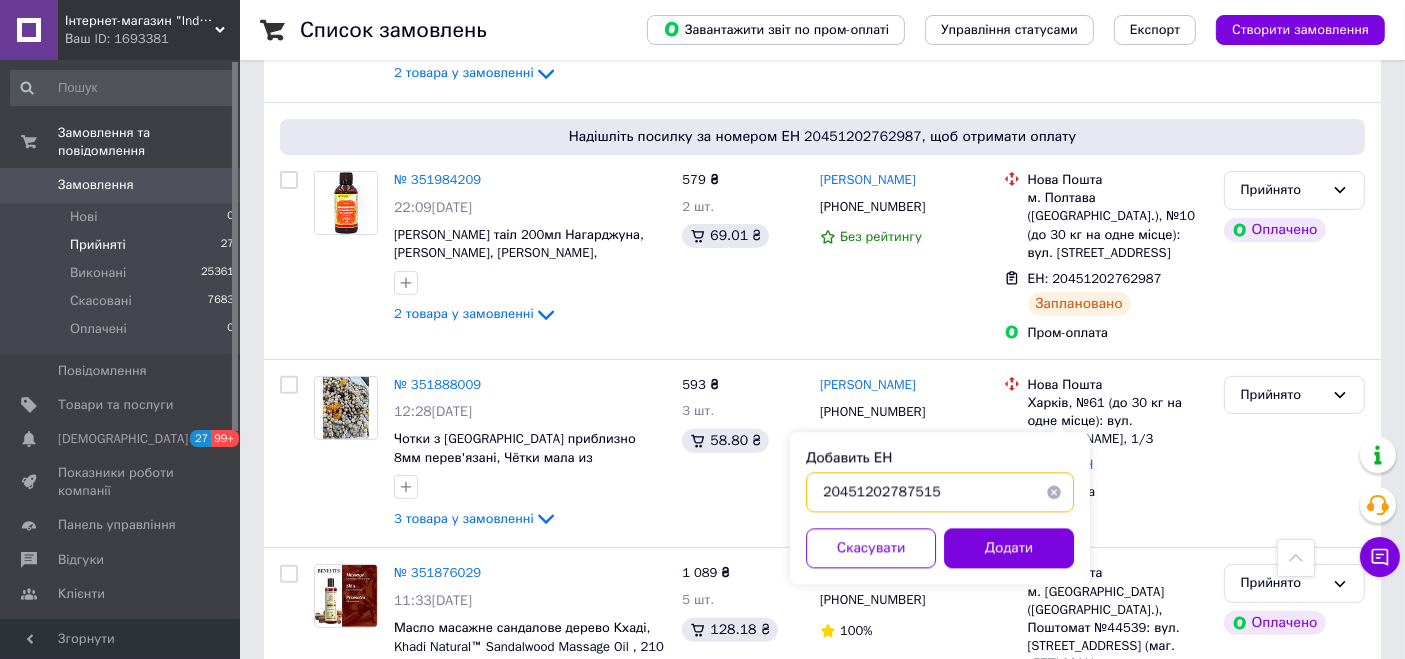 type on "20451202787515" 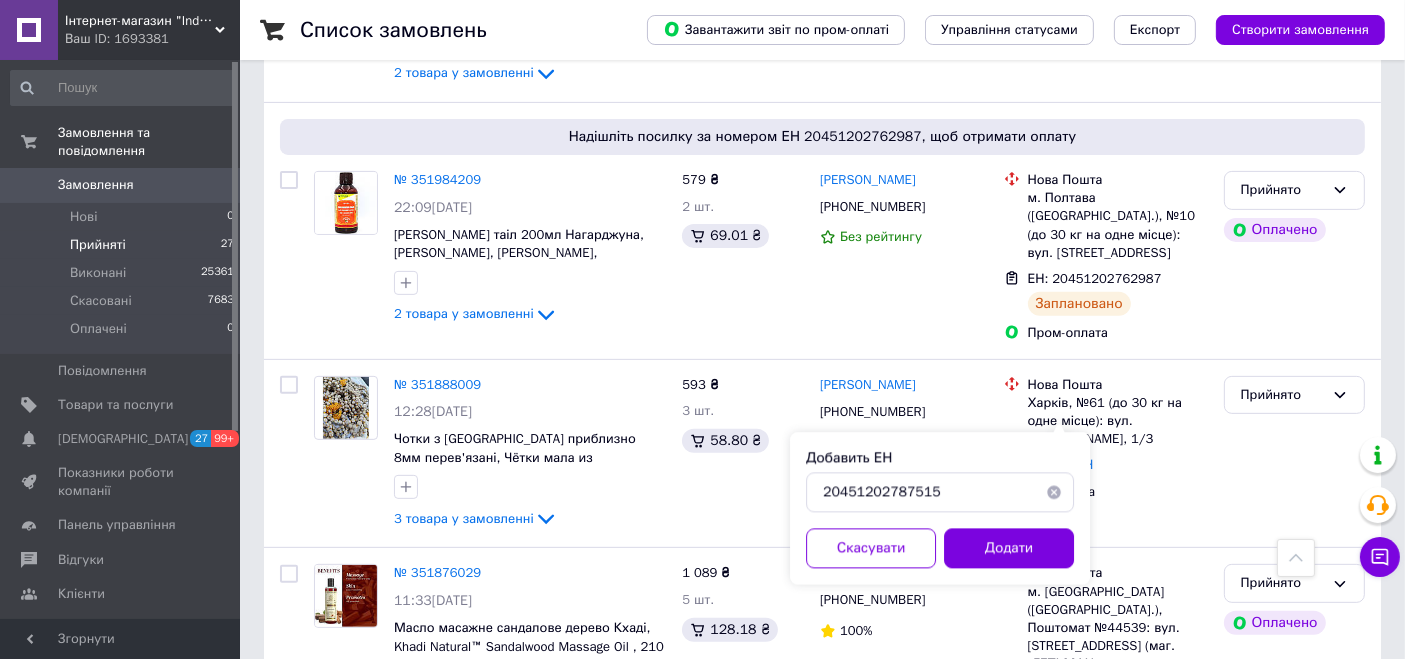 click on "Додати" at bounding box center (1009, 549) 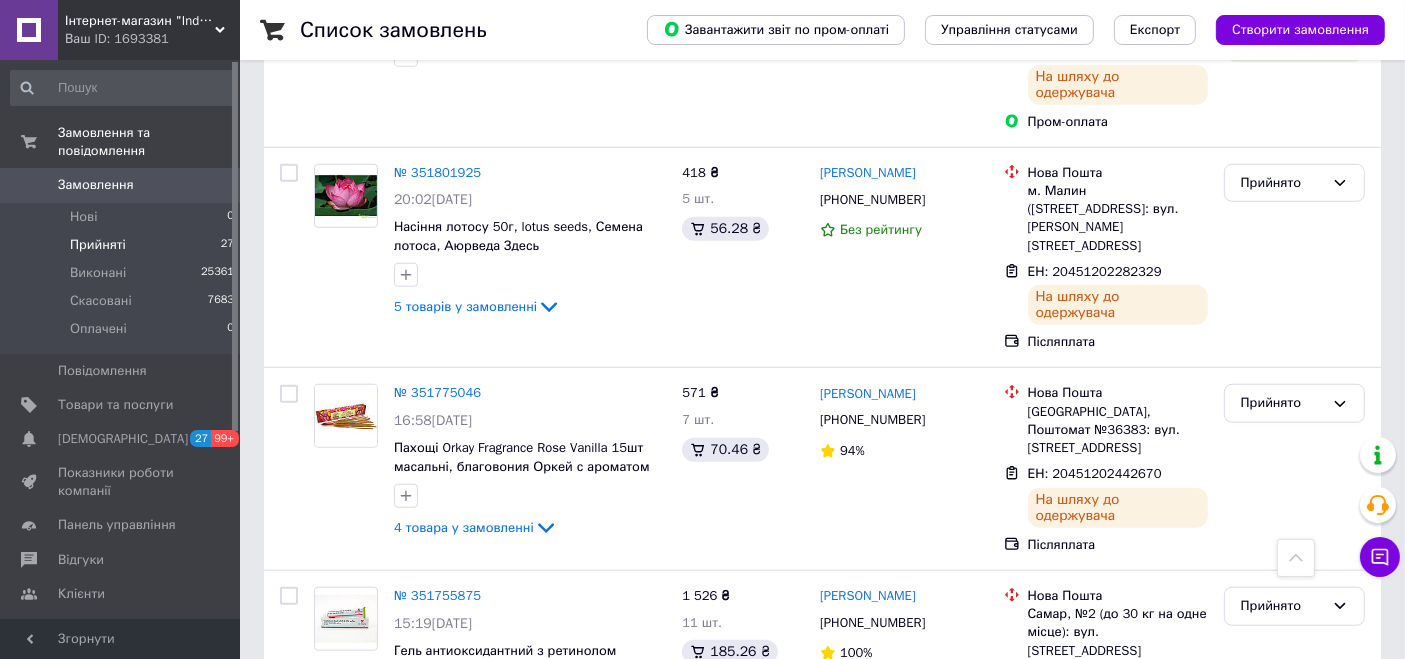 scroll, scrollTop: 1888, scrollLeft: 0, axis: vertical 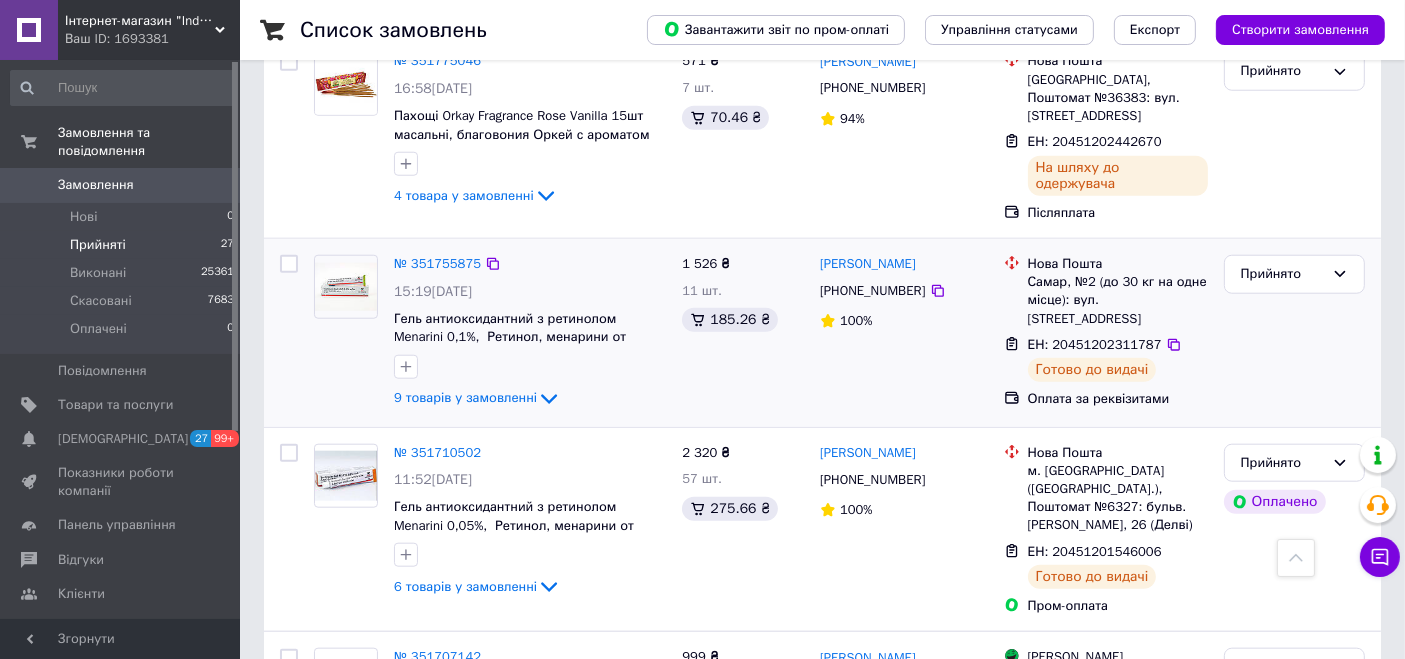 click on "[PERSON_NAME] [PHONE_NUMBER] 100%" at bounding box center [904, 333] 